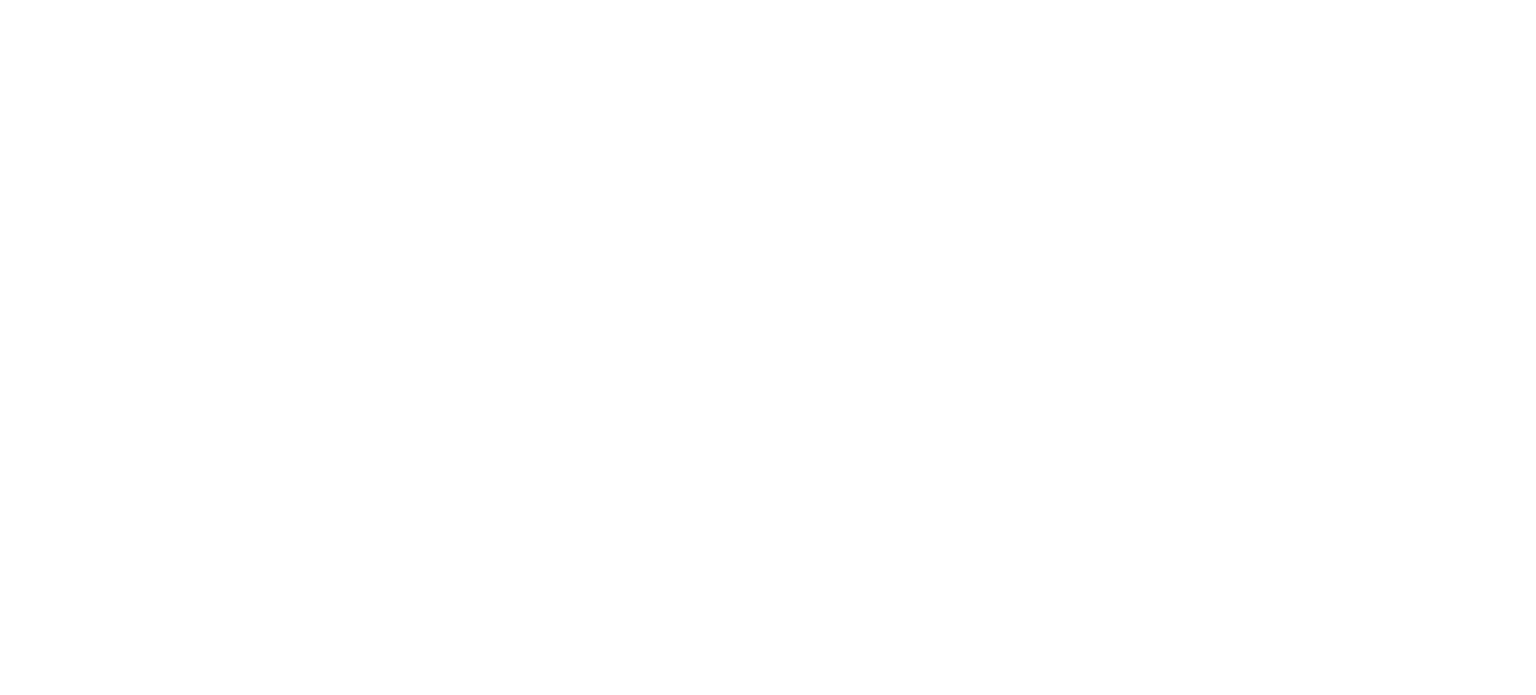 scroll, scrollTop: 0, scrollLeft: 0, axis: both 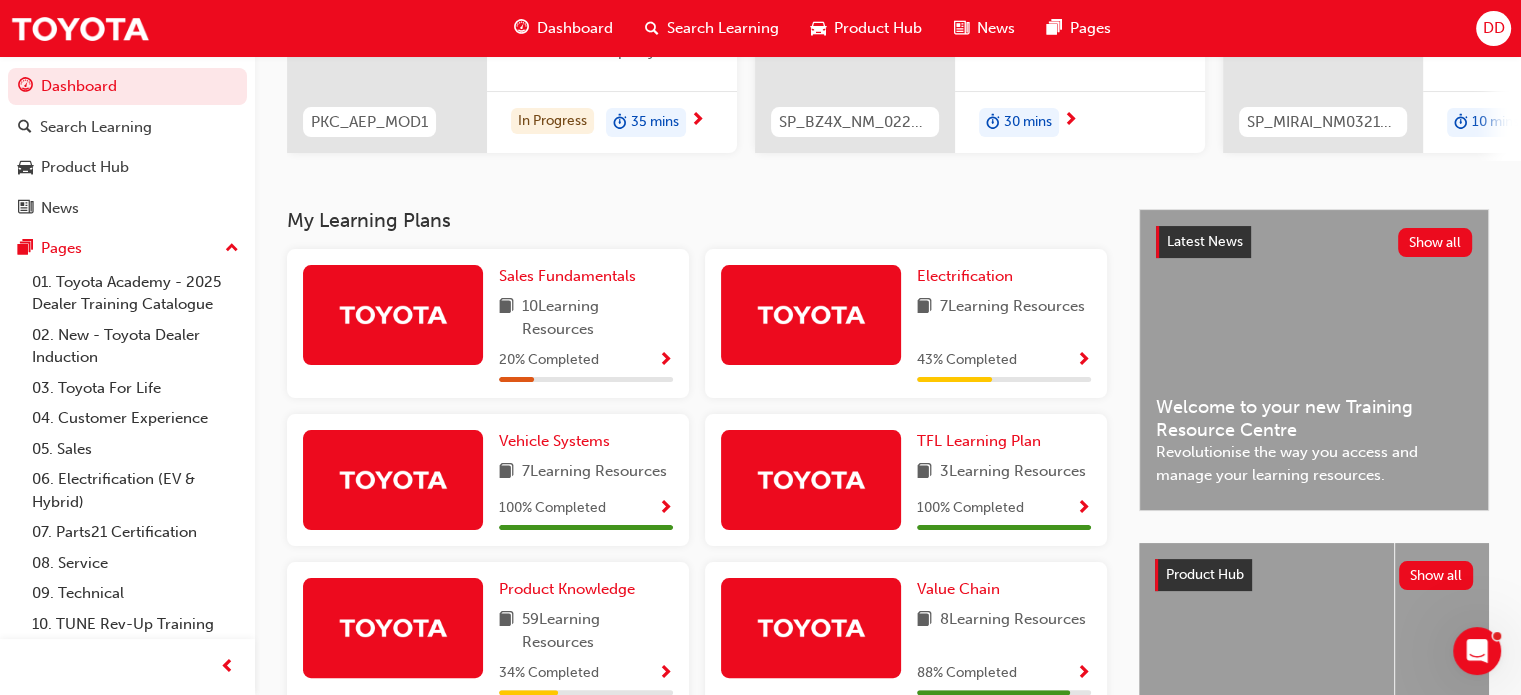 click on "Sales Fundamentals 10  Learning Resources 20 % Completed" at bounding box center [488, 323] 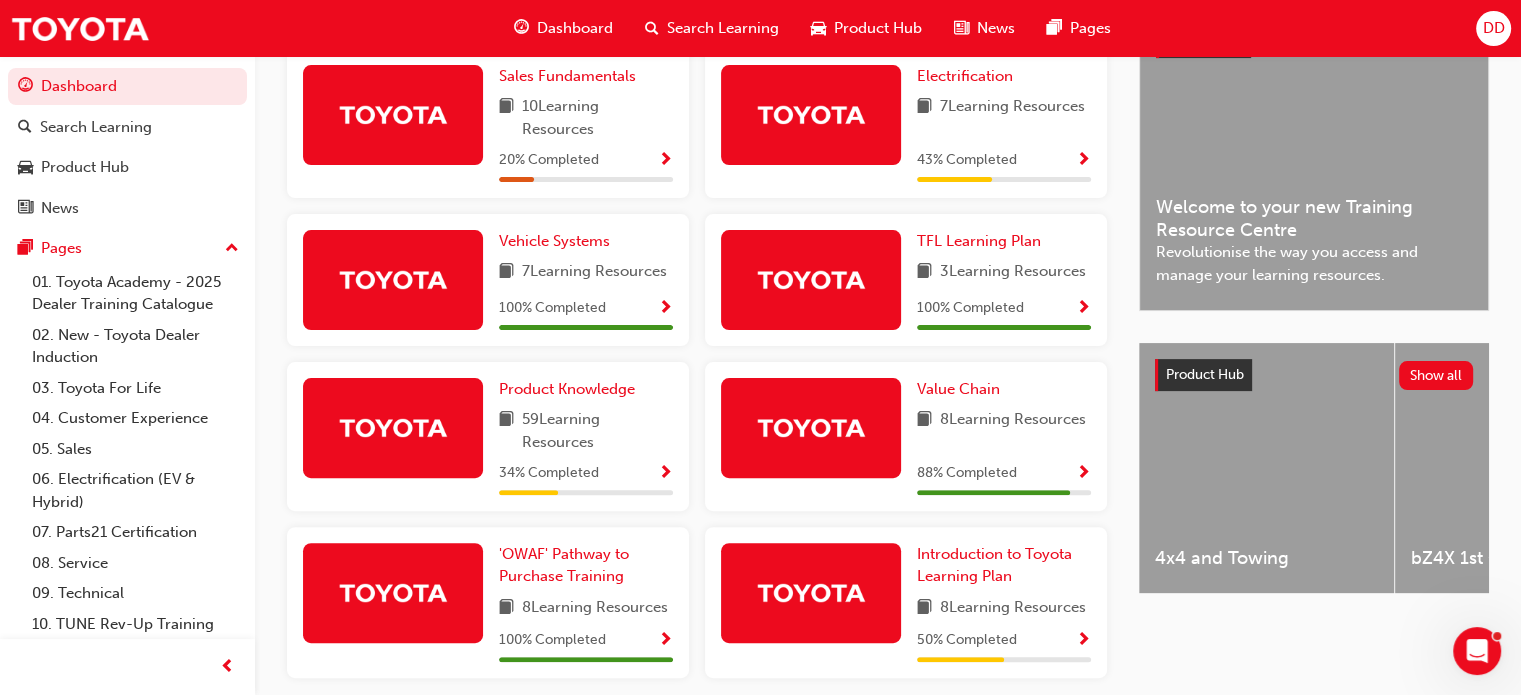 scroll, scrollTop: 300, scrollLeft: 0, axis: vertical 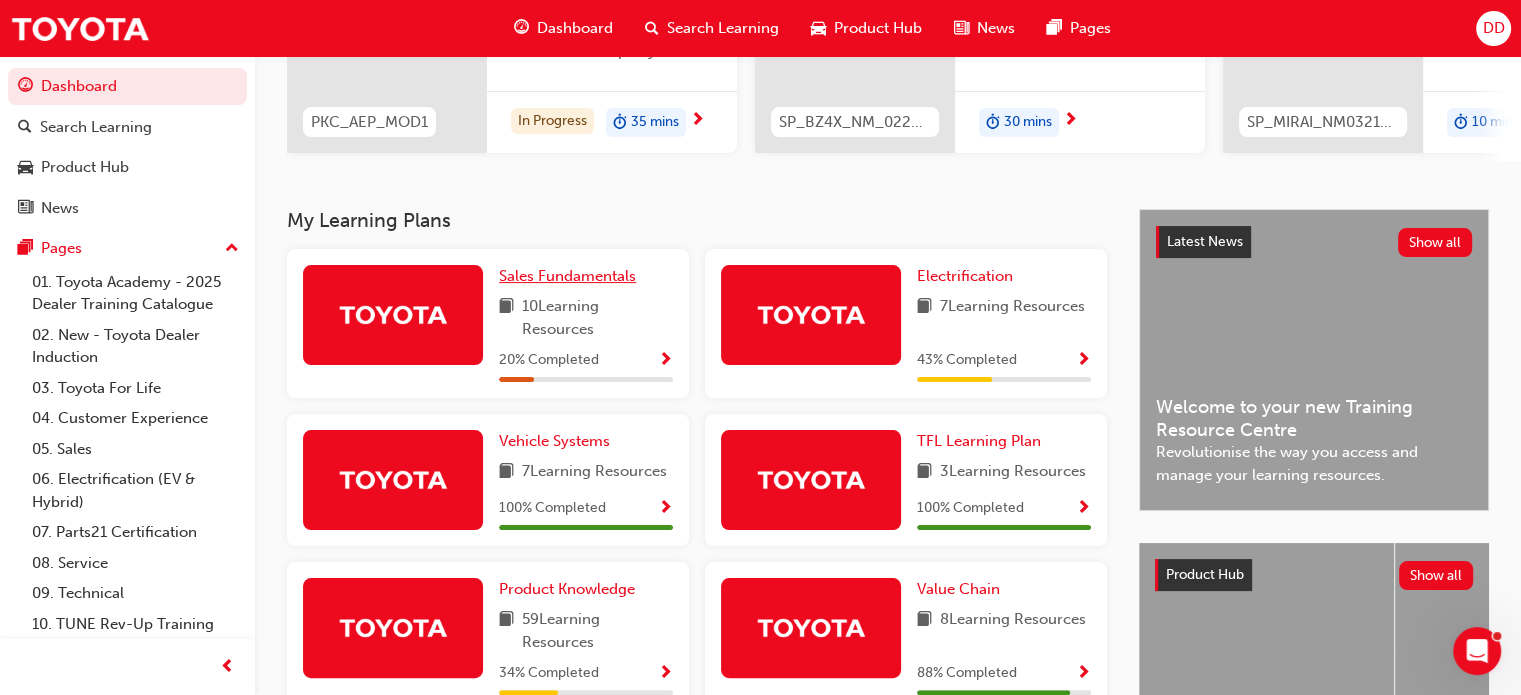 click on "Sales Fundamentals" at bounding box center [567, 276] 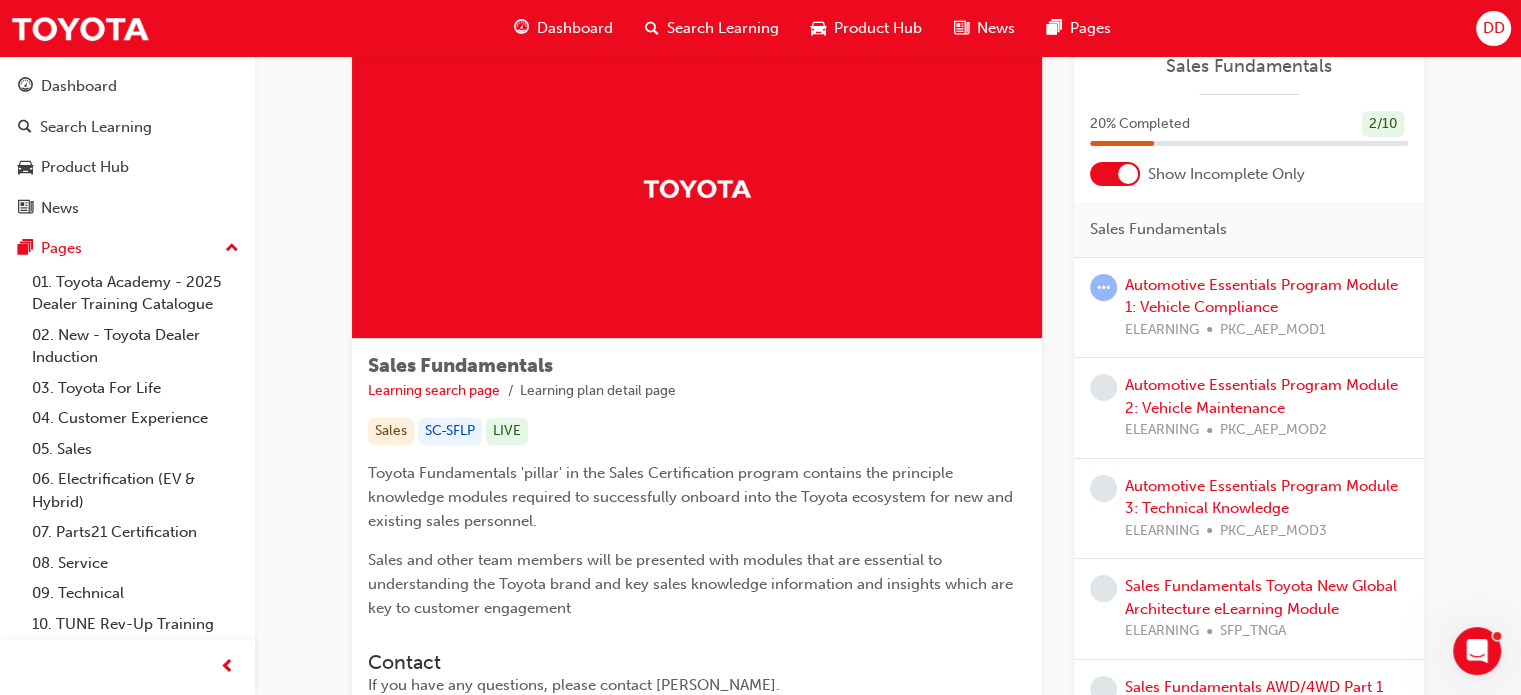 scroll, scrollTop: 100, scrollLeft: 0, axis: vertical 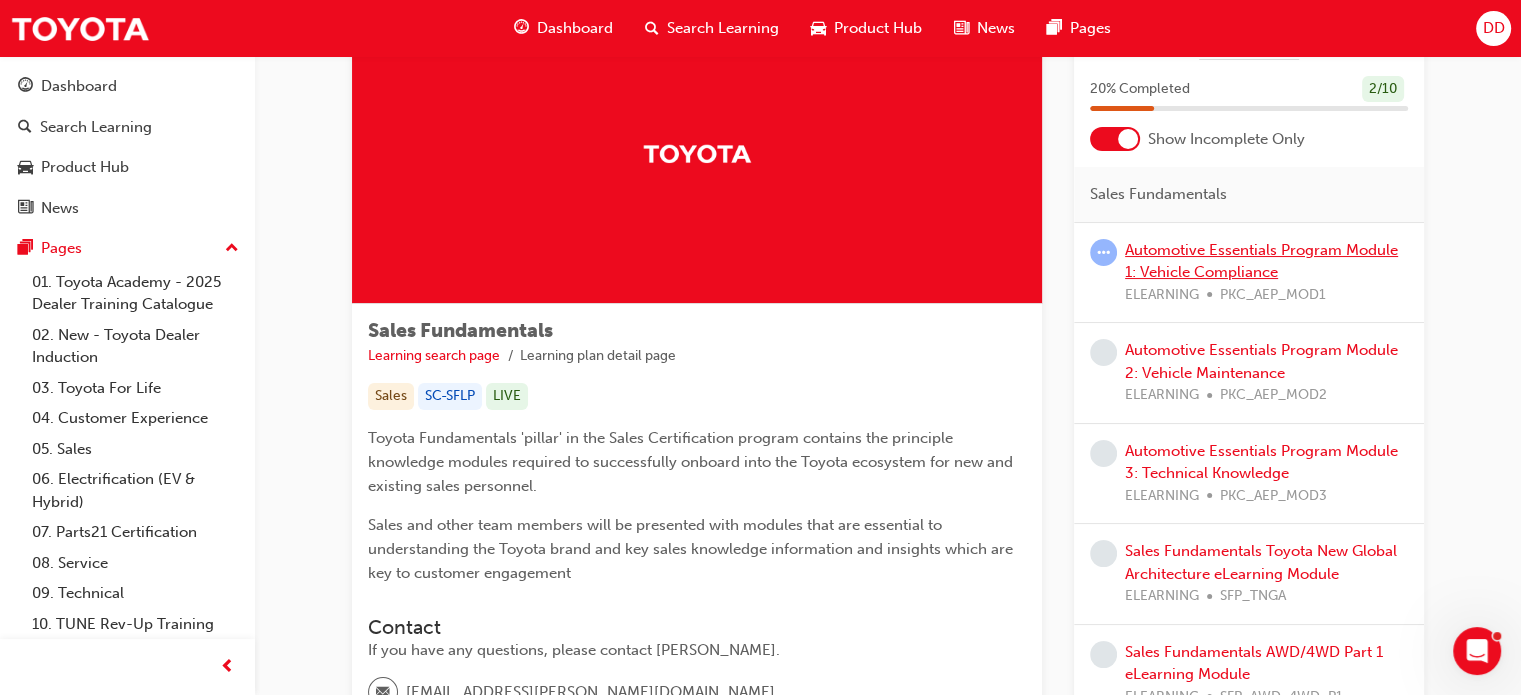 click on "Automotive Essentials Program Module 1: Vehicle Compliance" at bounding box center (1261, 261) 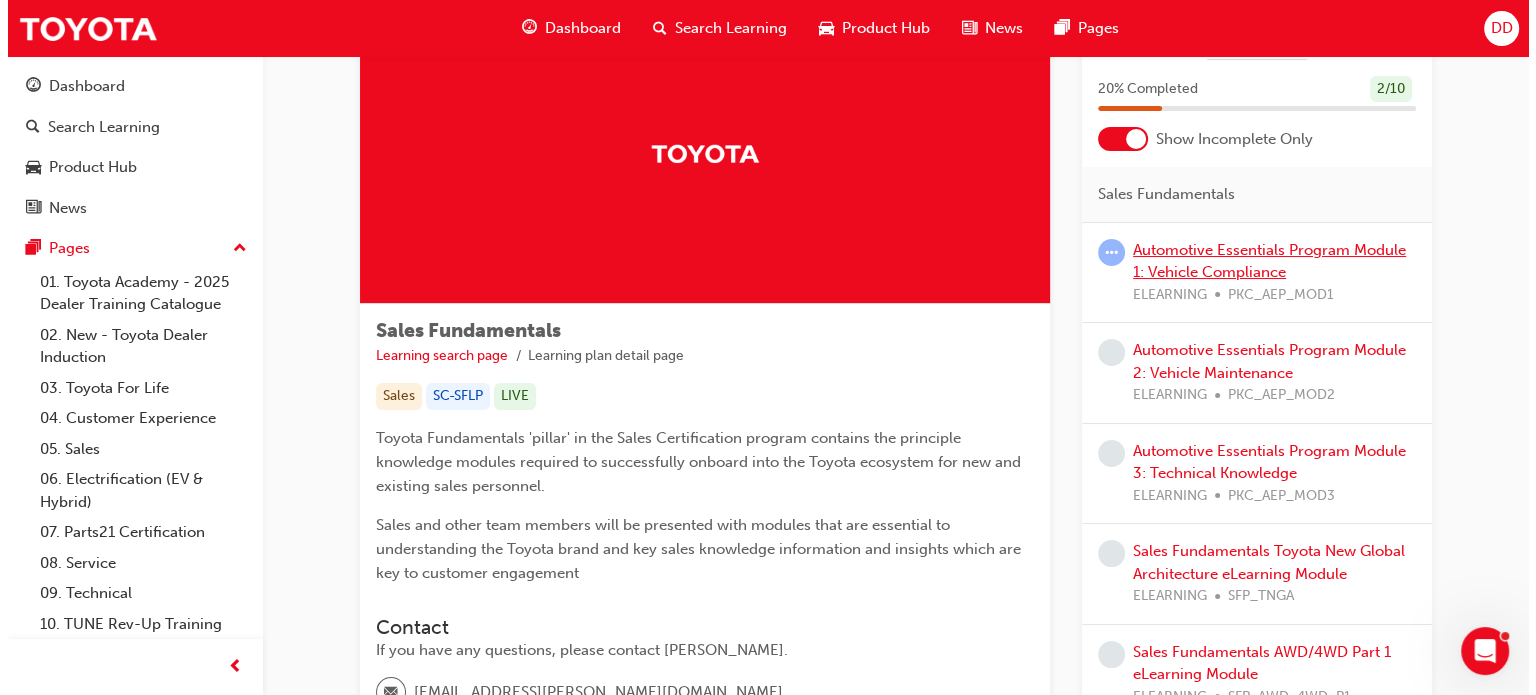 scroll, scrollTop: 0, scrollLeft: 0, axis: both 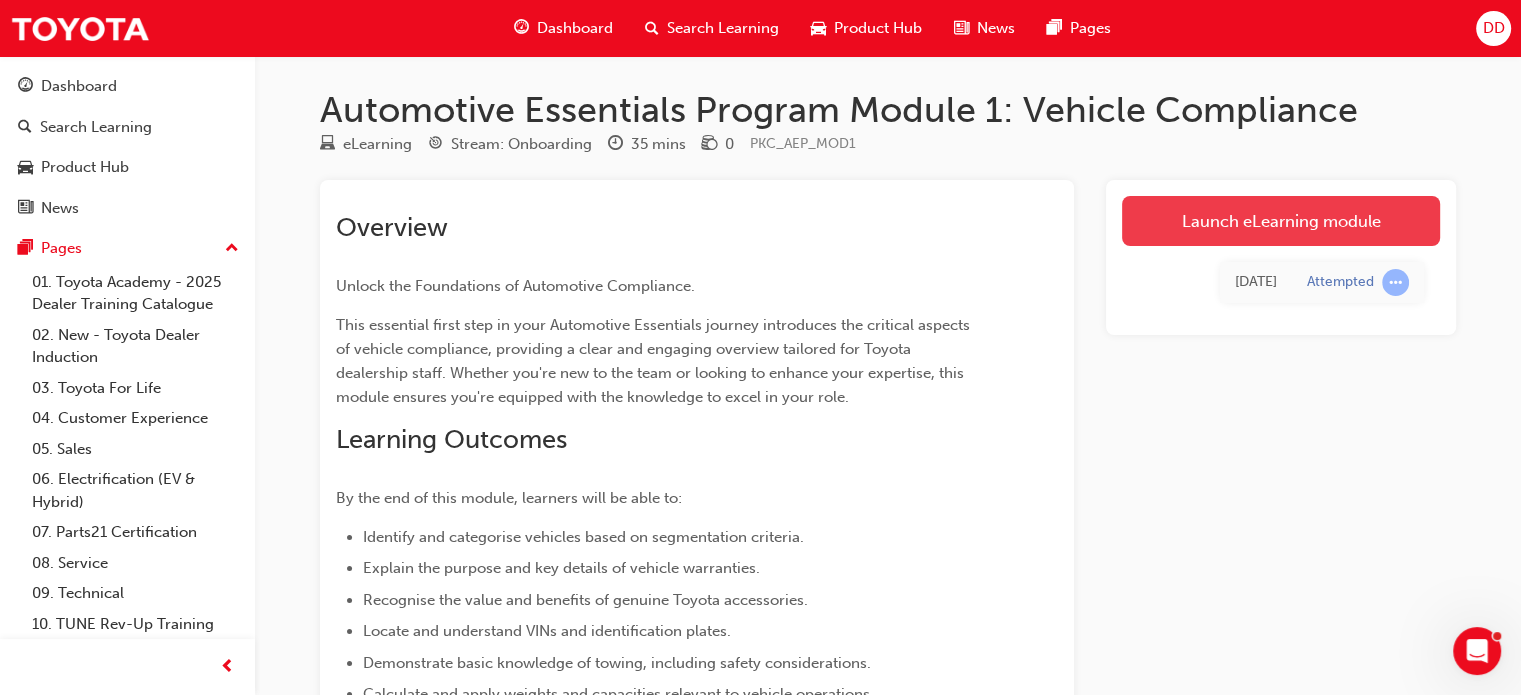 click on "Launch eLearning module" at bounding box center [1281, 221] 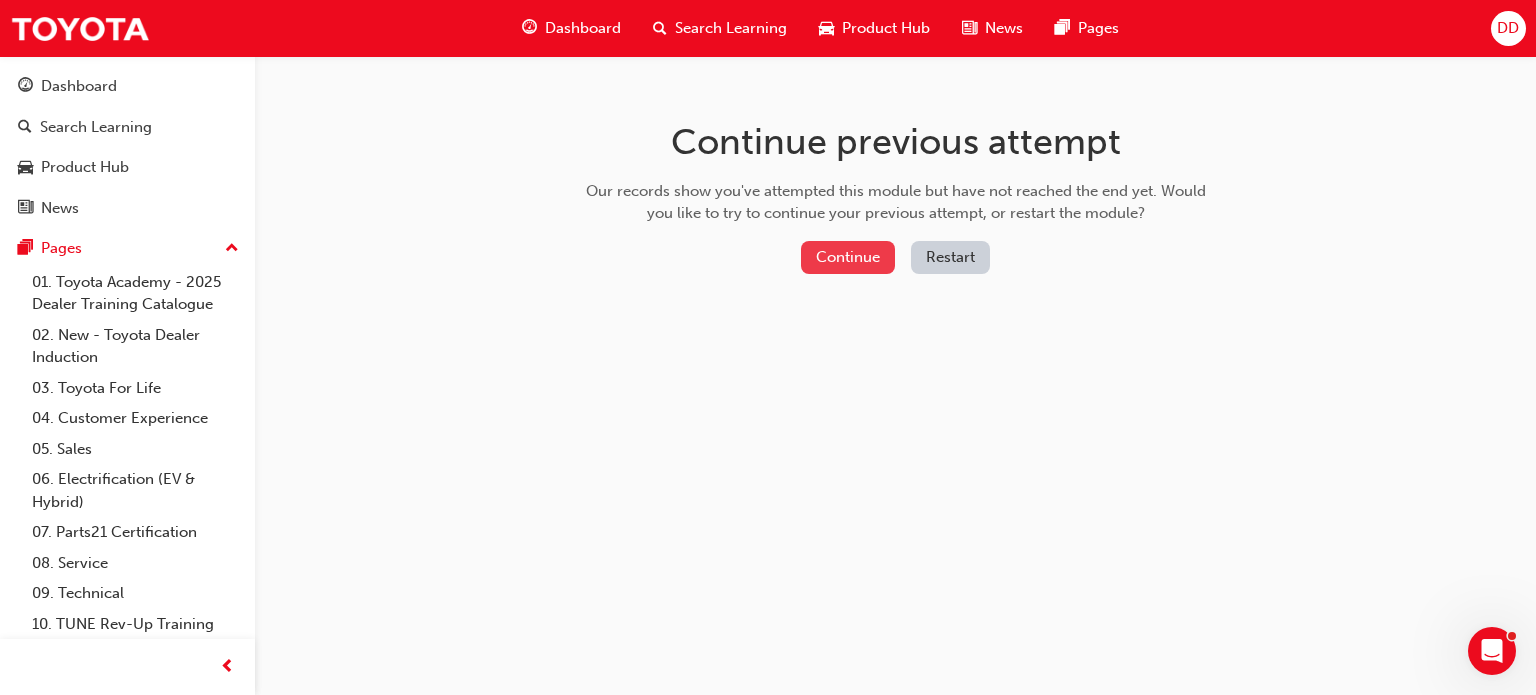 click on "Continue" at bounding box center [848, 257] 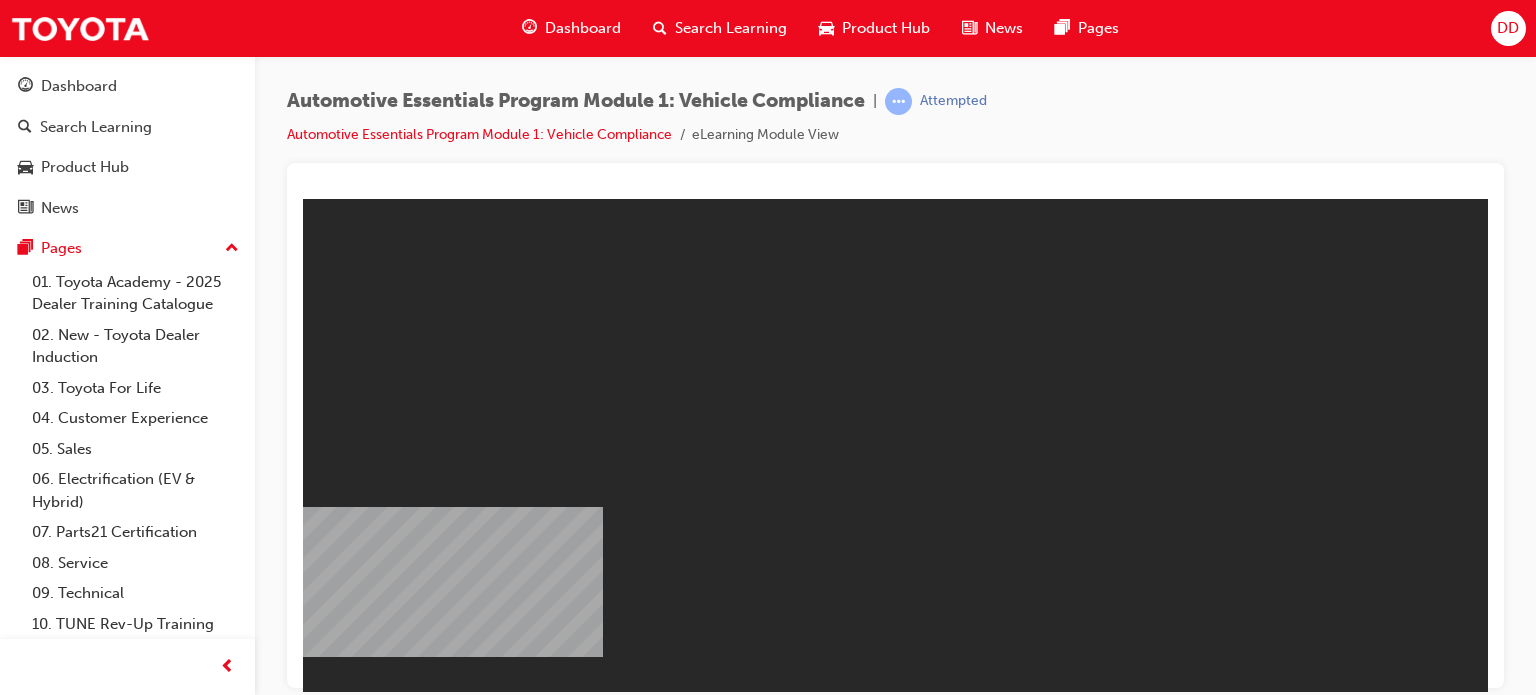 scroll, scrollTop: 0, scrollLeft: 0, axis: both 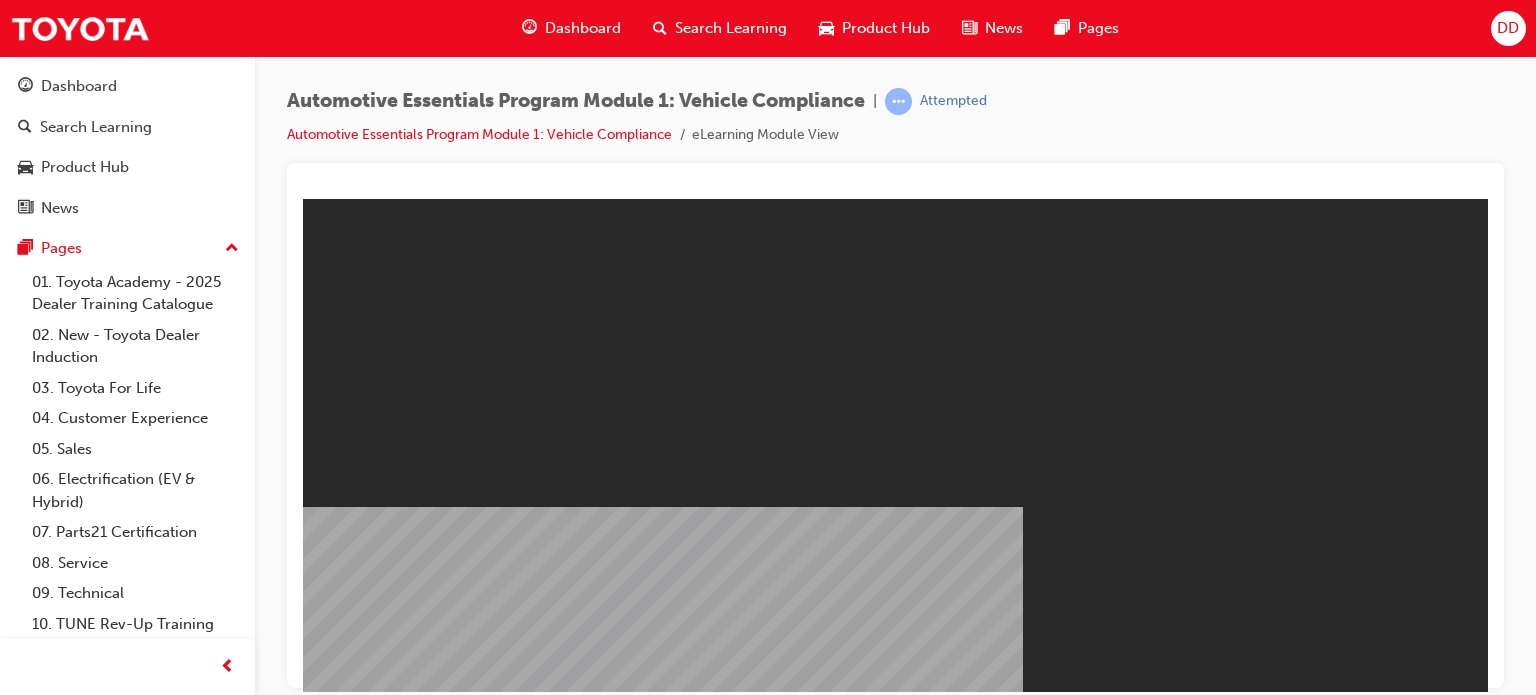 click on "Resume" at bounding box center [341, 1148] 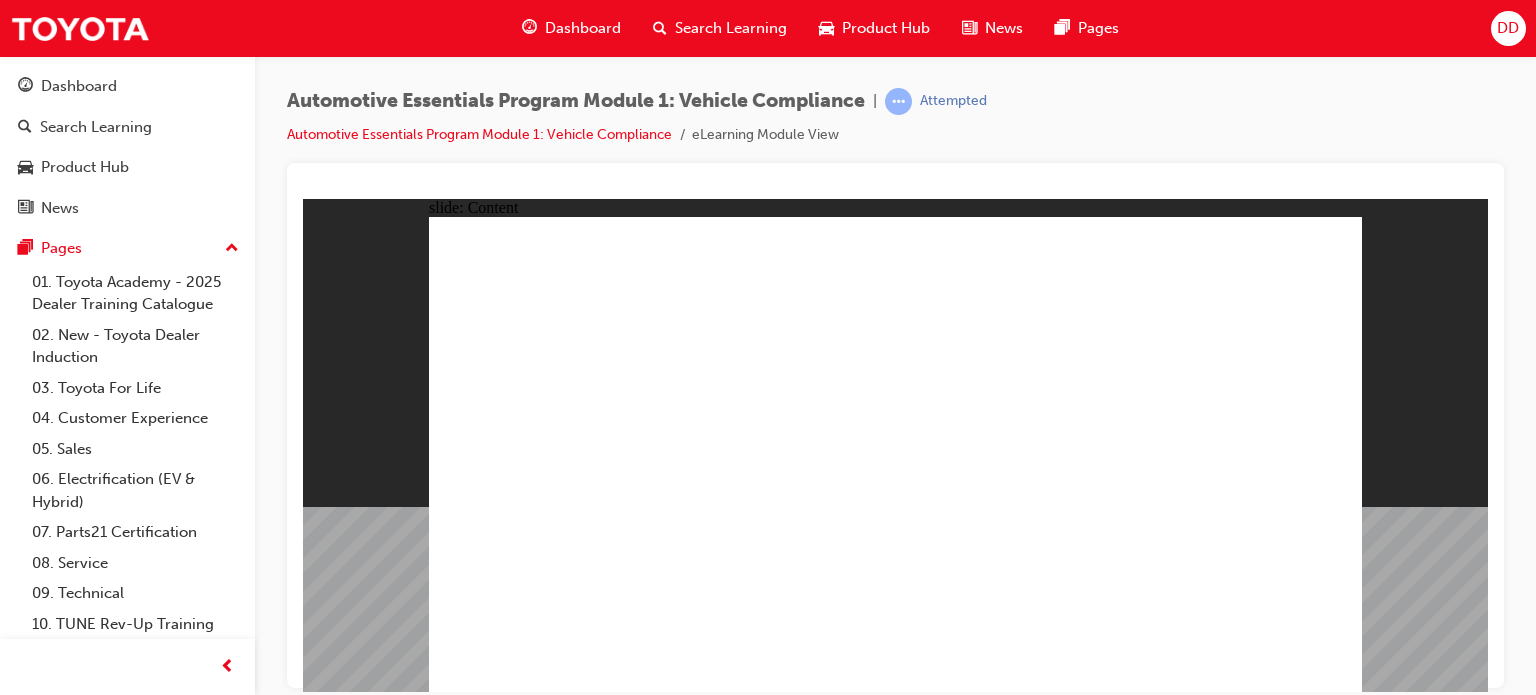 click 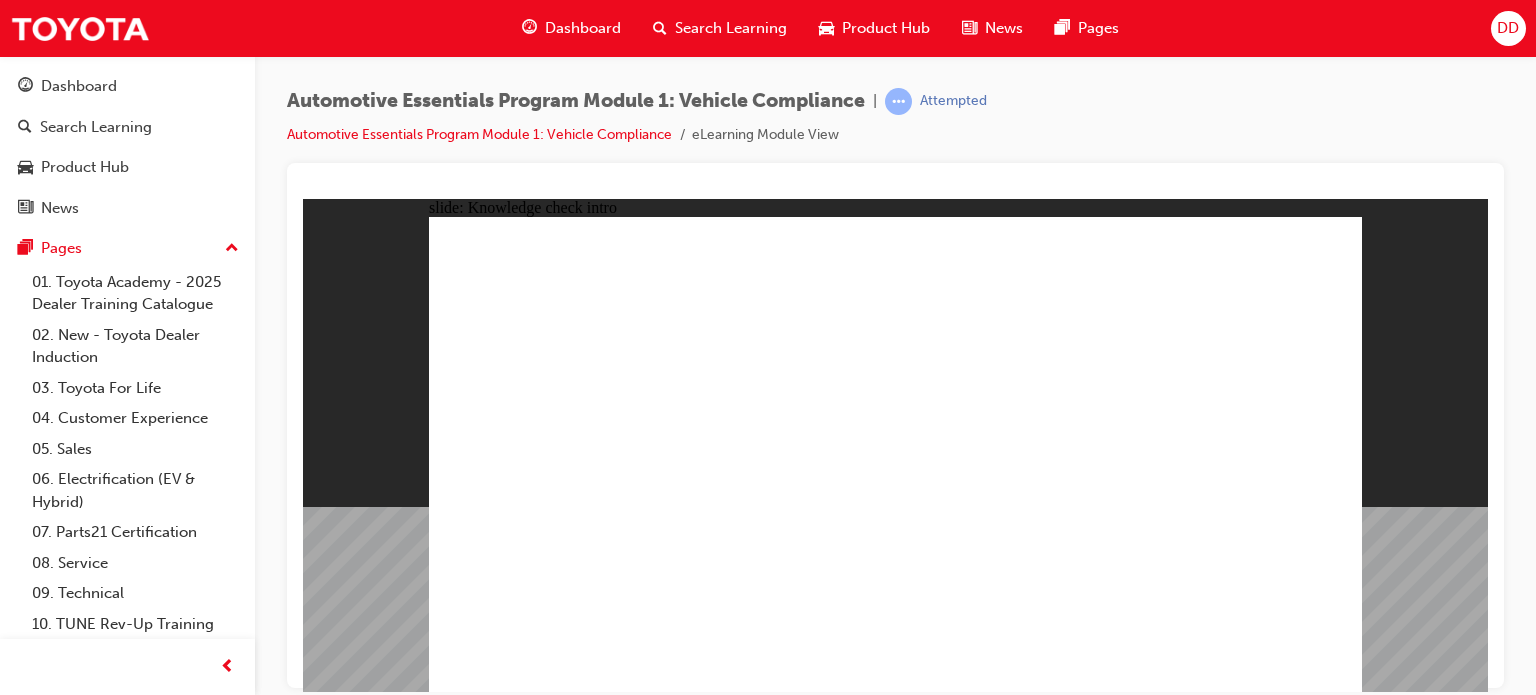 click 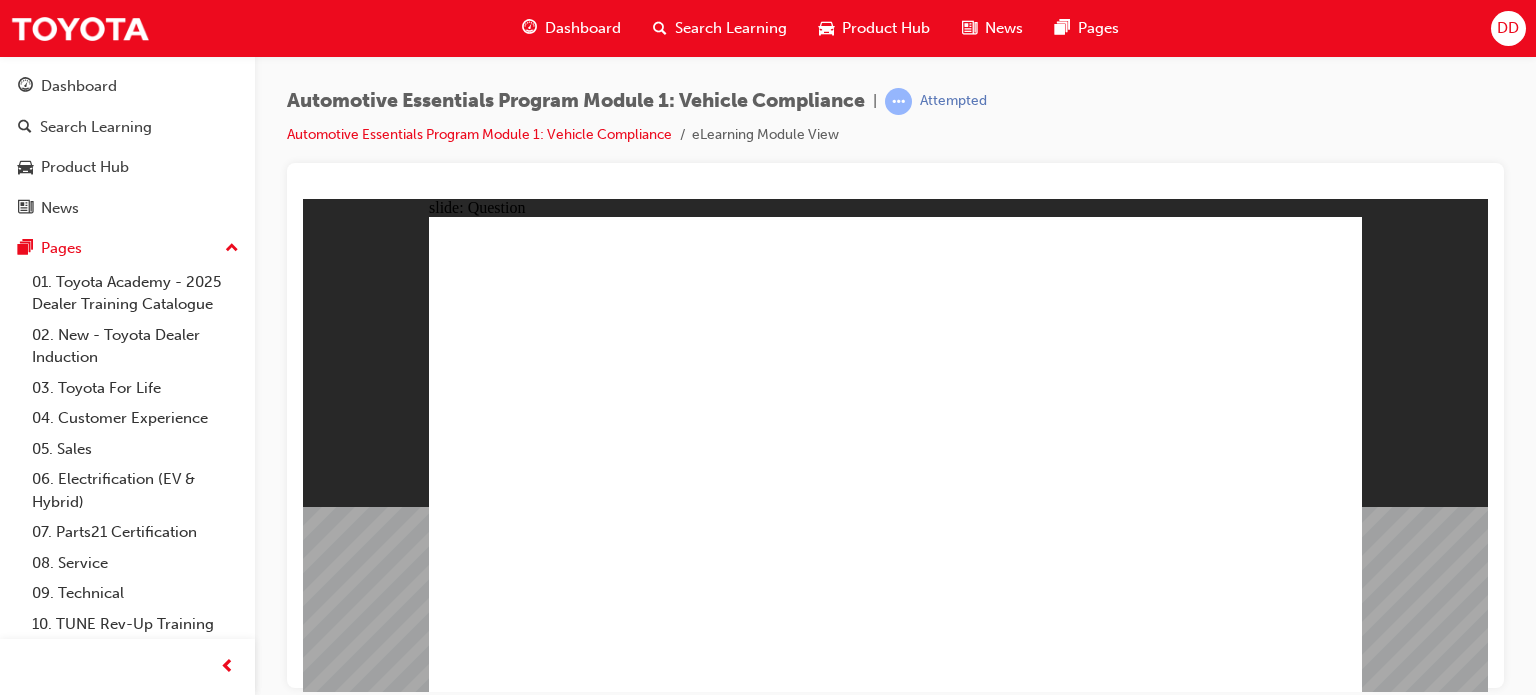 click 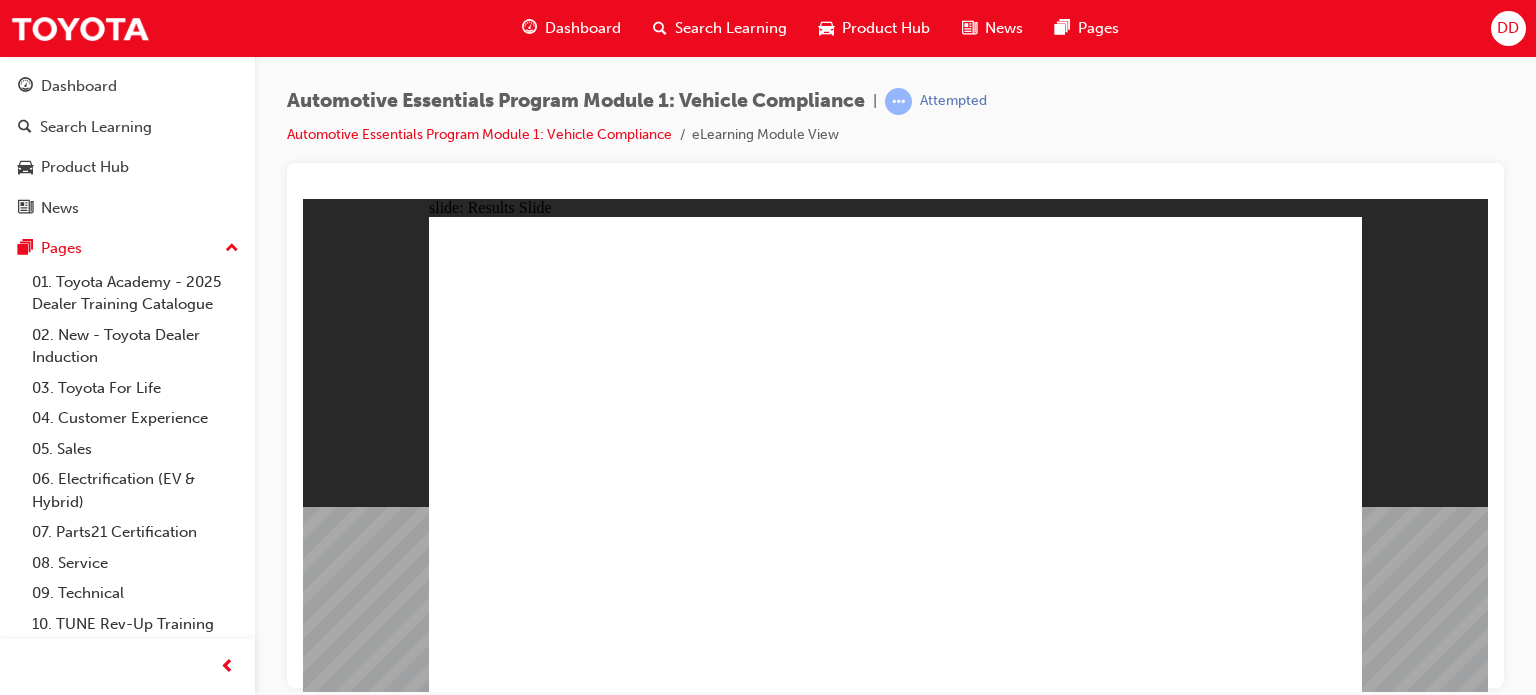 click 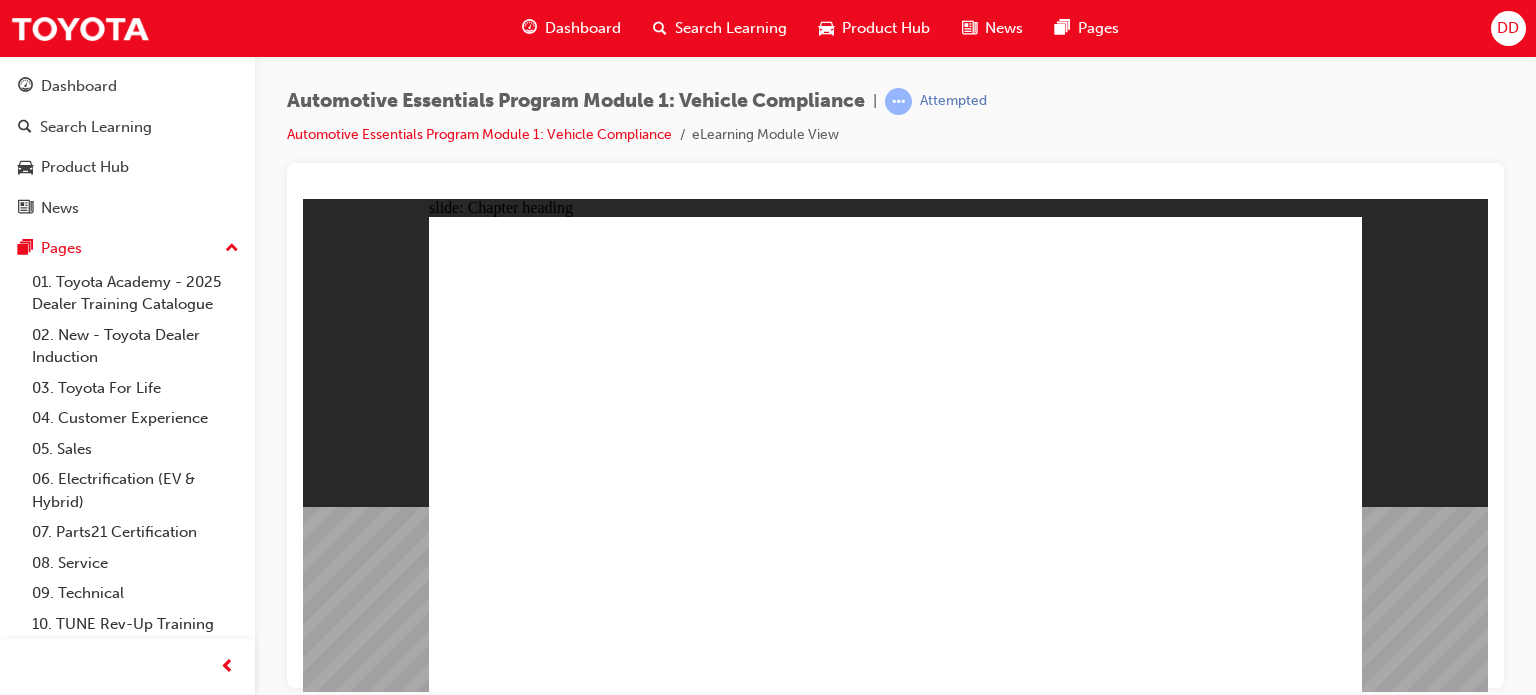 click 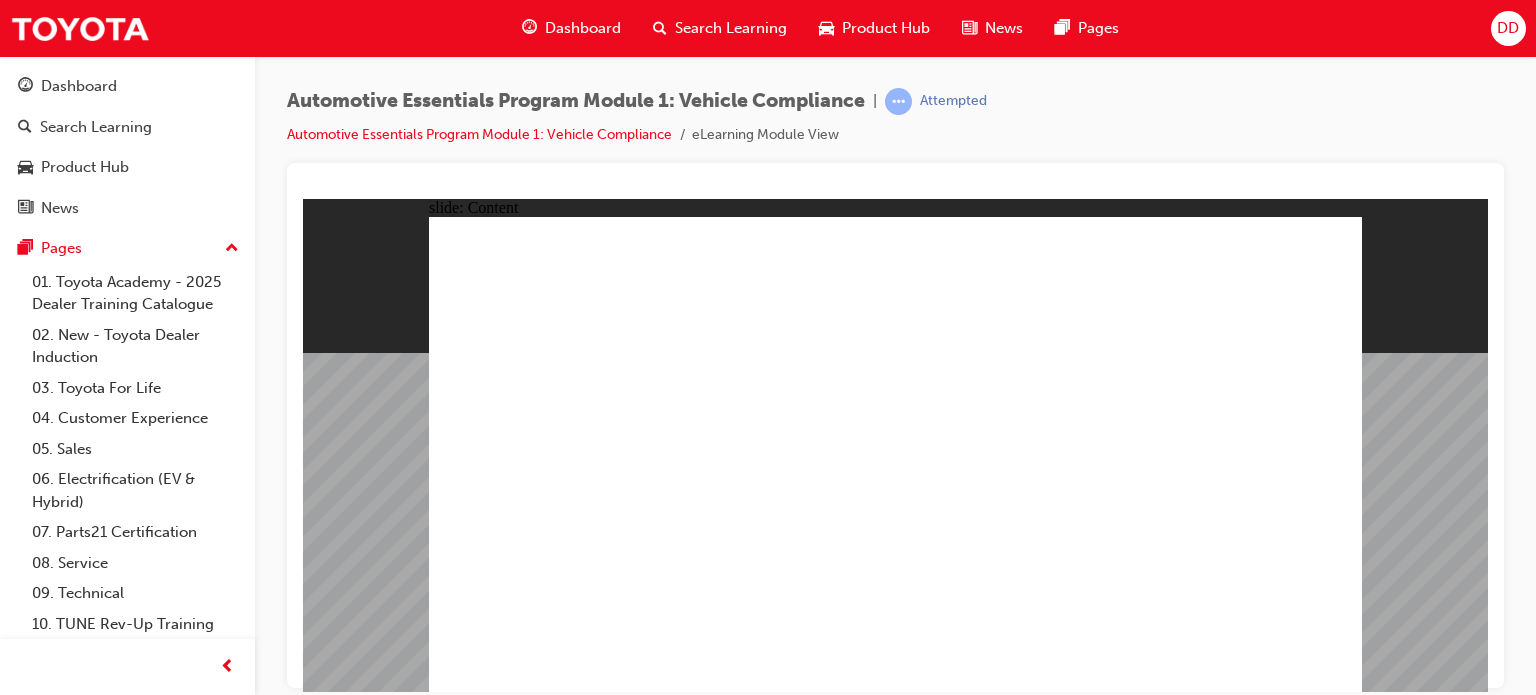click 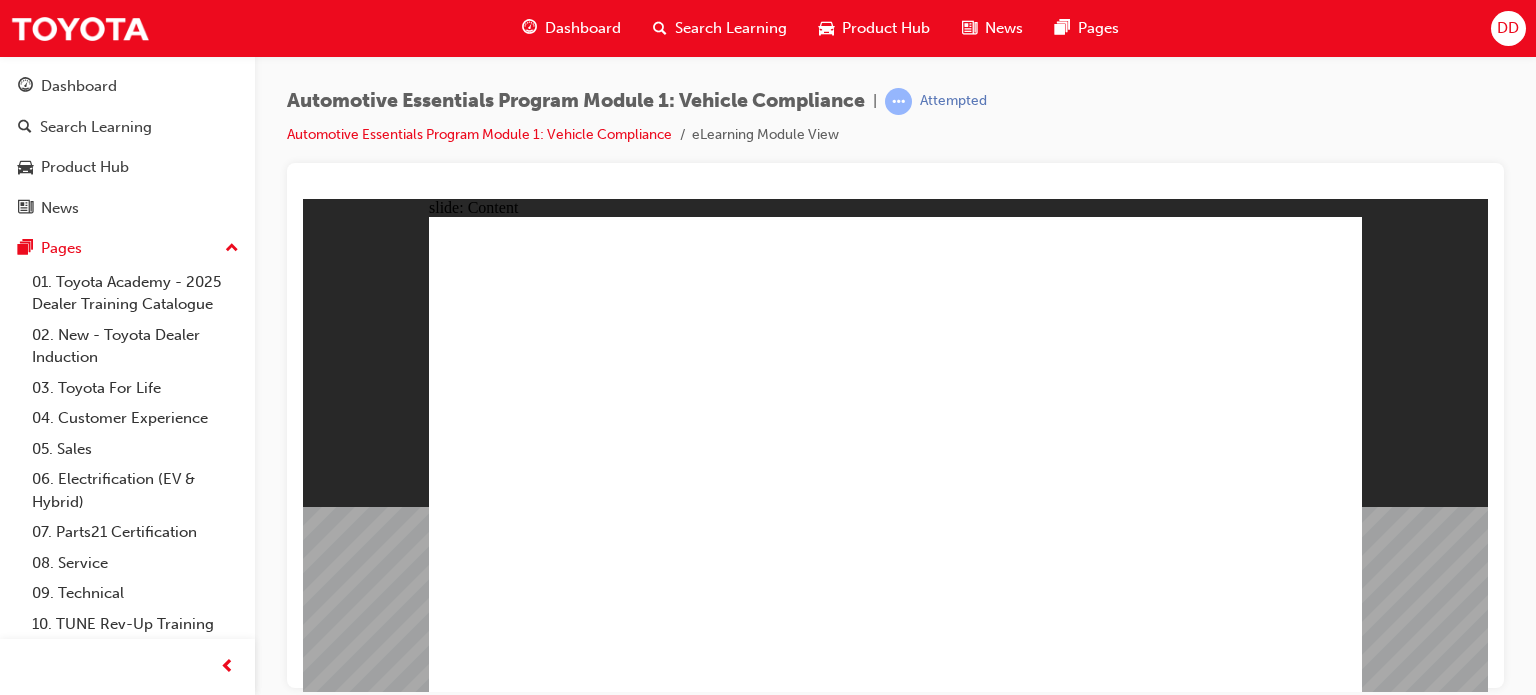 click 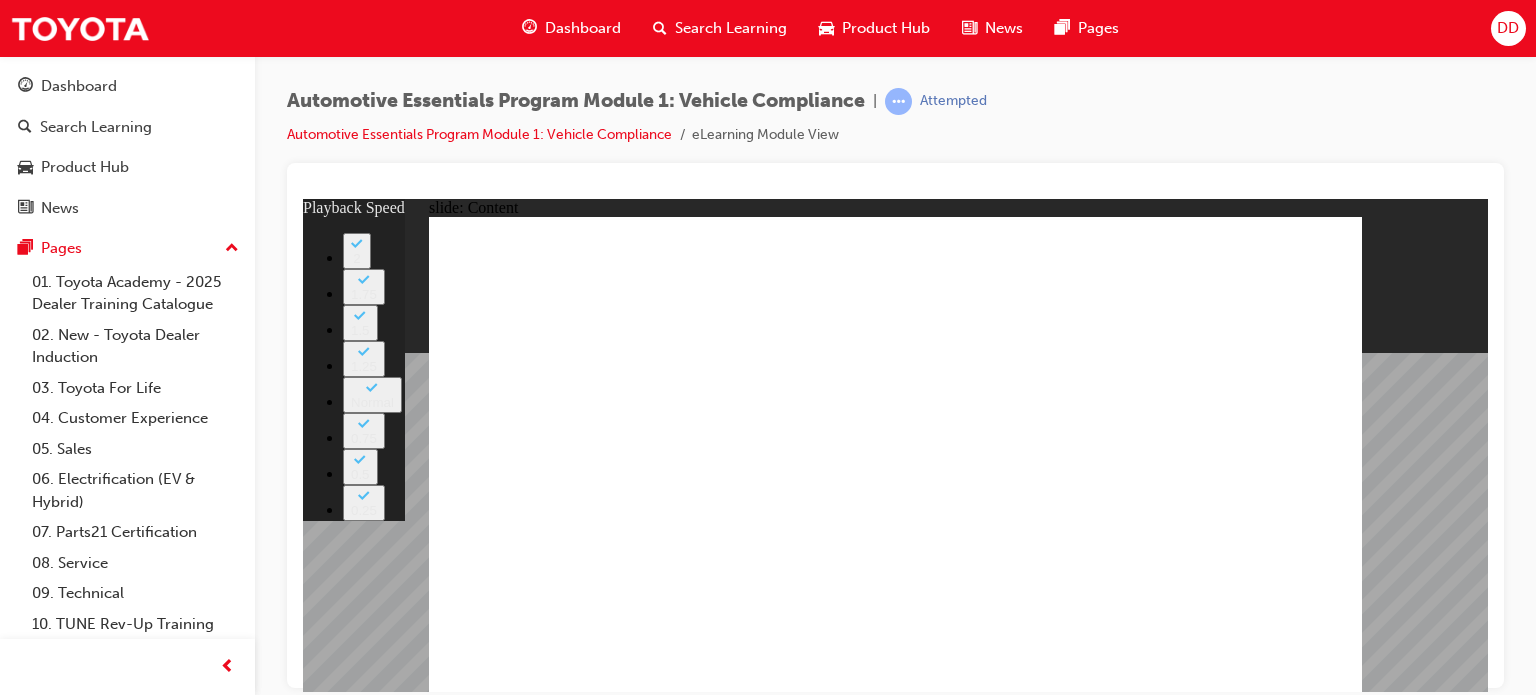 click 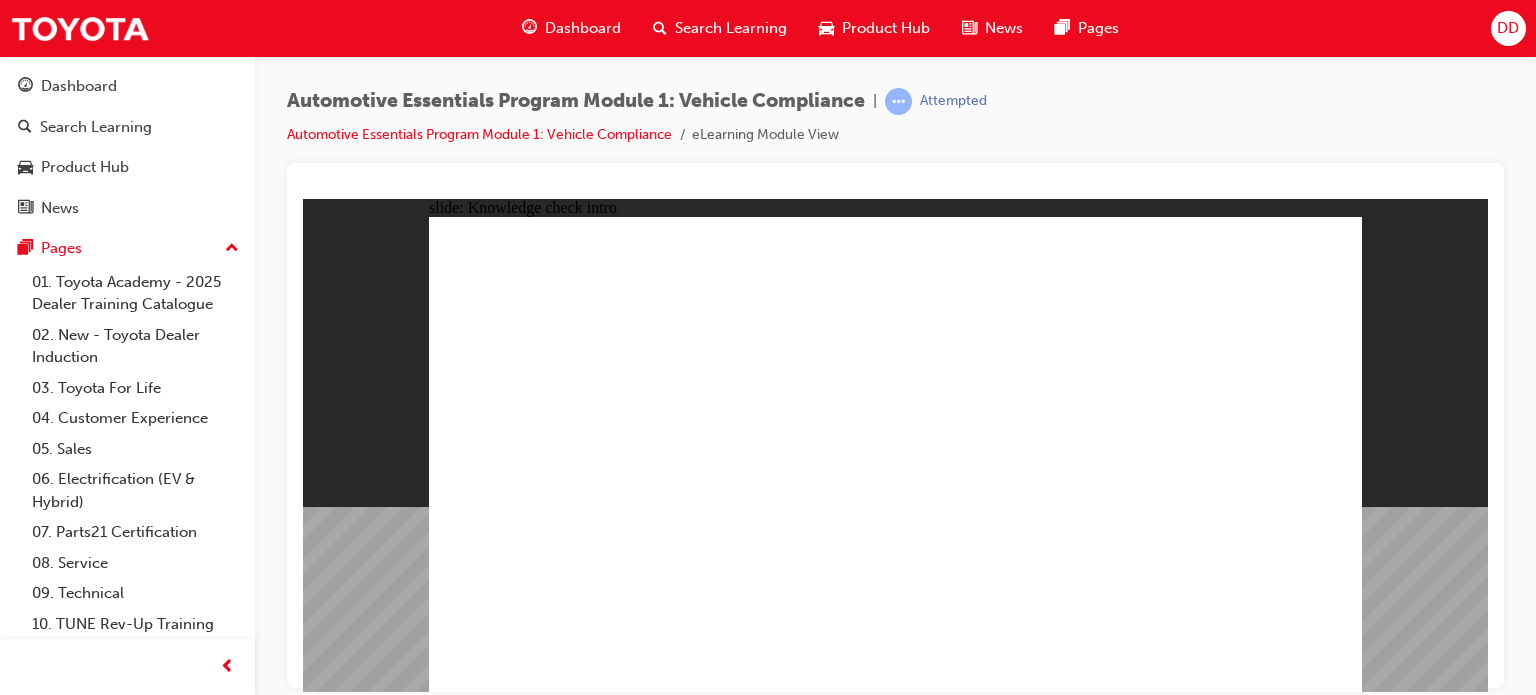 click 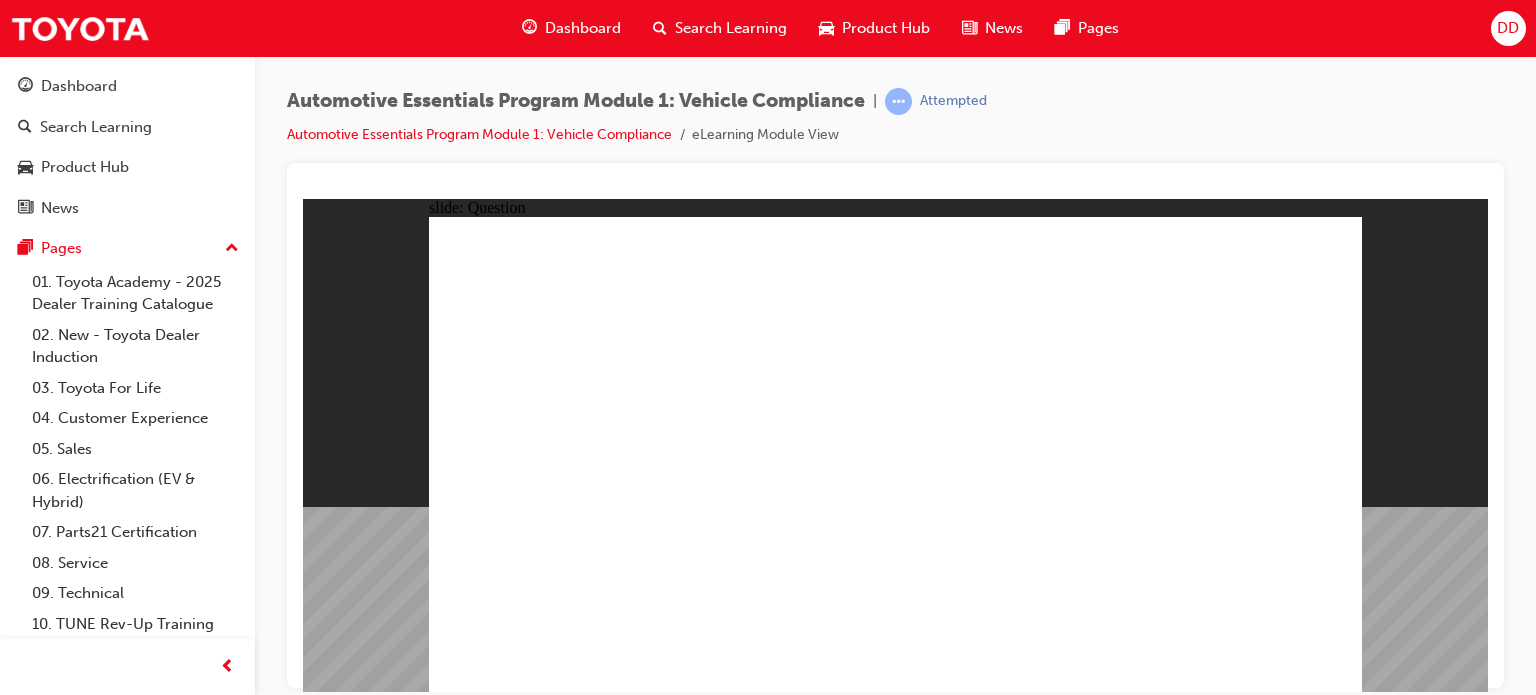 click 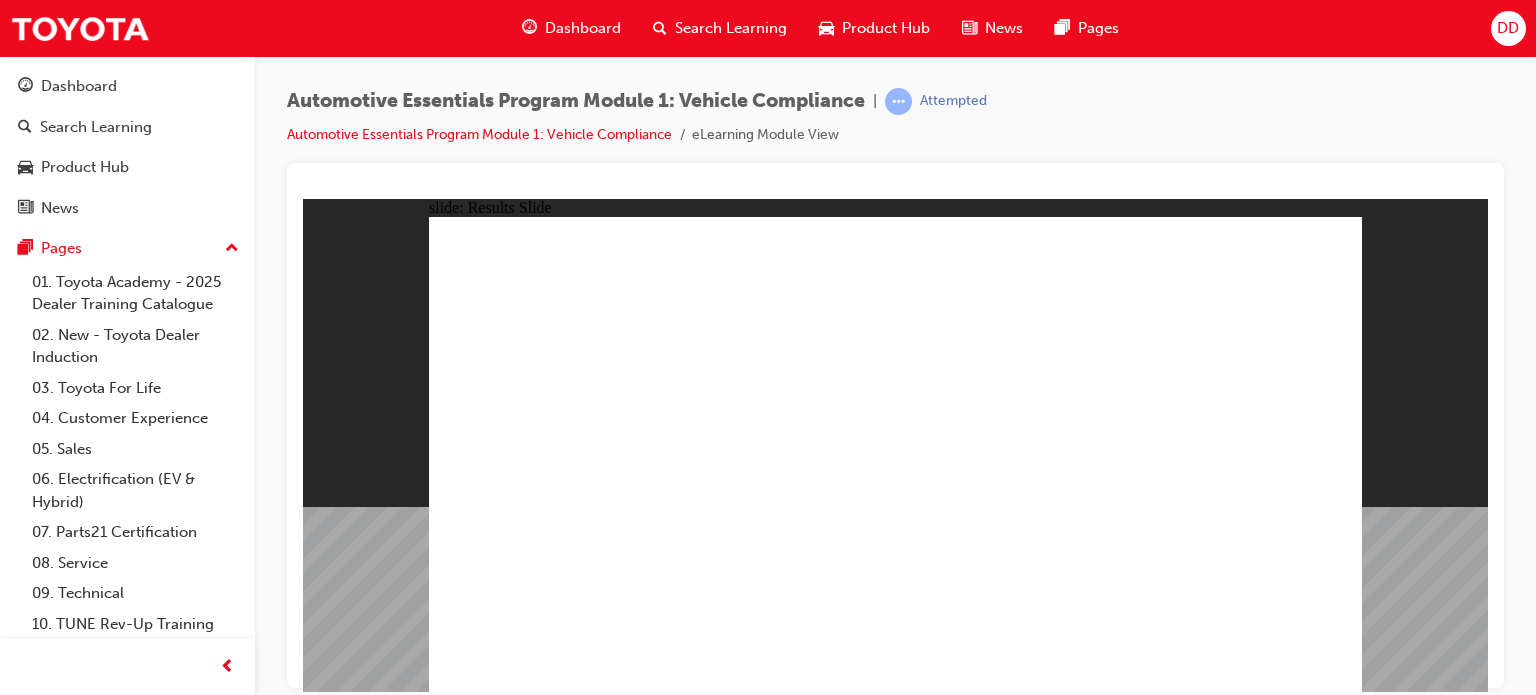 click 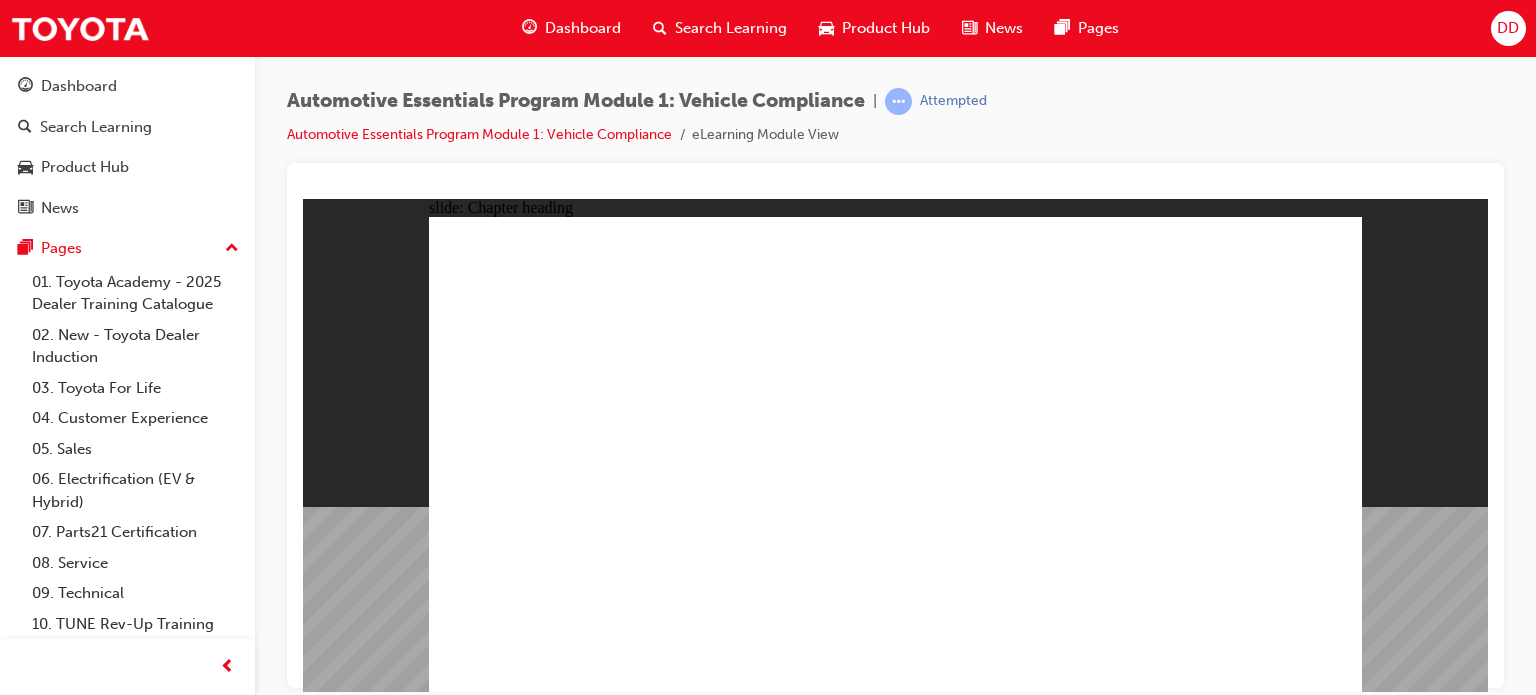 click 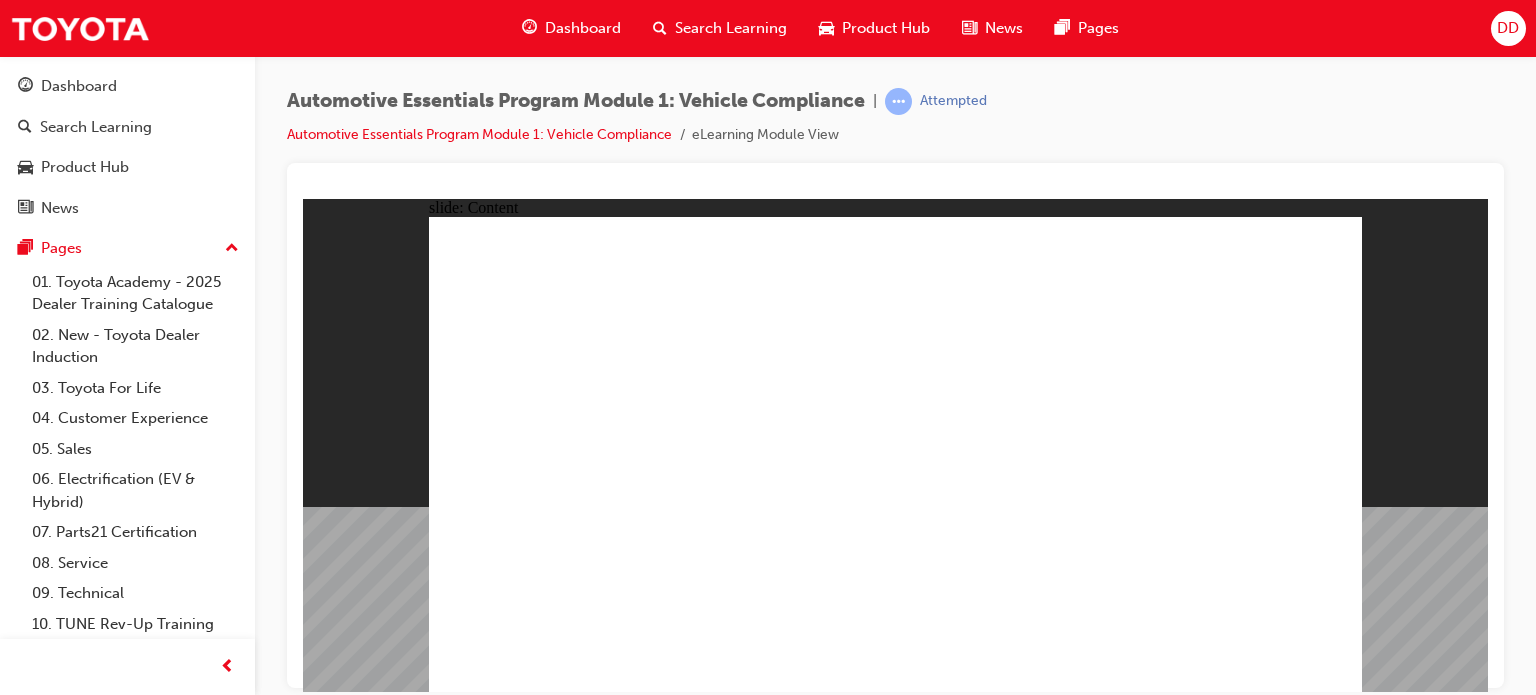 click 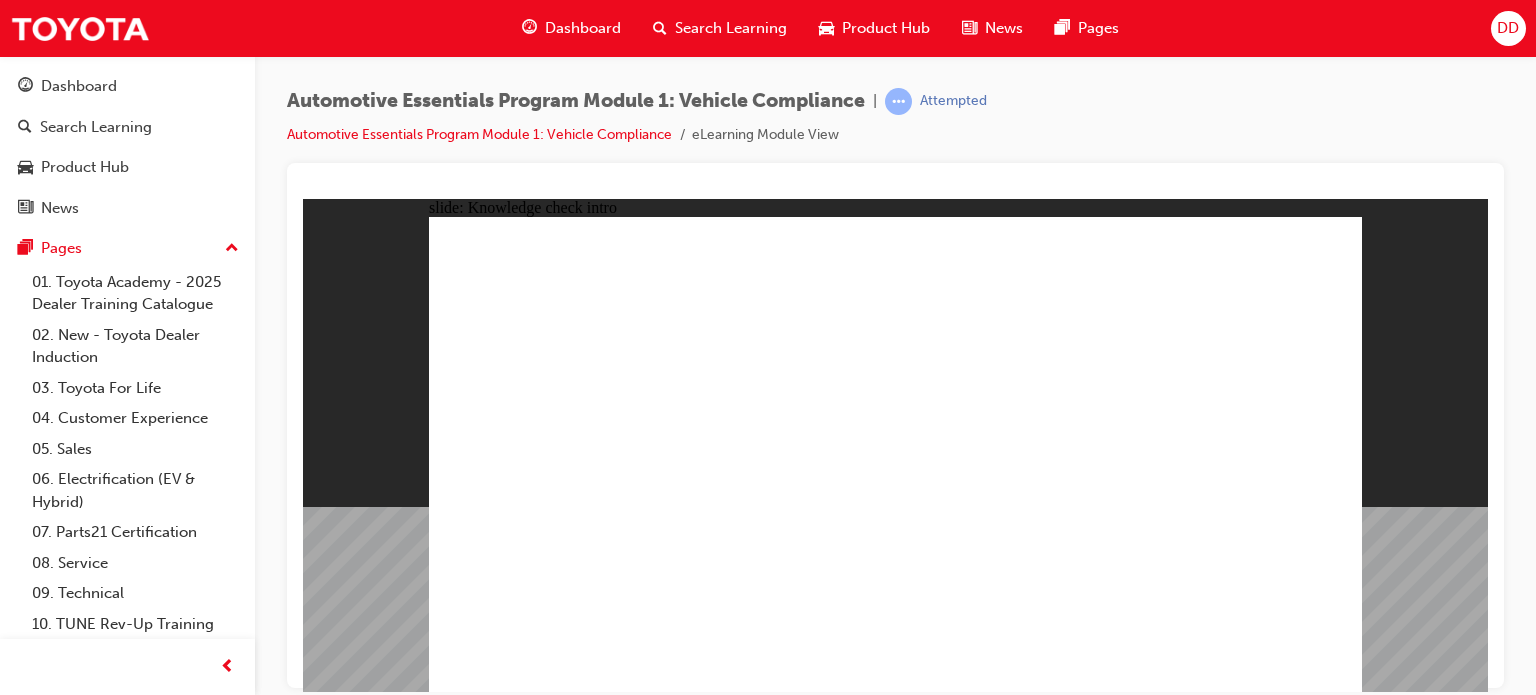 click 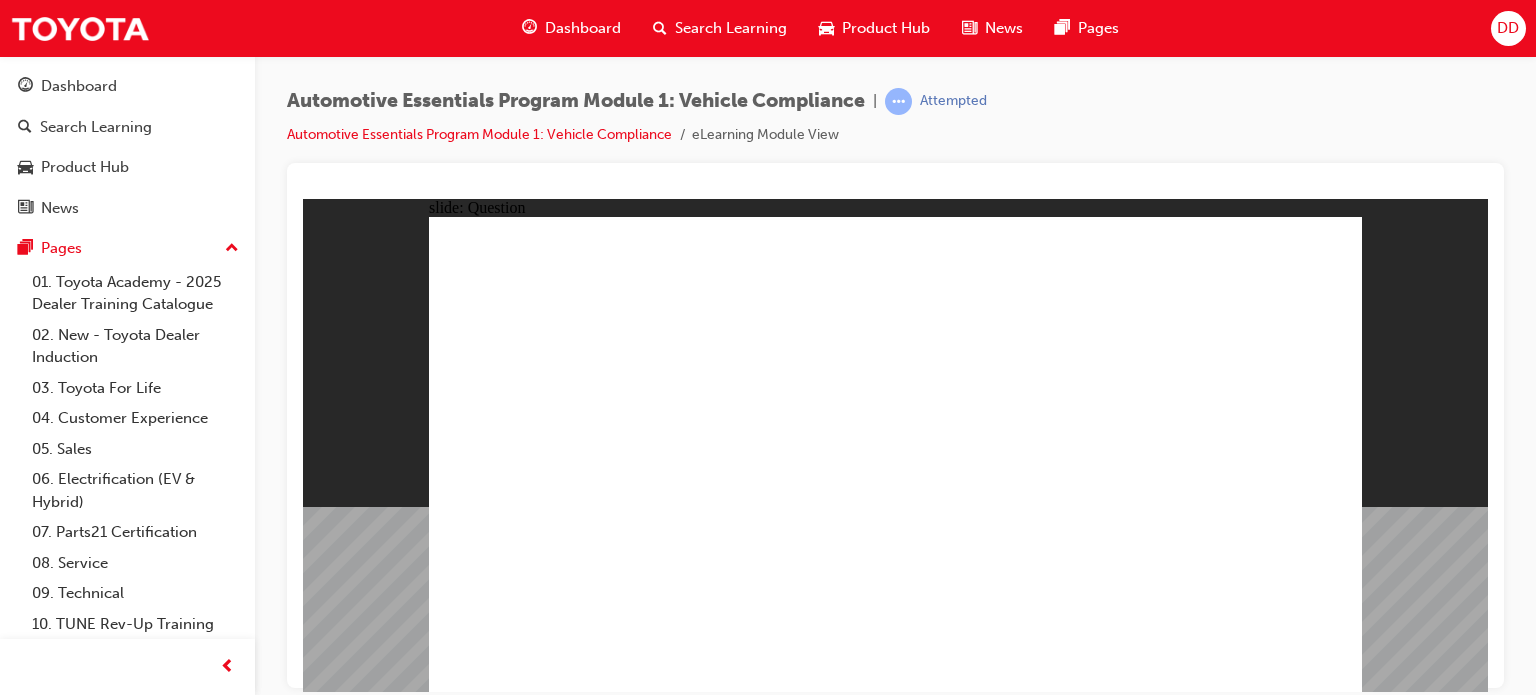 click 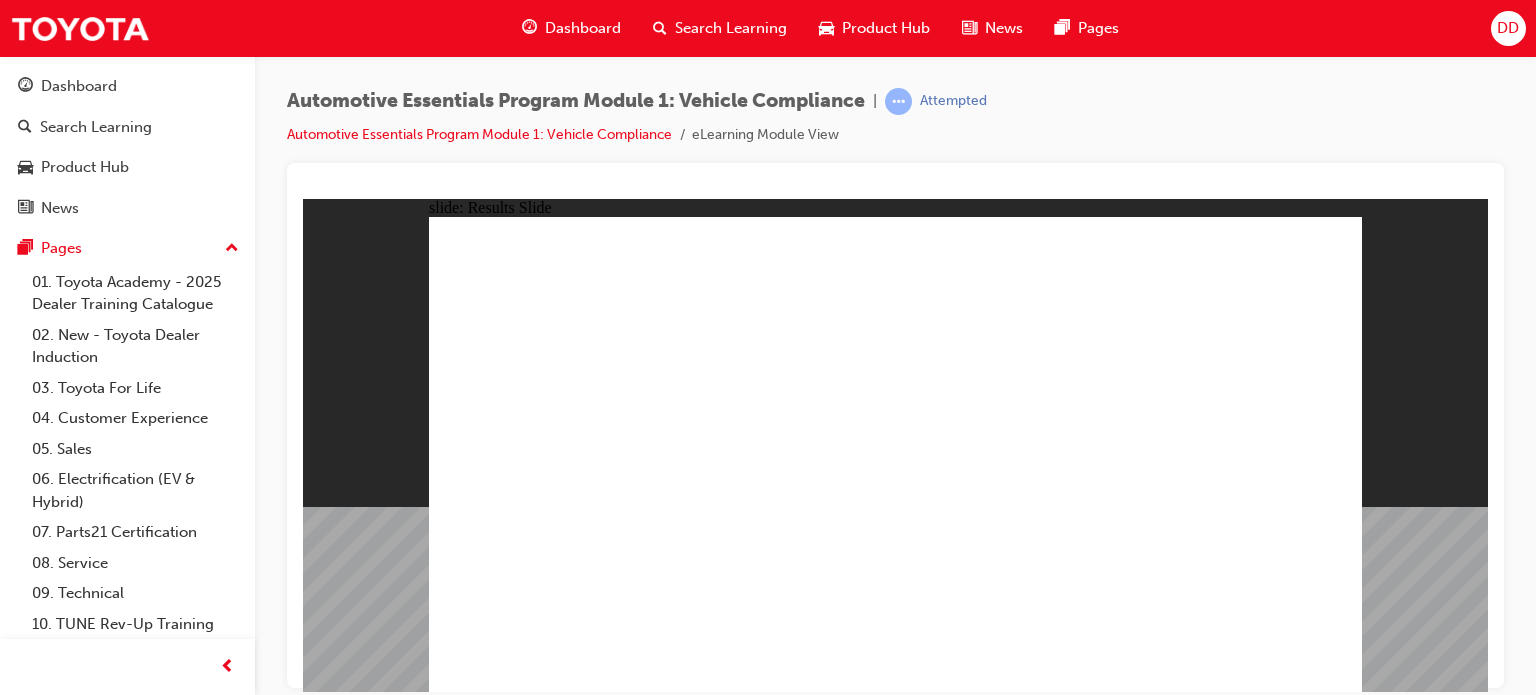 click 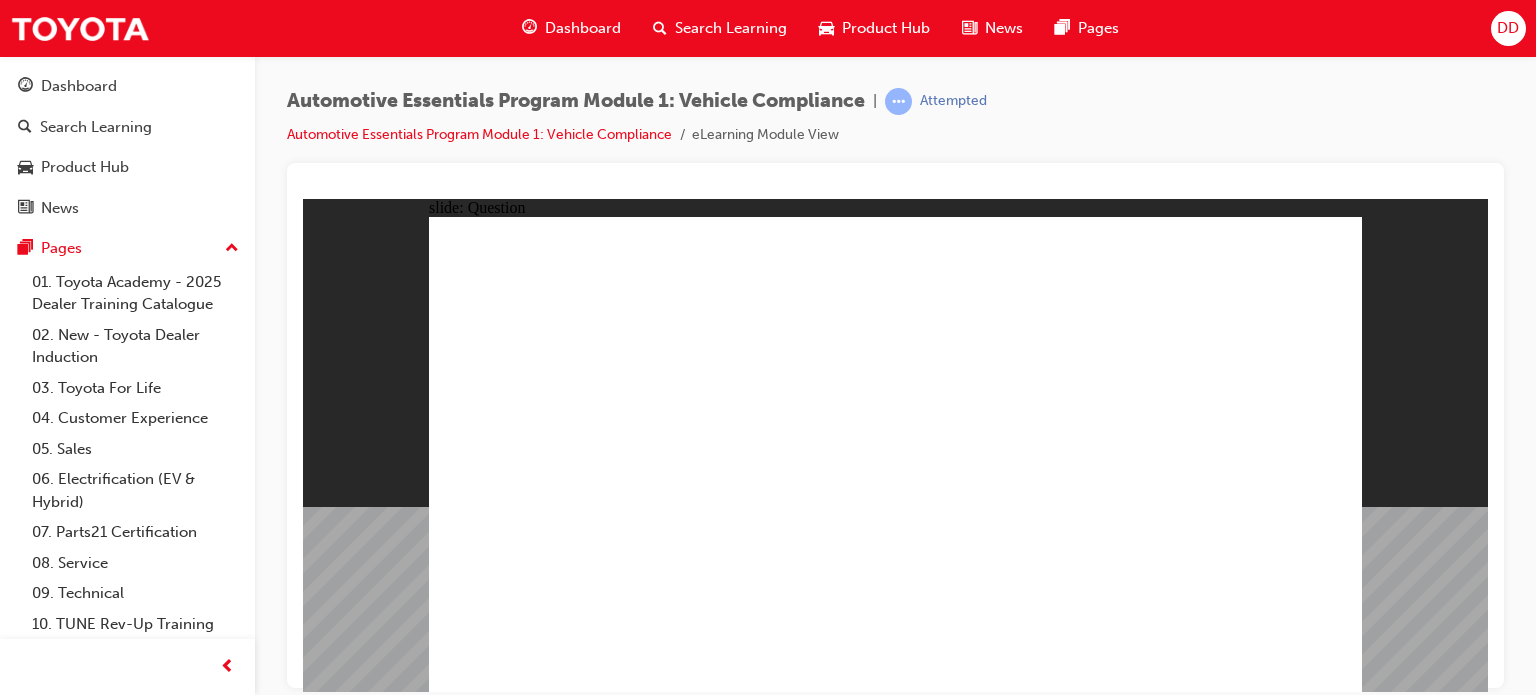 click 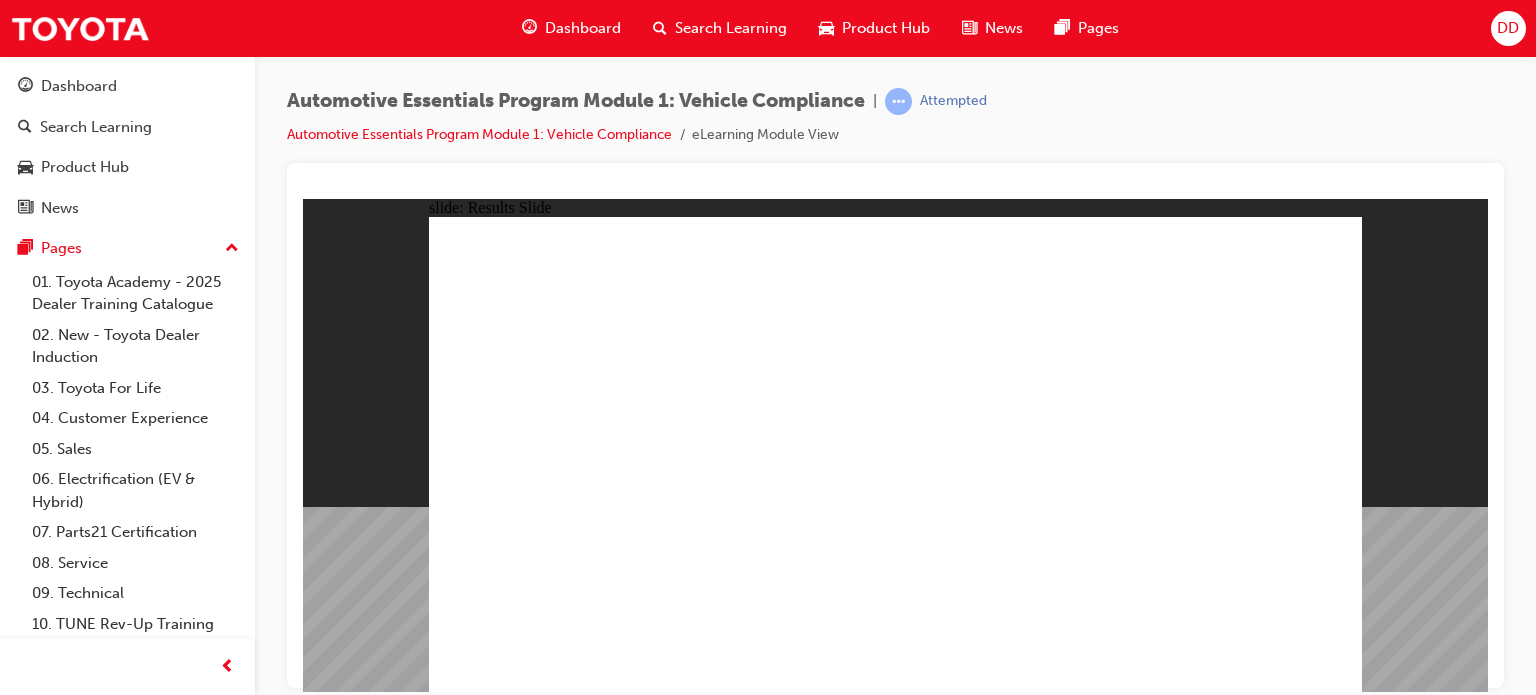 click 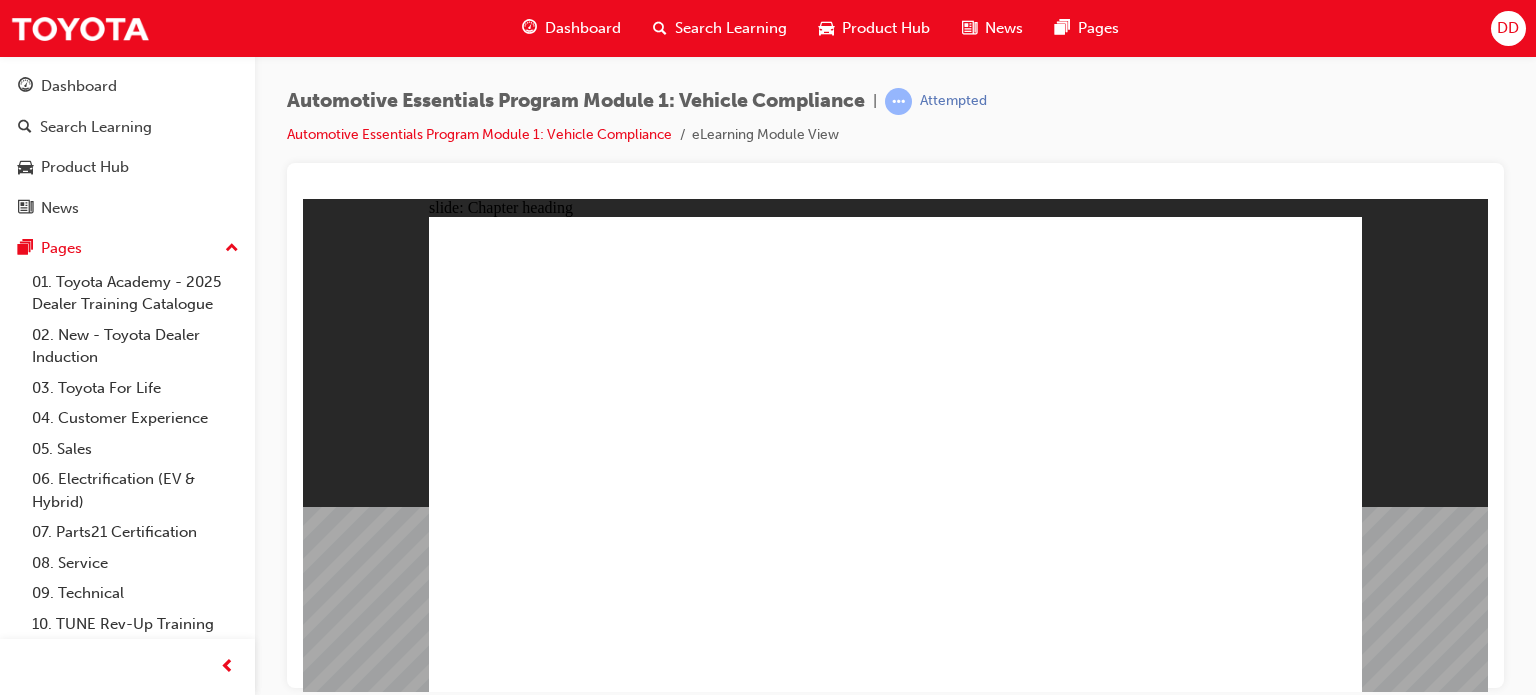 click 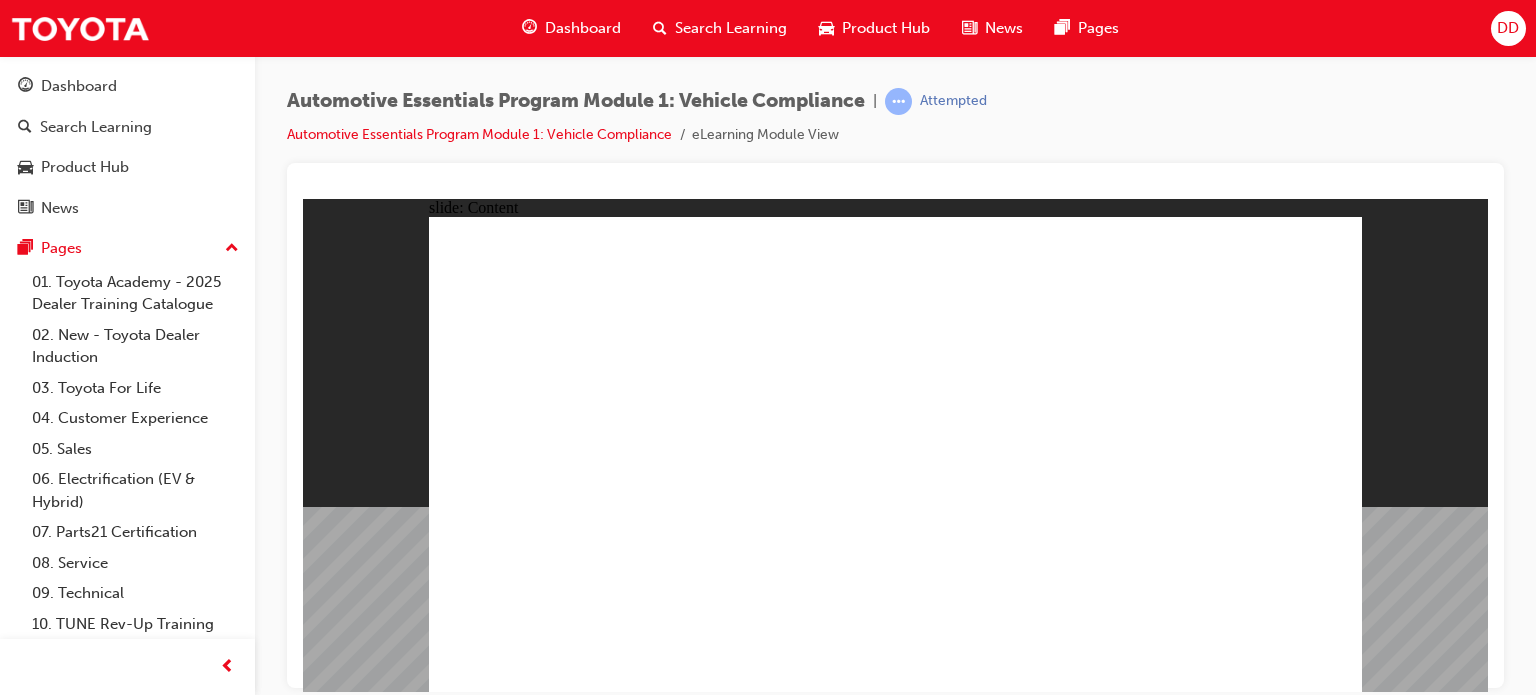 click 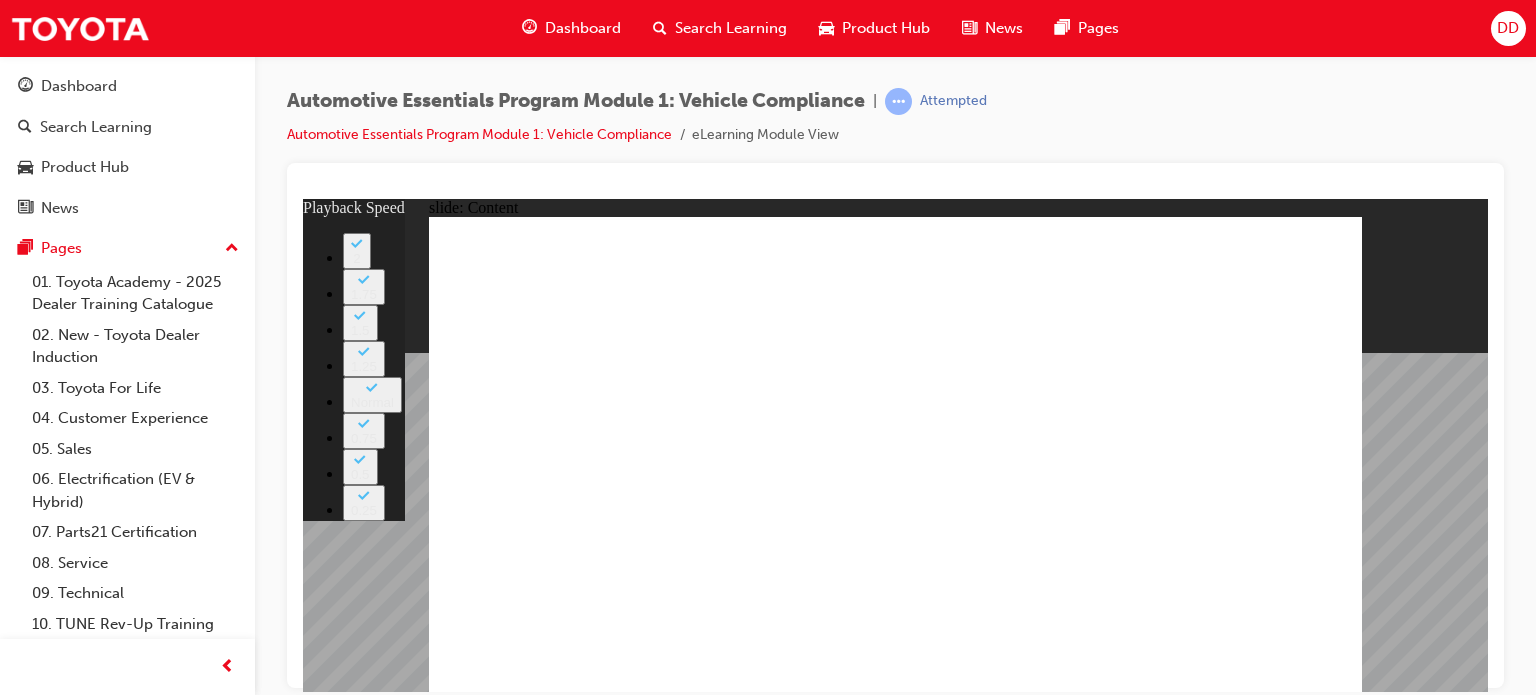 type on "35" 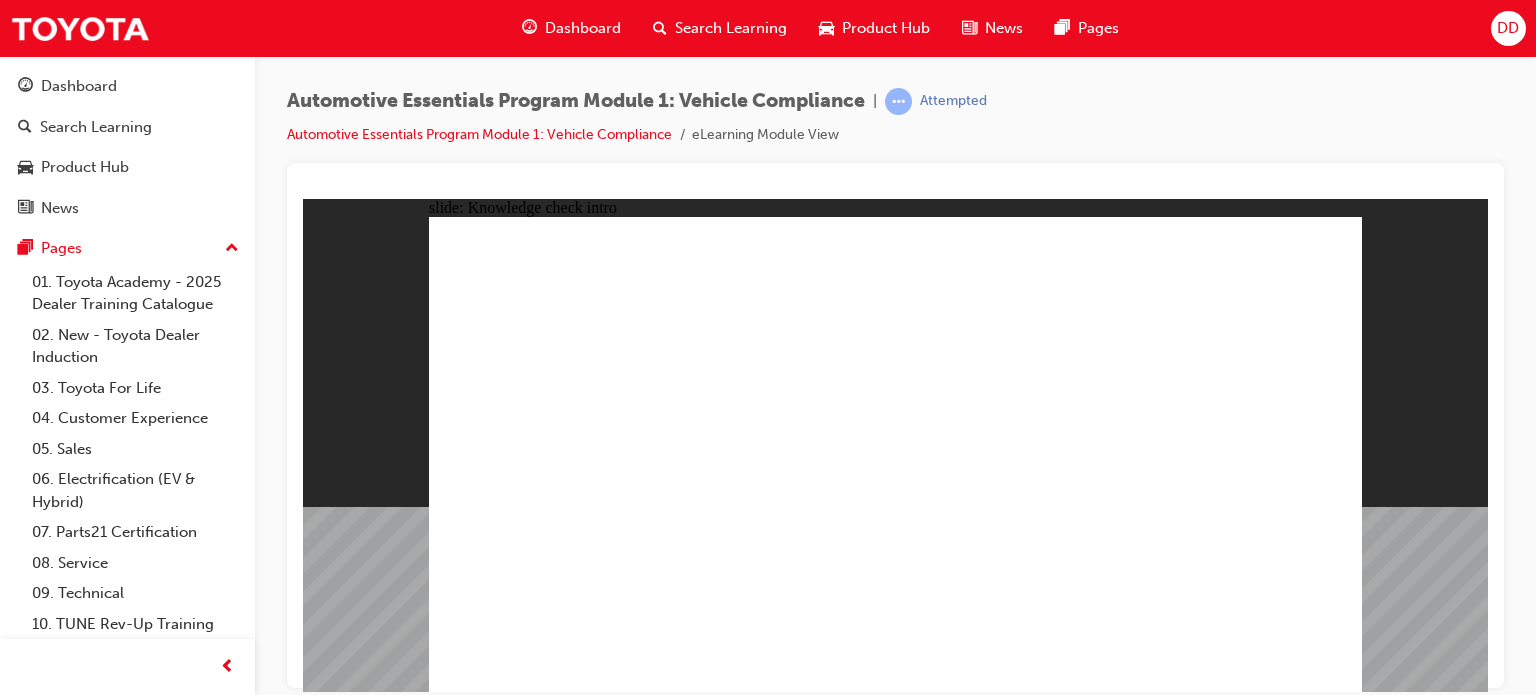 click 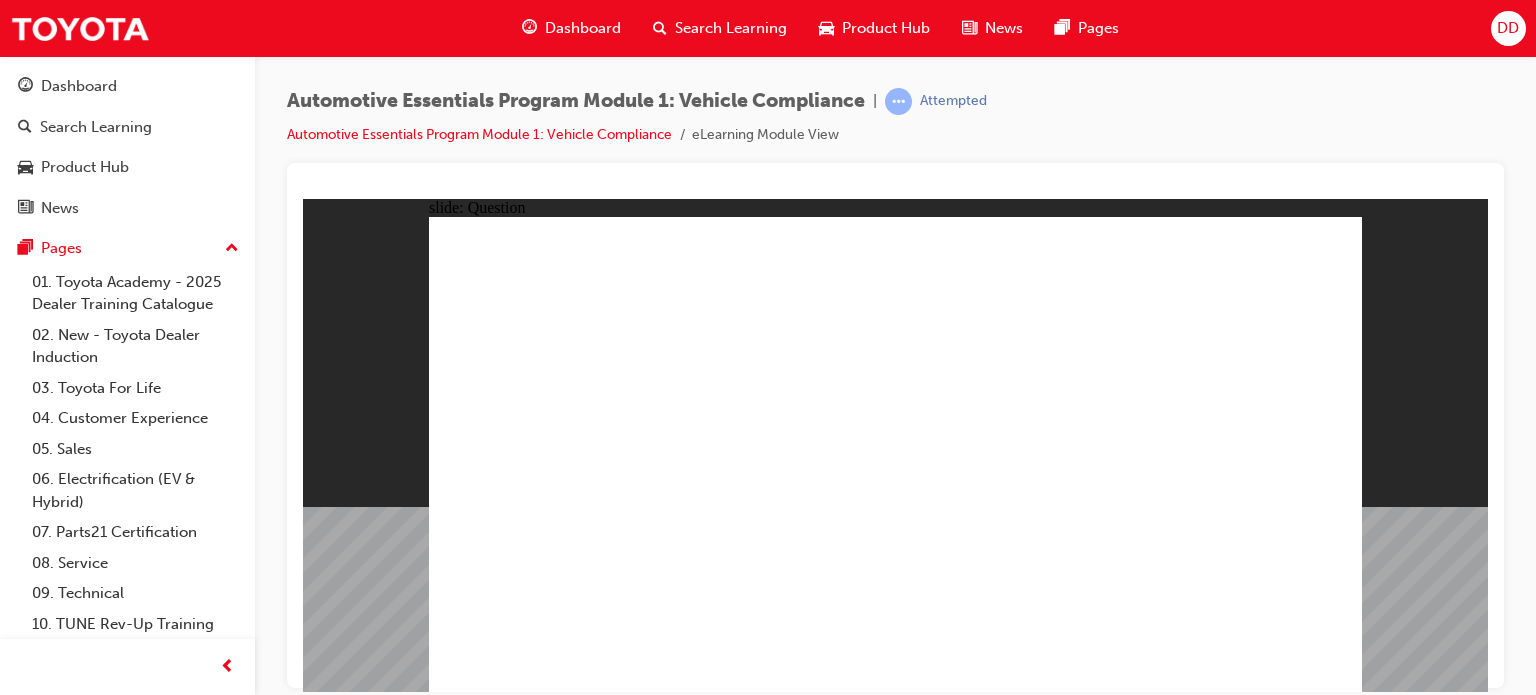 click 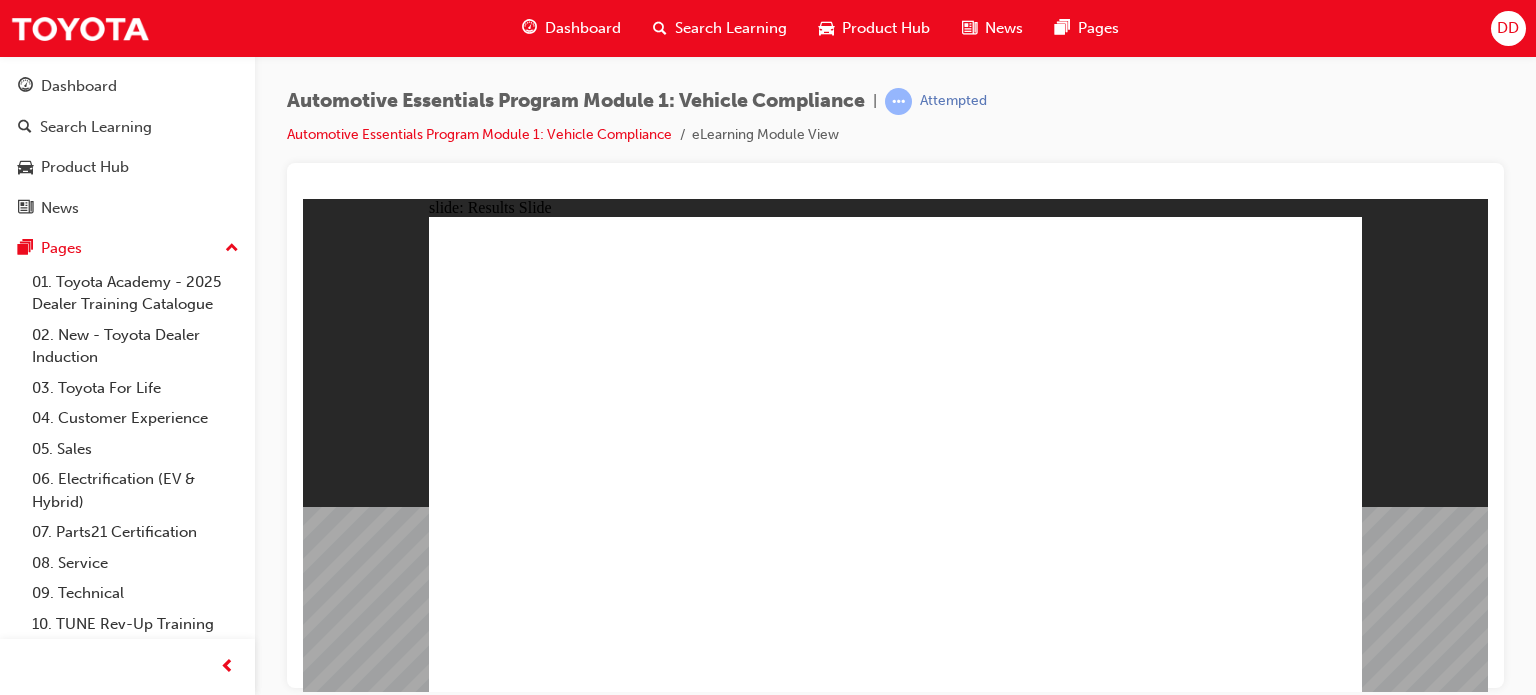 click 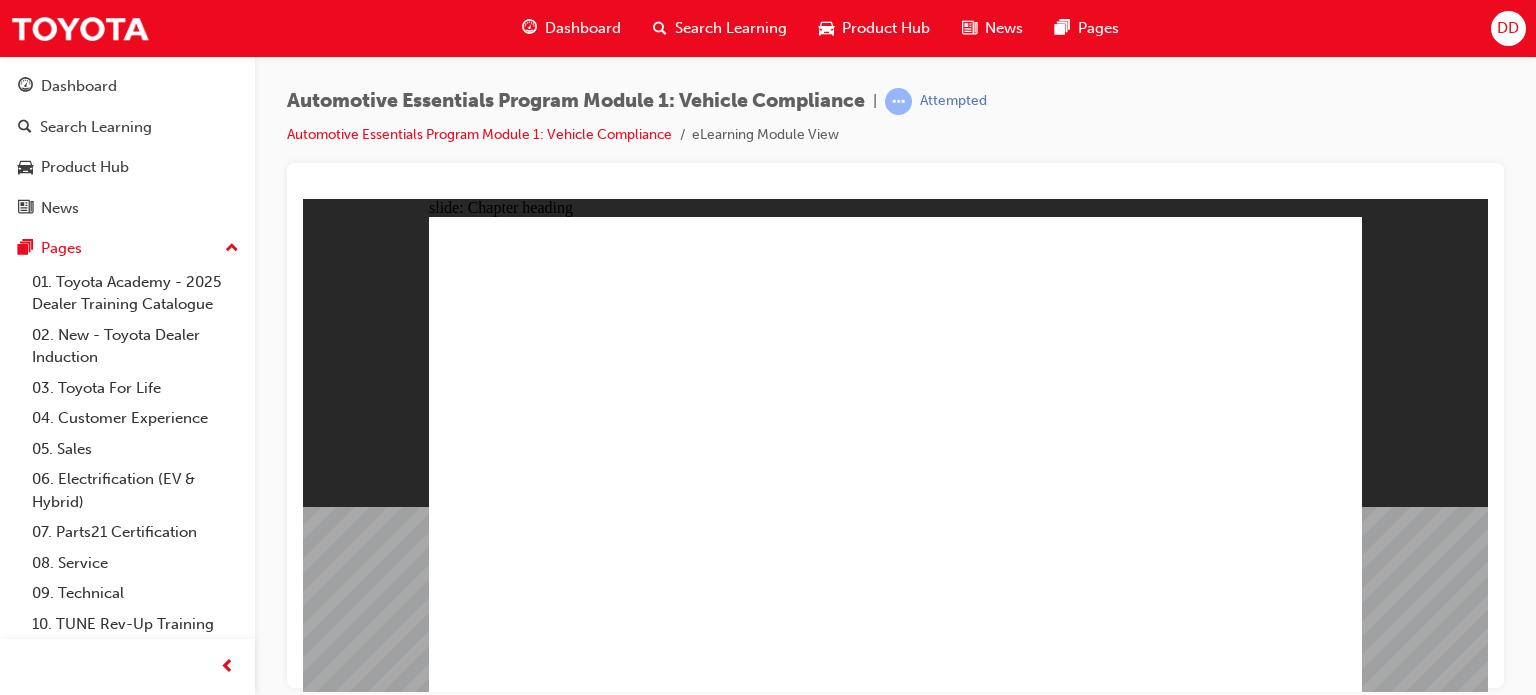 click 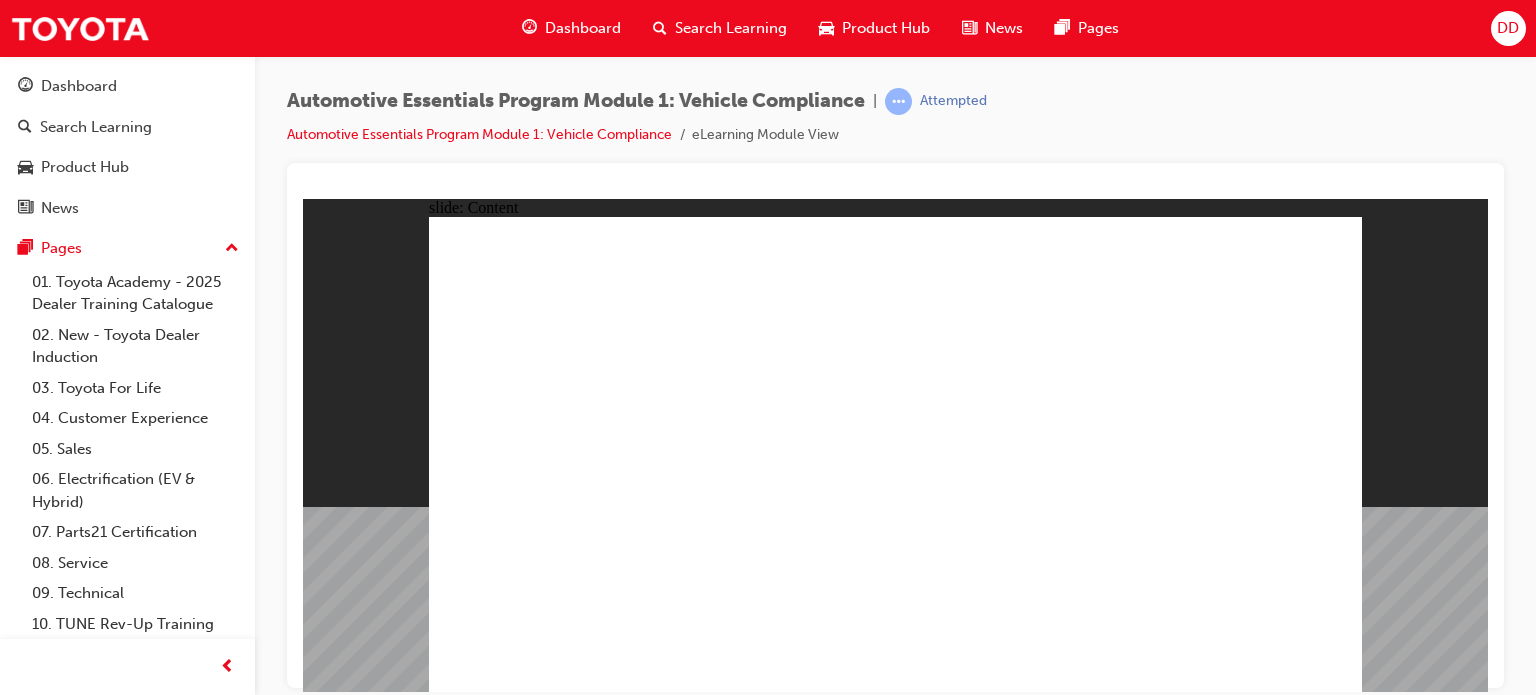 click 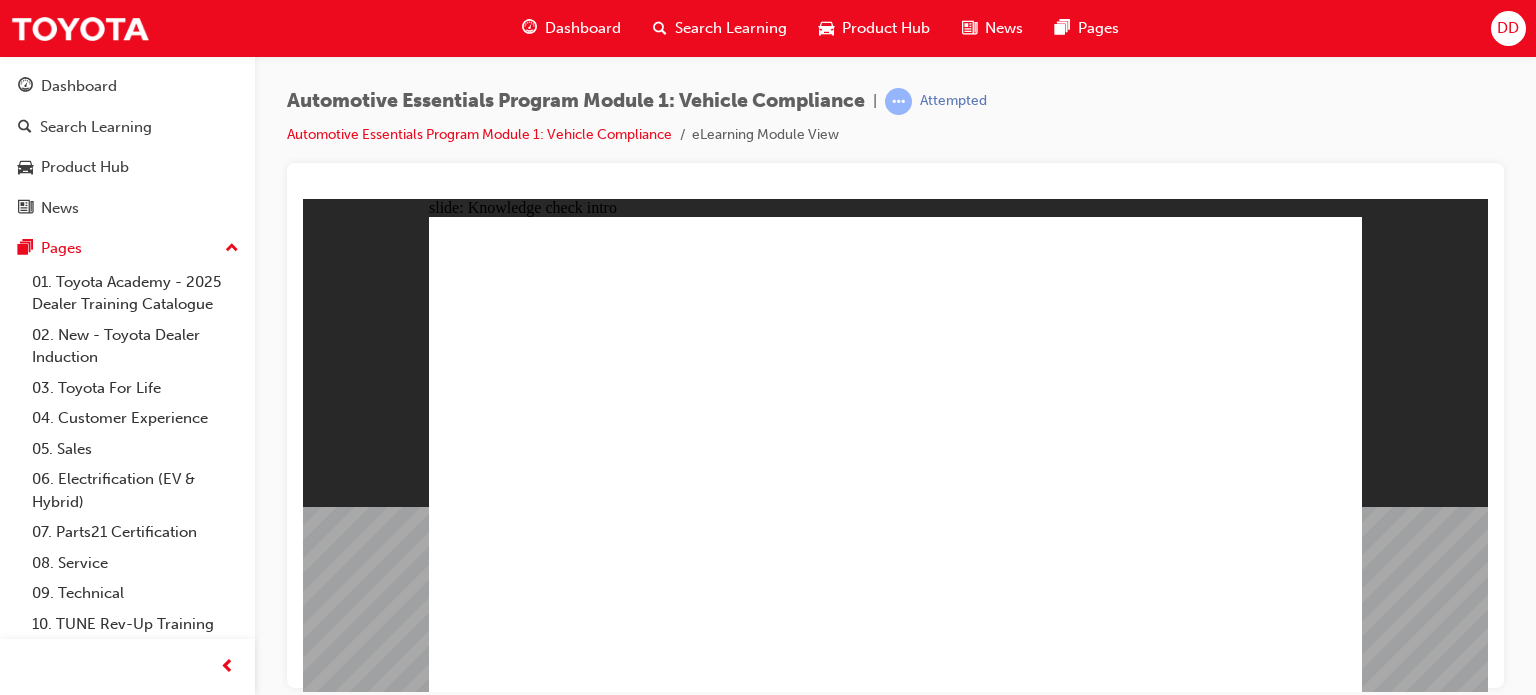 click 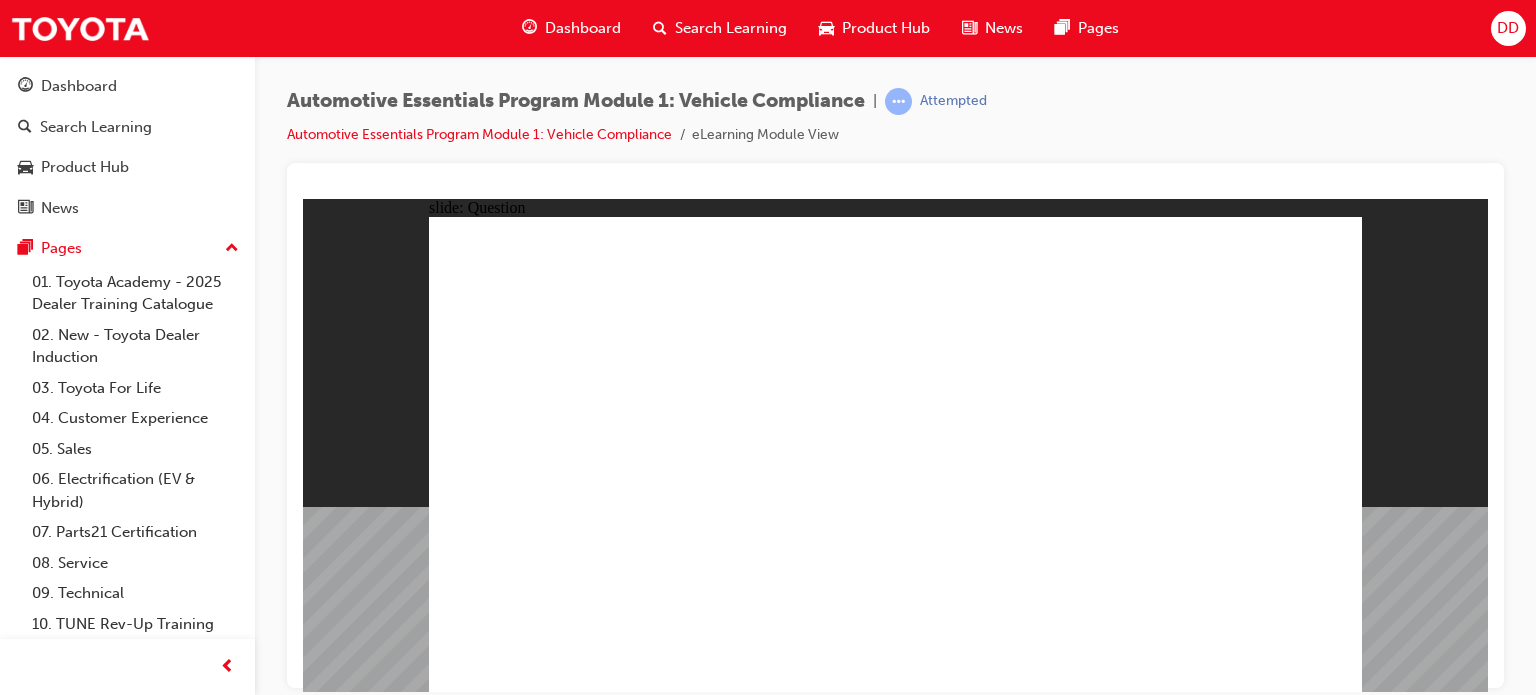 click 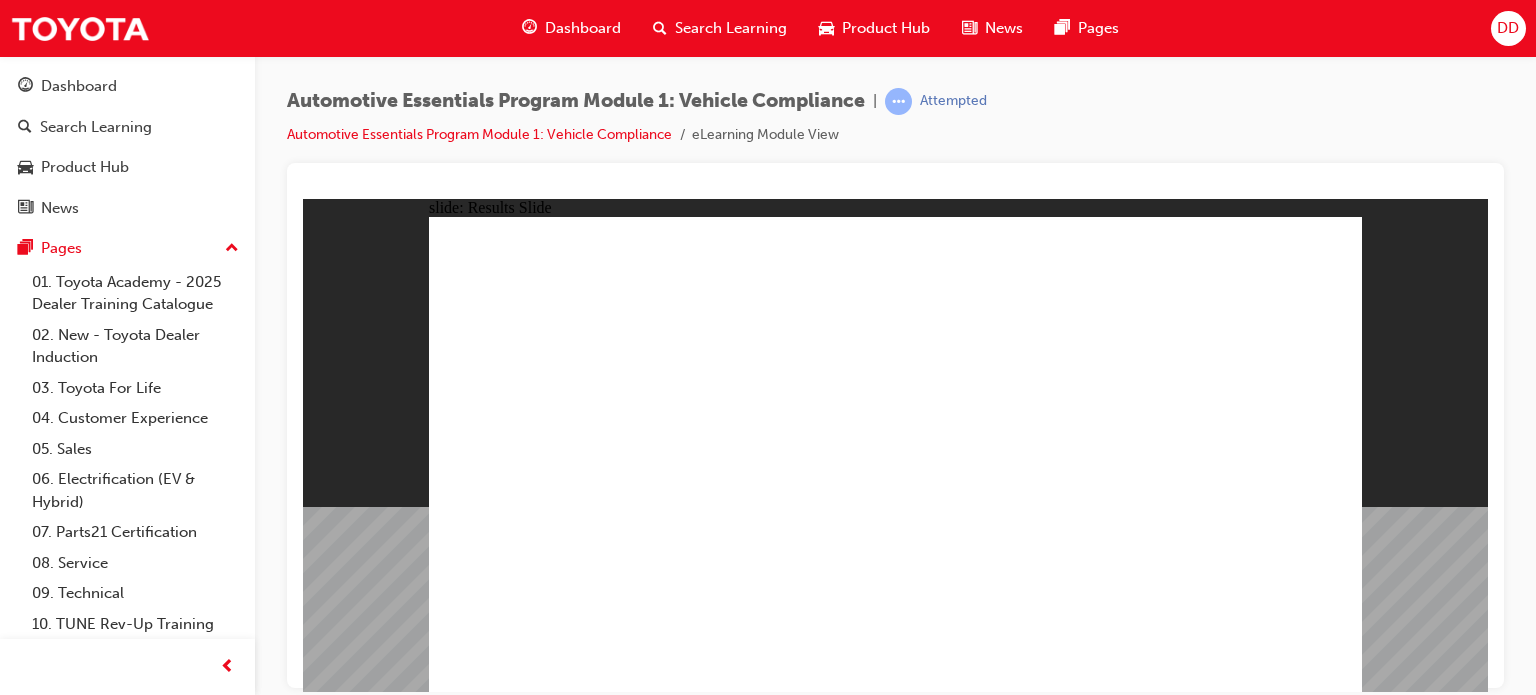 click 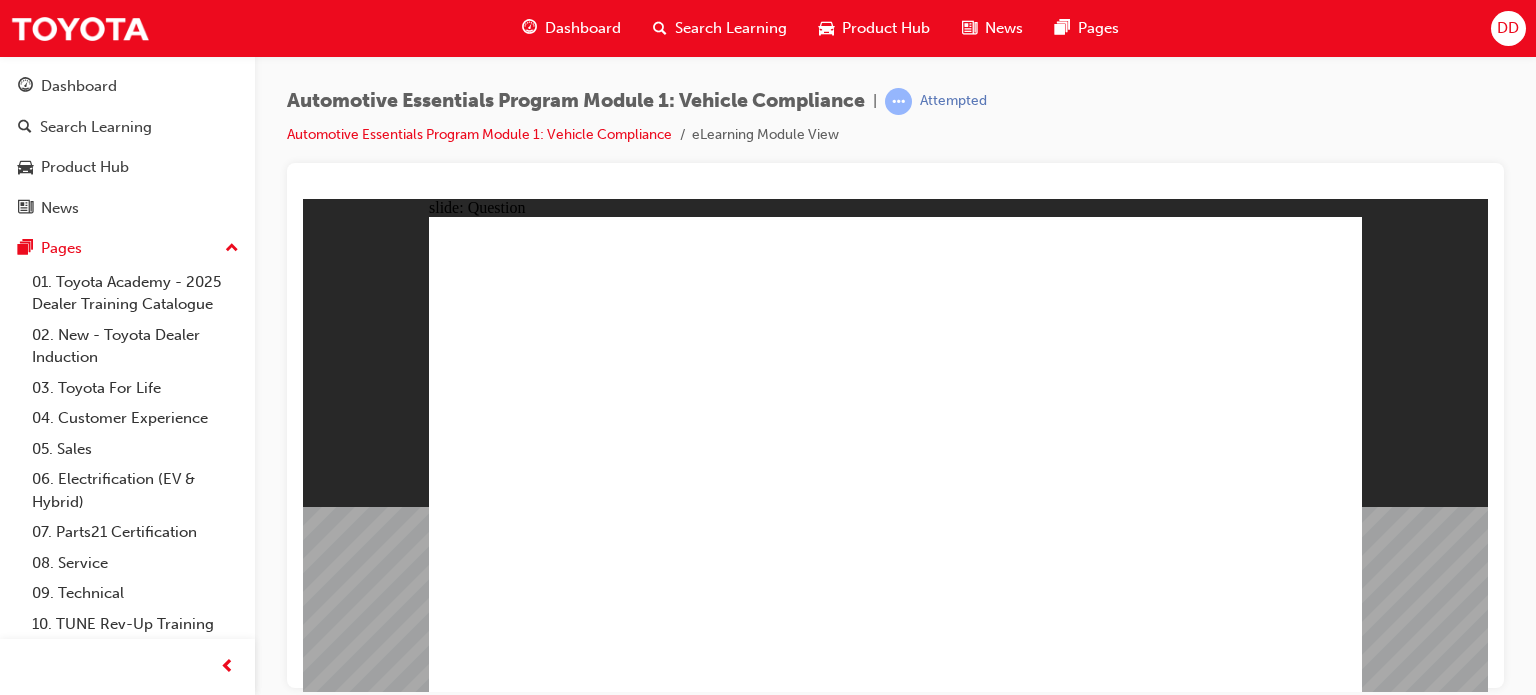 click 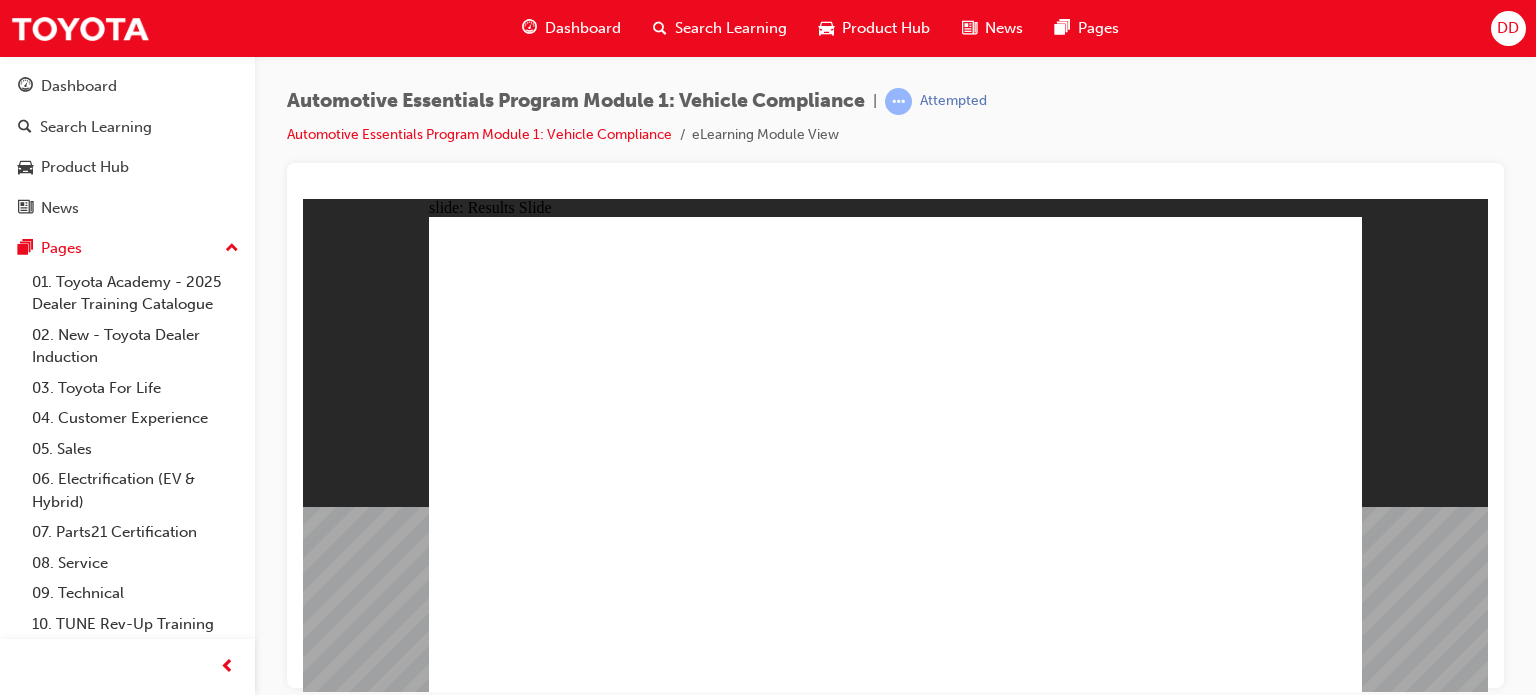 click 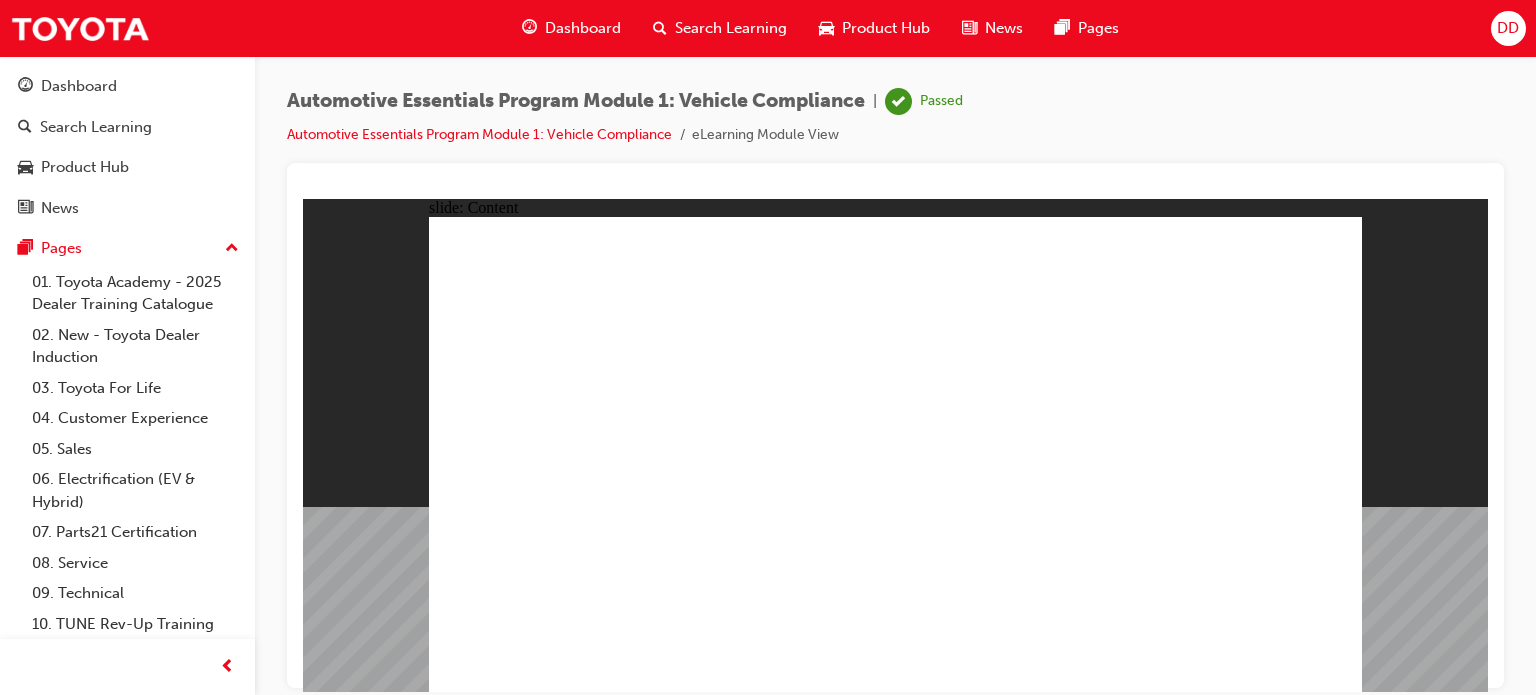 click 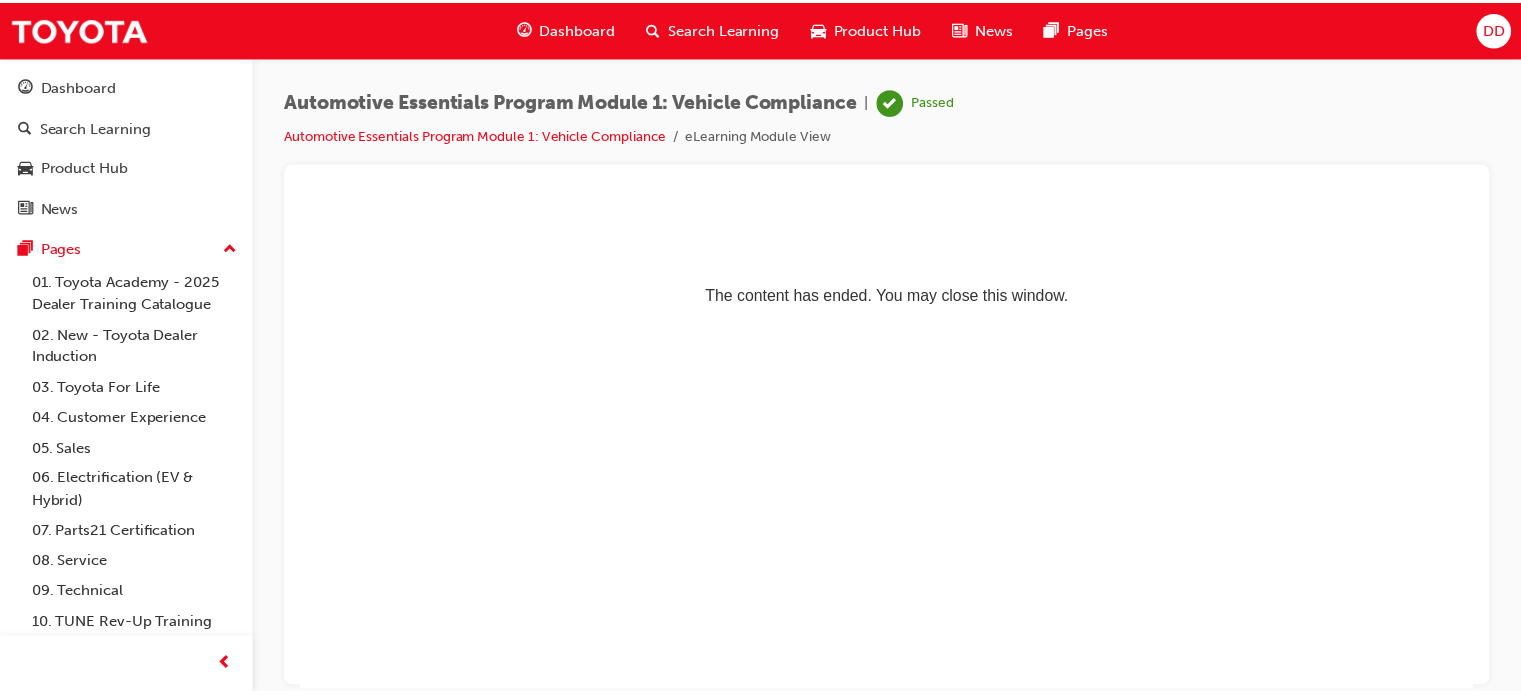 scroll, scrollTop: 0, scrollLeft: 0, axis: both 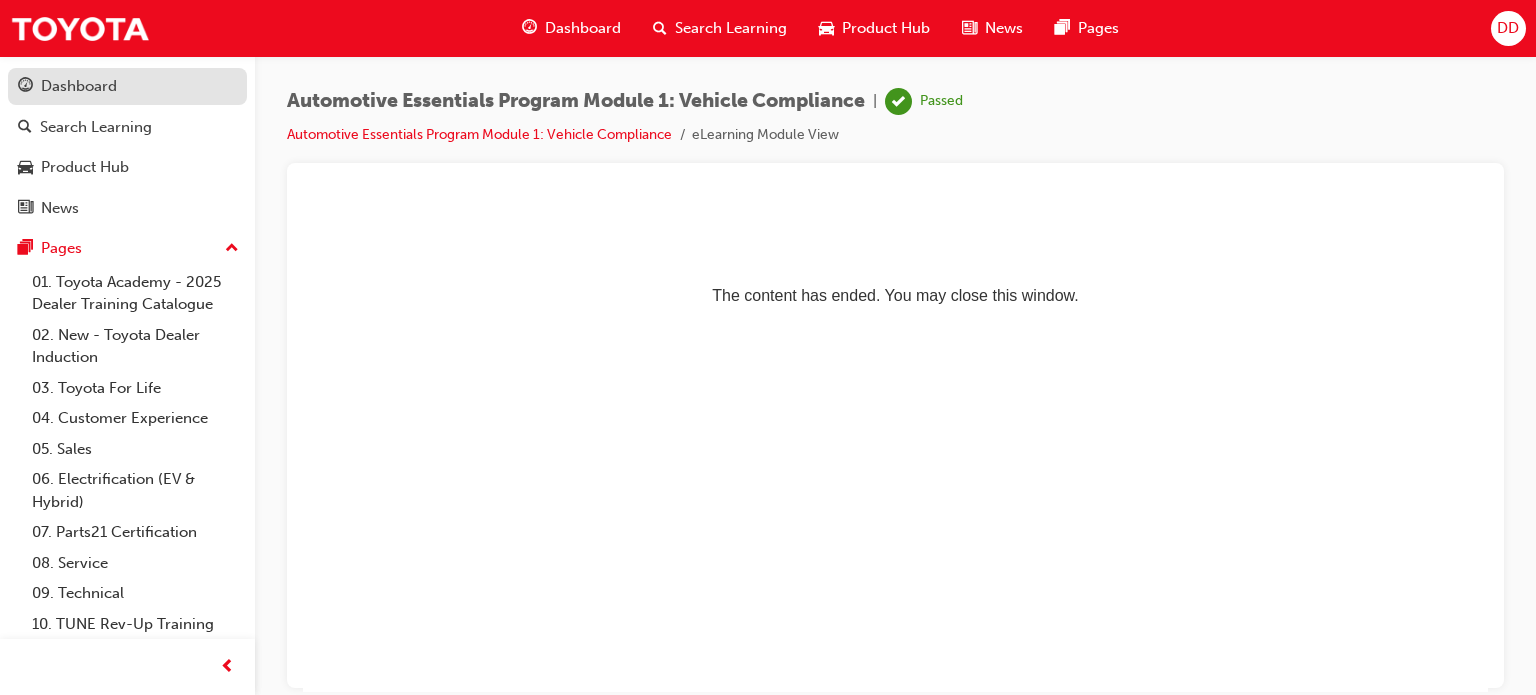 click on "Dashboard" at bounding box center [79, 86] 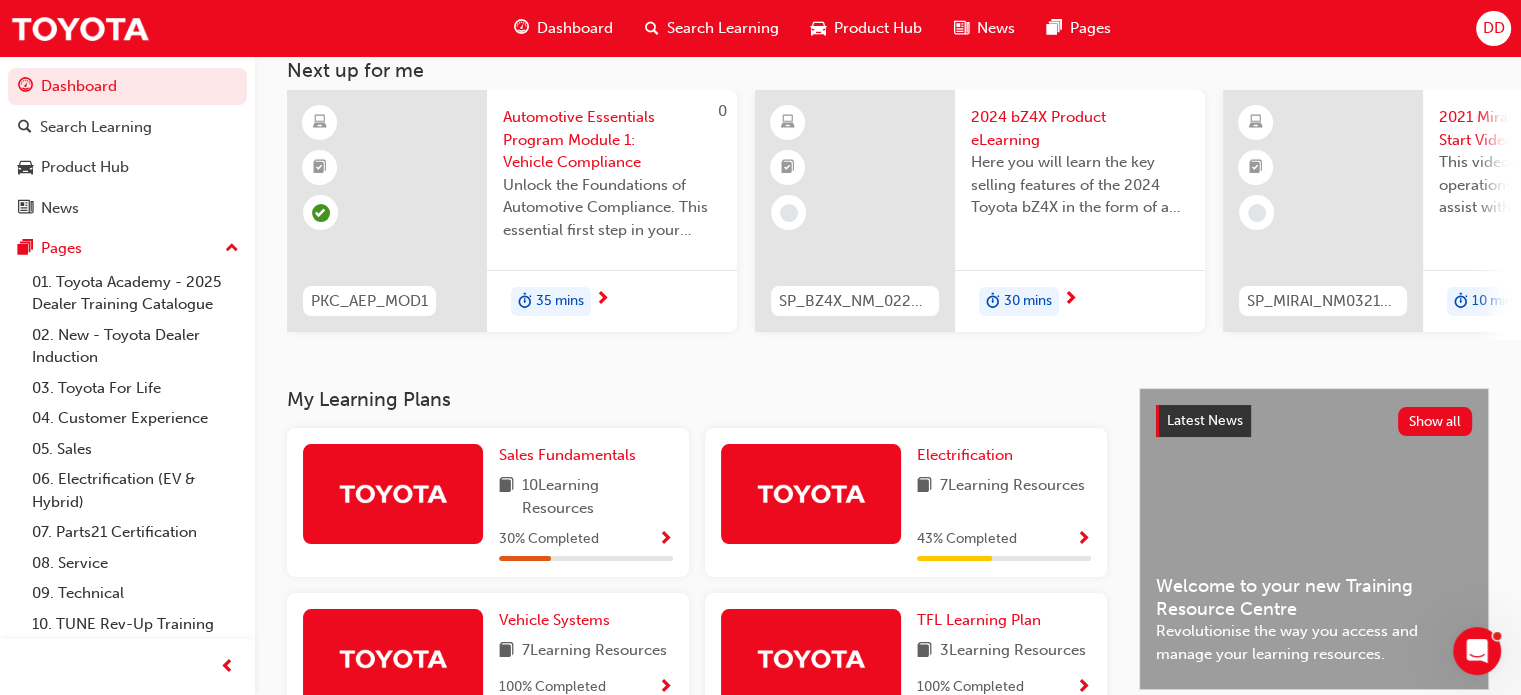 scroll, scrollTop: 300, scrollLeft: 0, axis: vertical 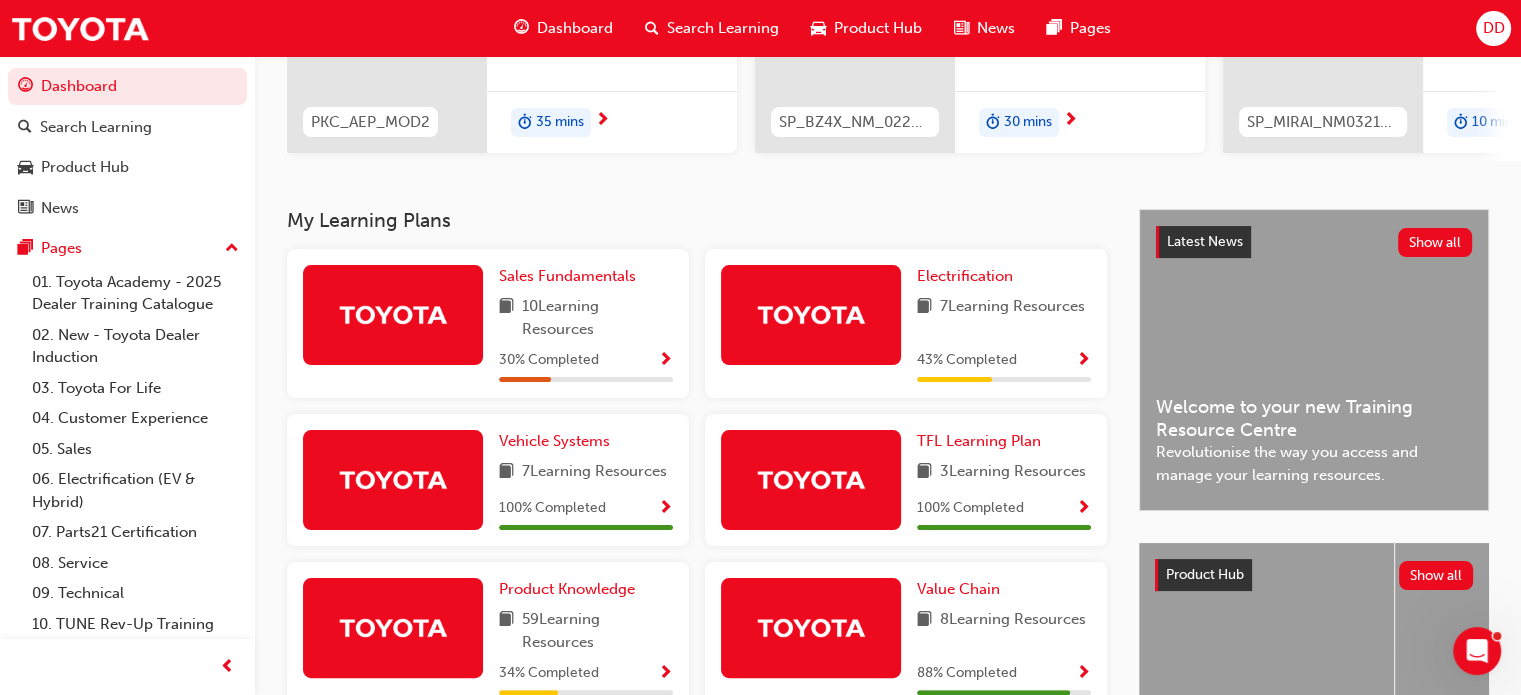 click at bounding box center [393, 314] 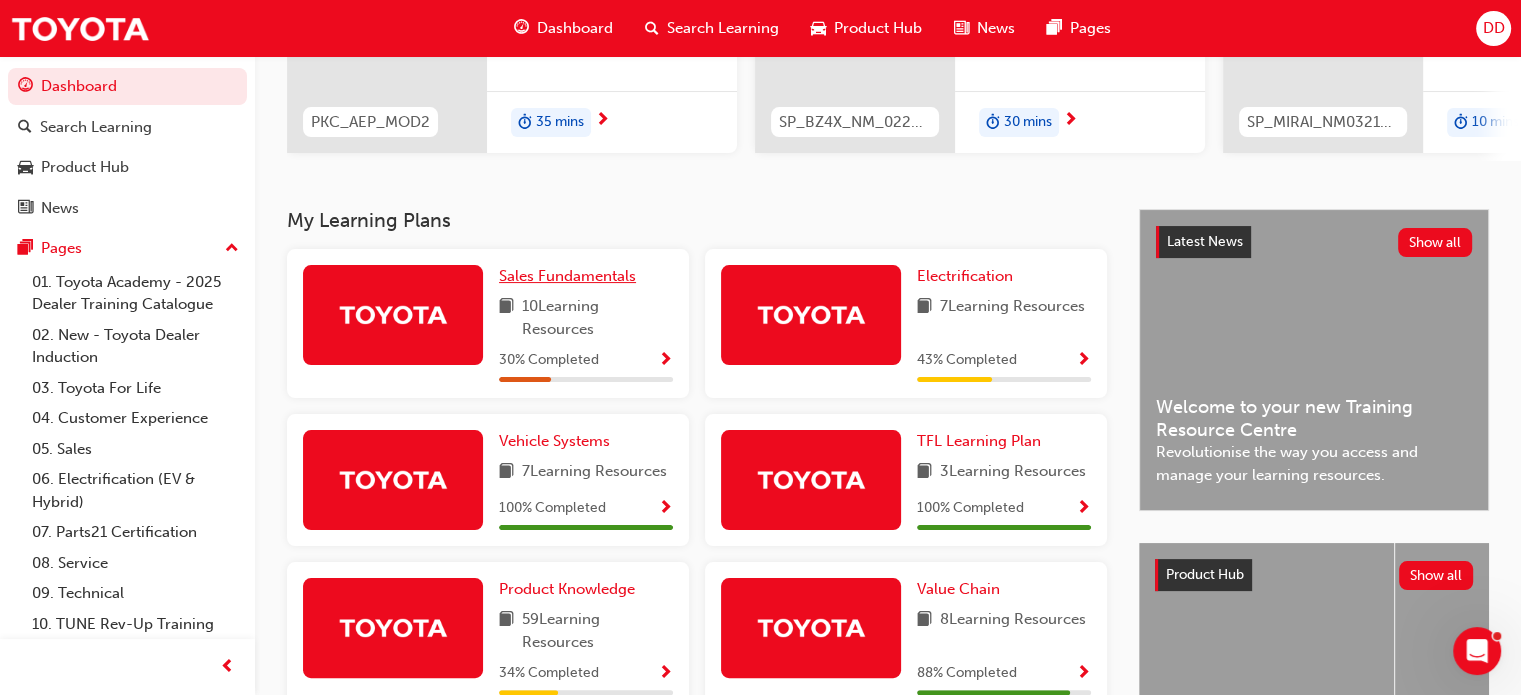 click on "Sales Fundamentals" at bounding box center [567, 276] 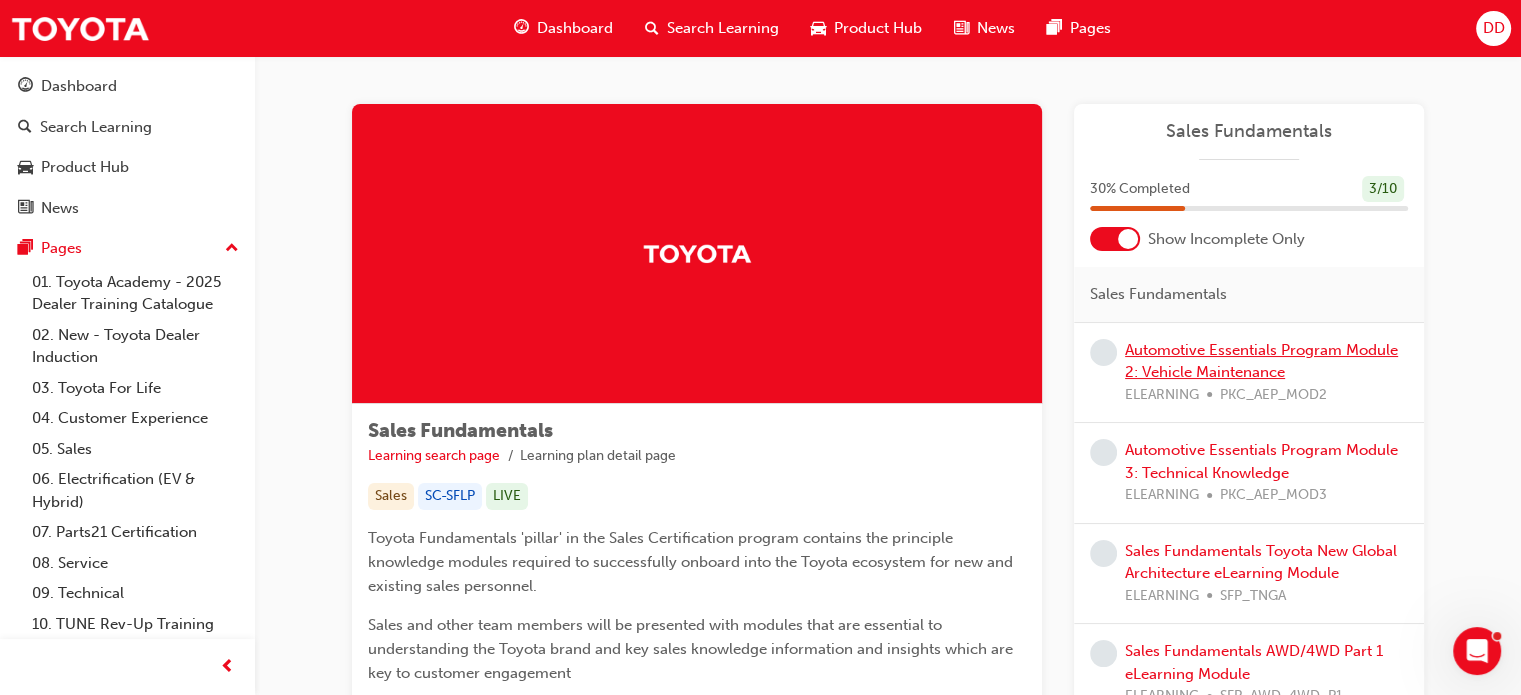 click on "Automotive Essentials Program Module 2: Vehicle Maintenance" at bounding box center (1261, 361) 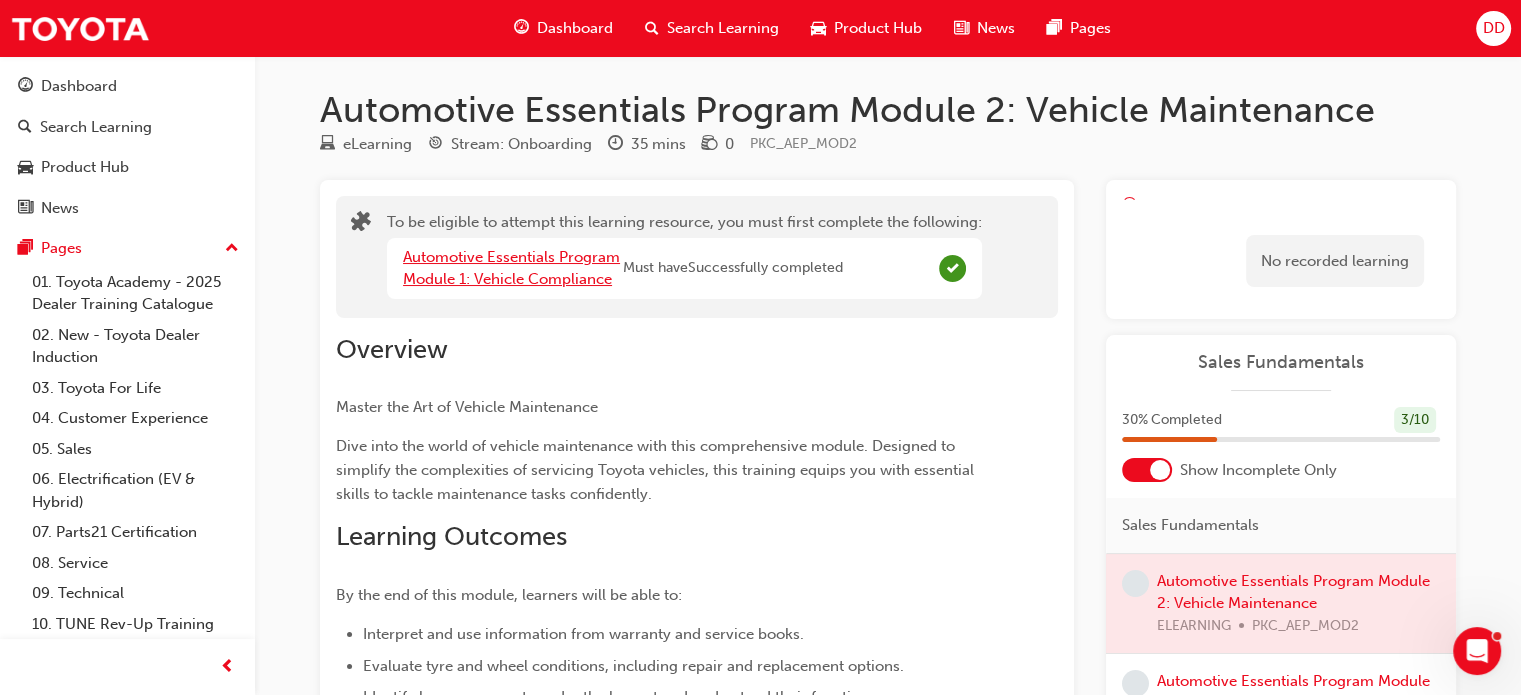 click on "Automotive Essentials Program Module 1: Vehicle Compliance" at bounding box center [511, 268] 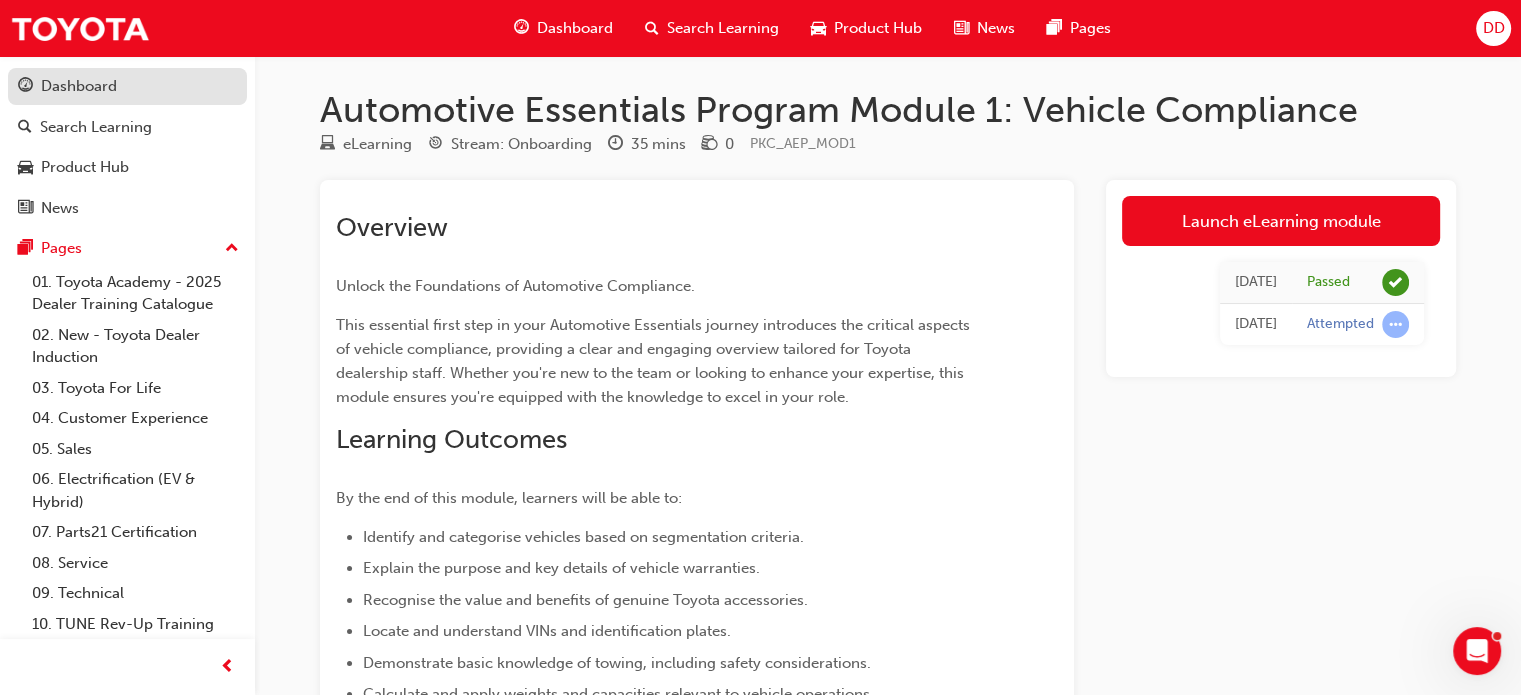 click on "Dashboard" at bounding box center [127, 86] 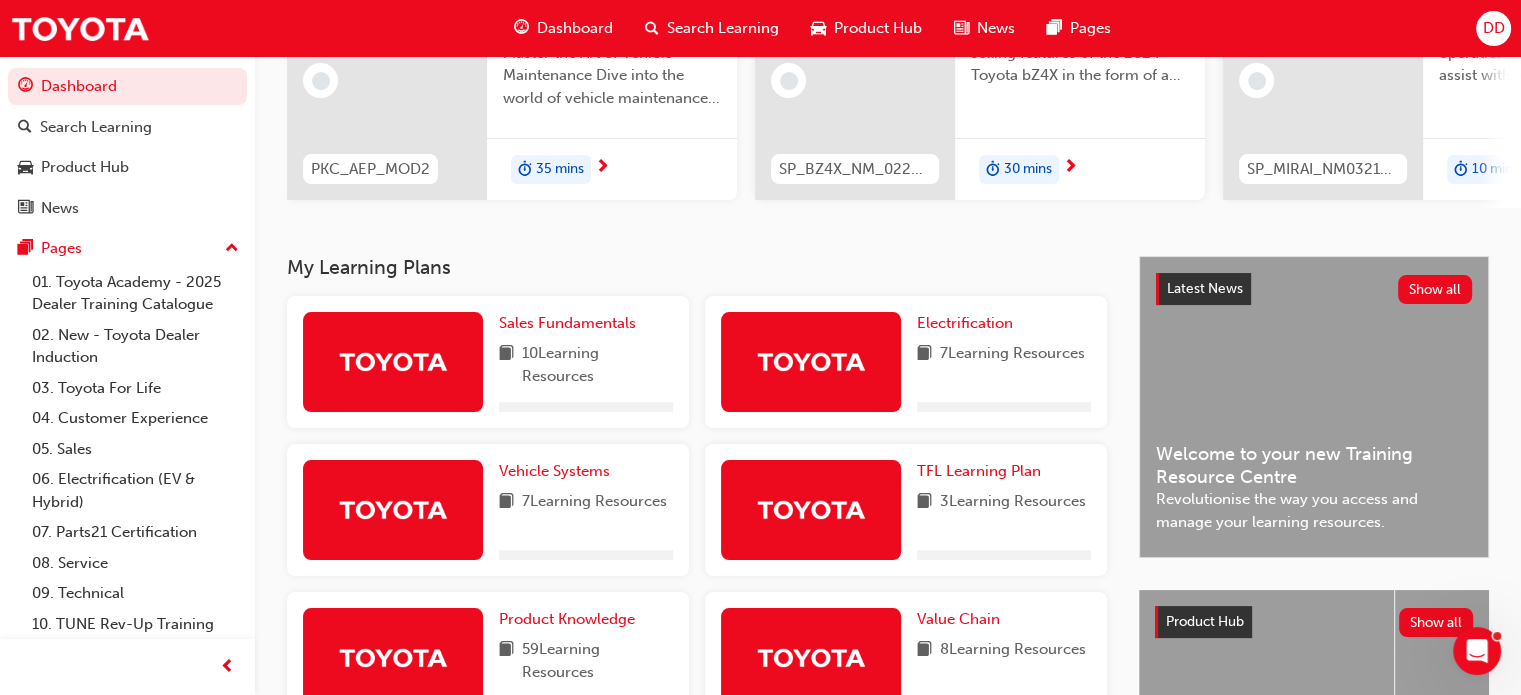 scroll, scrollTop: 300, scrollLeft: 0, axis: vertical 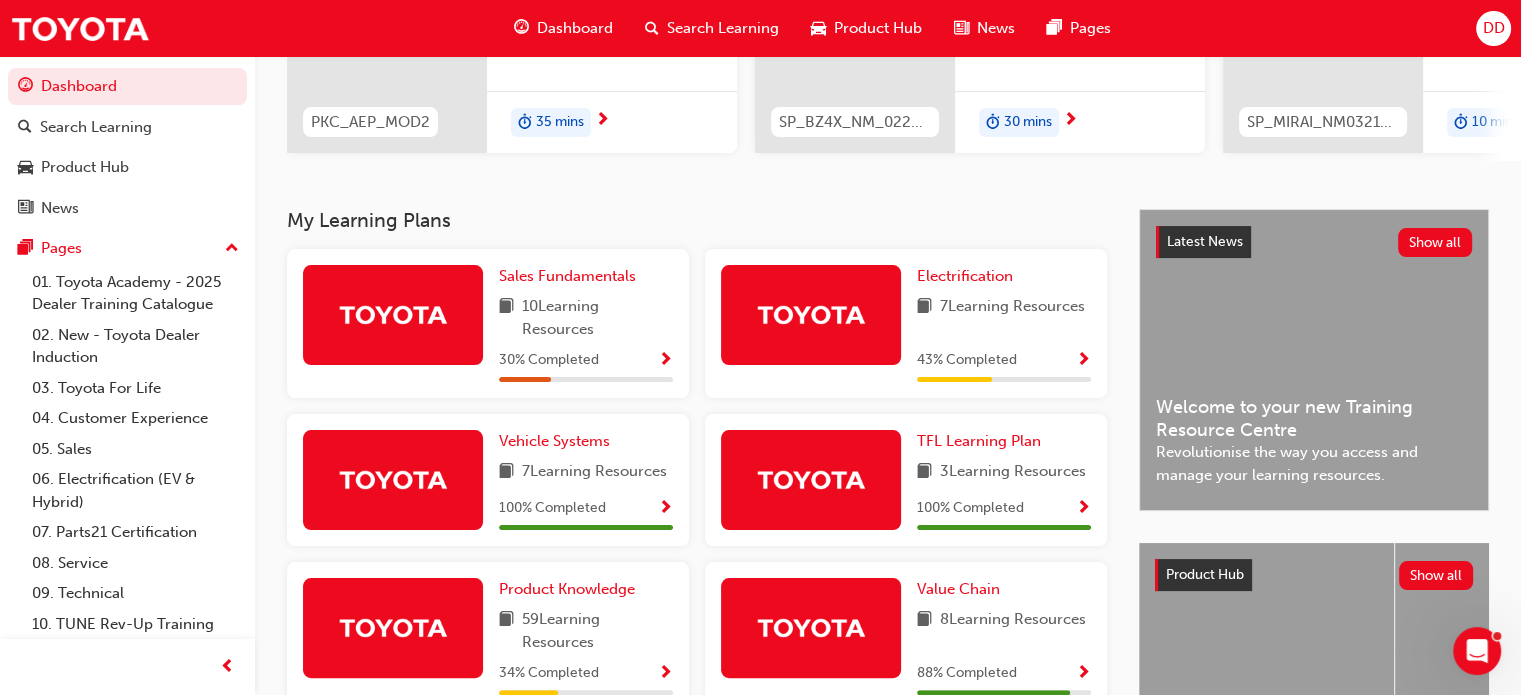 click at bounding box center [665, 361] 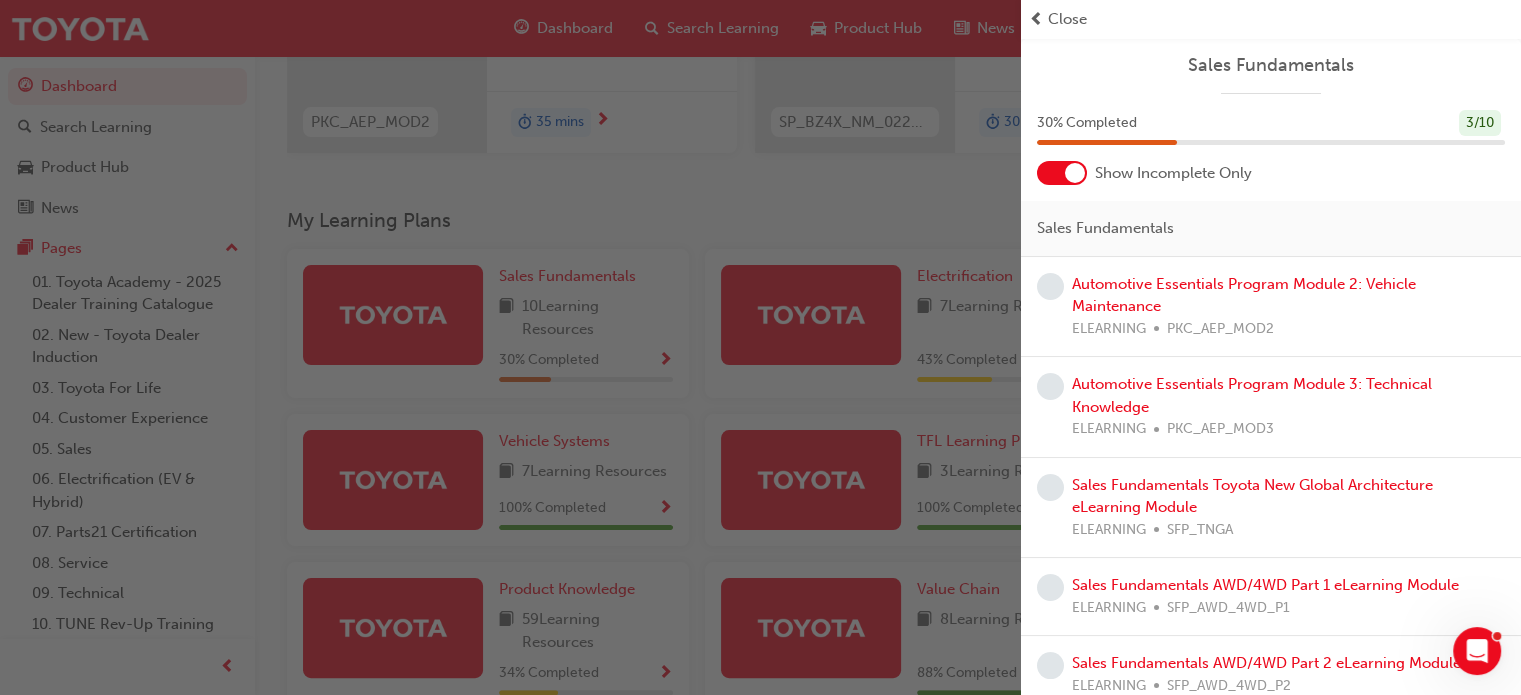 click at bounding box center (1075, 173) 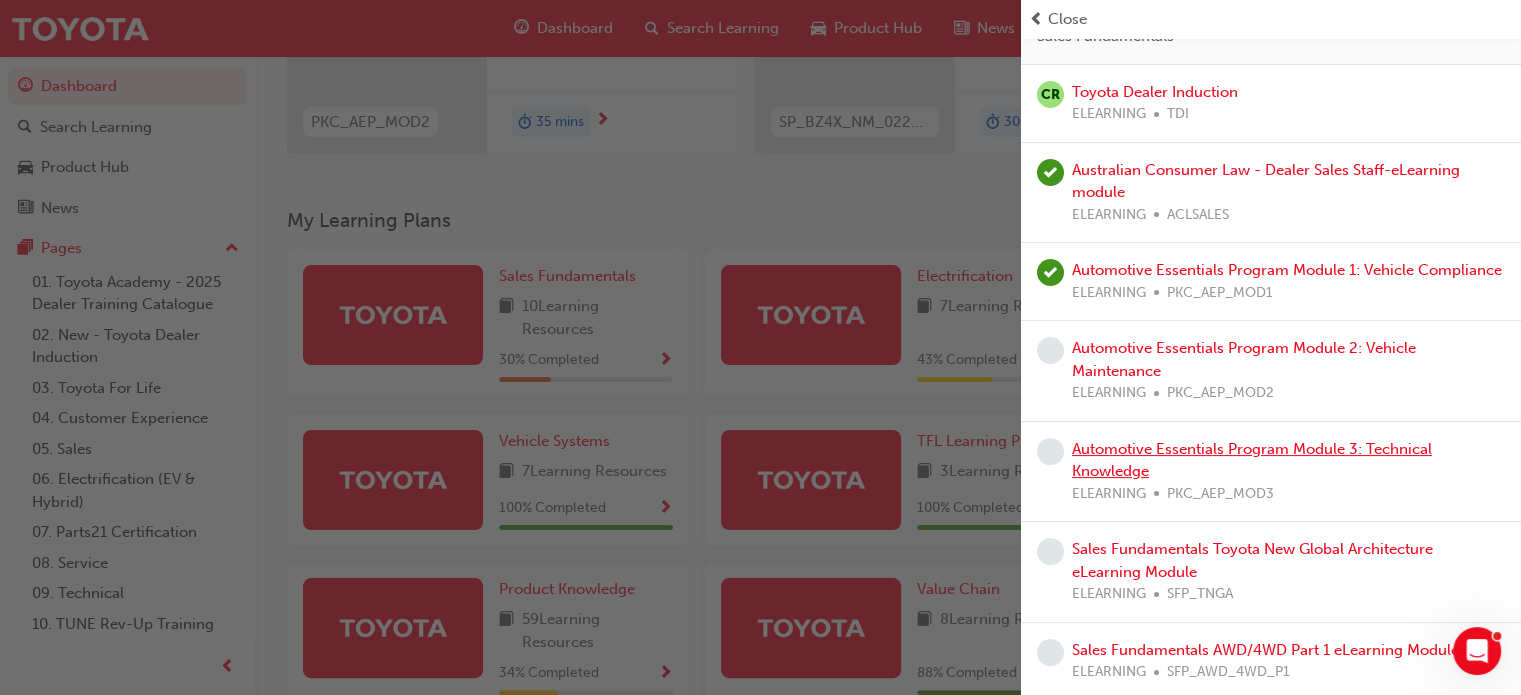 scroll, scrollTop: 200, scrollLeft: 0, axis: vertical 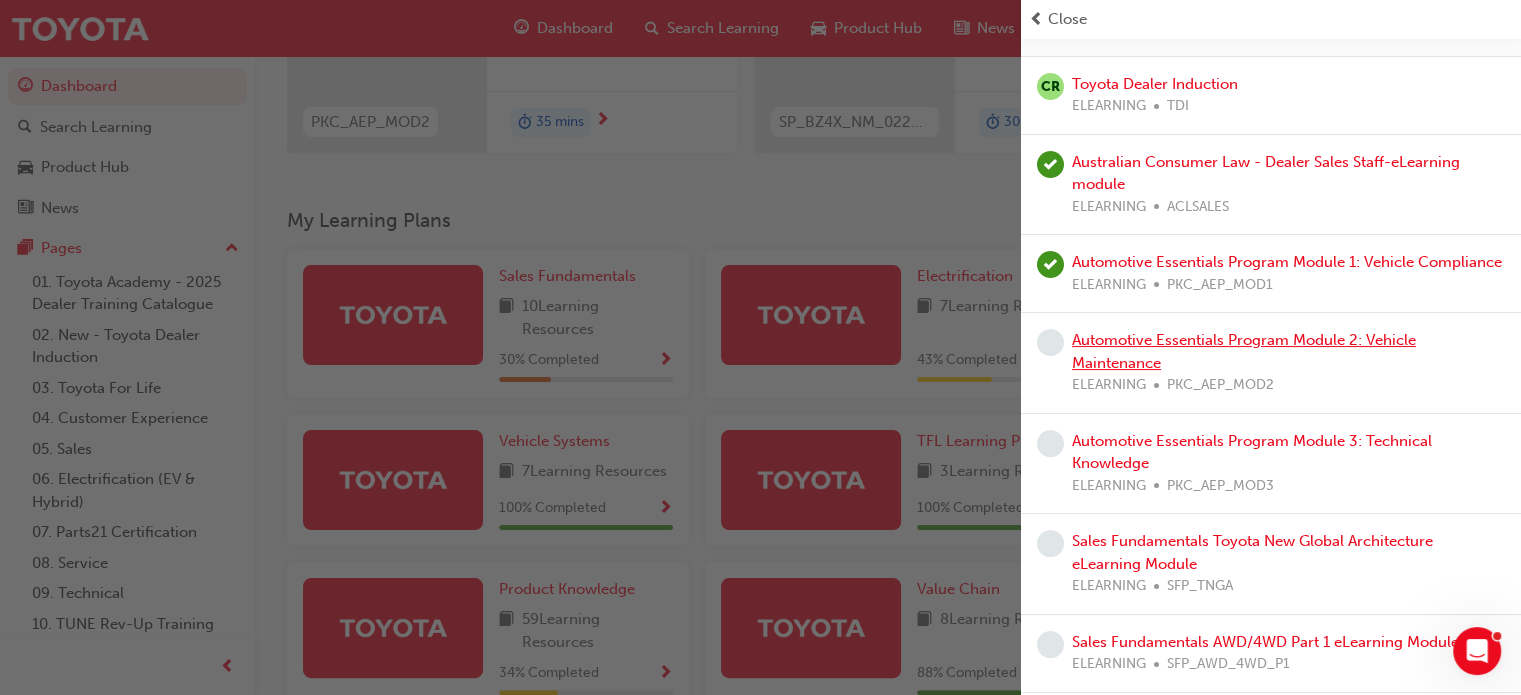 click on "Automotive Essentials Program Module 2: Vehicle Maintenance" at bounding box center (1244, 351) 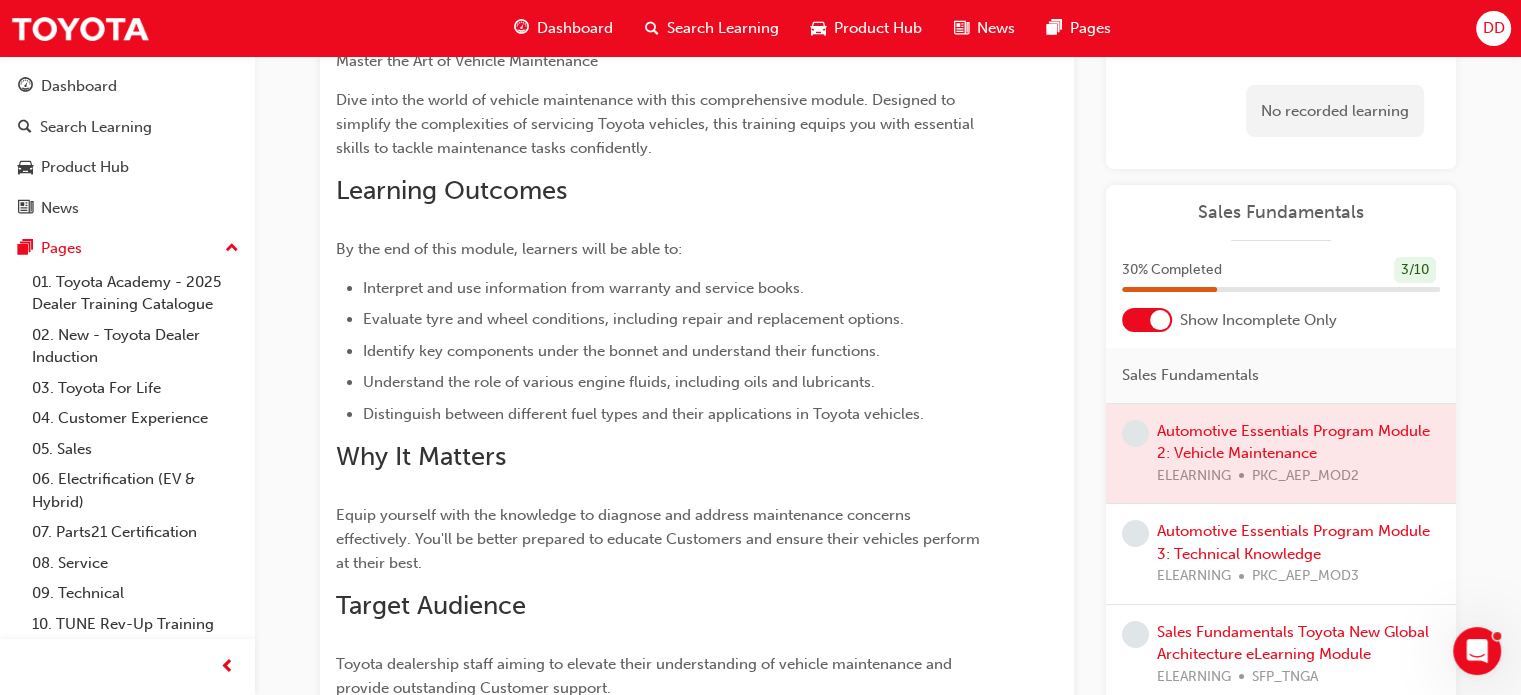 click at bounding box center [1281, 454] 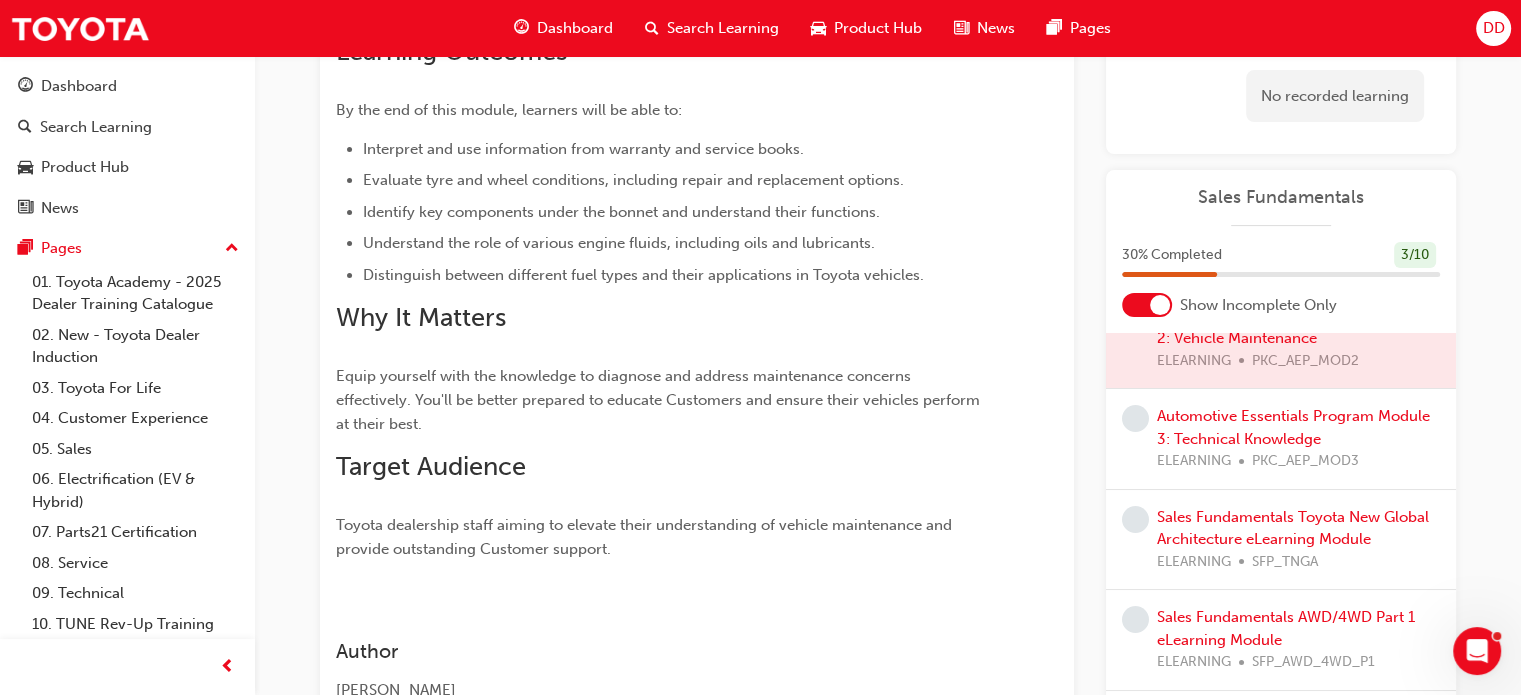 scroll, scrollTop: 592, scrollLeft: 0, axis: vertical 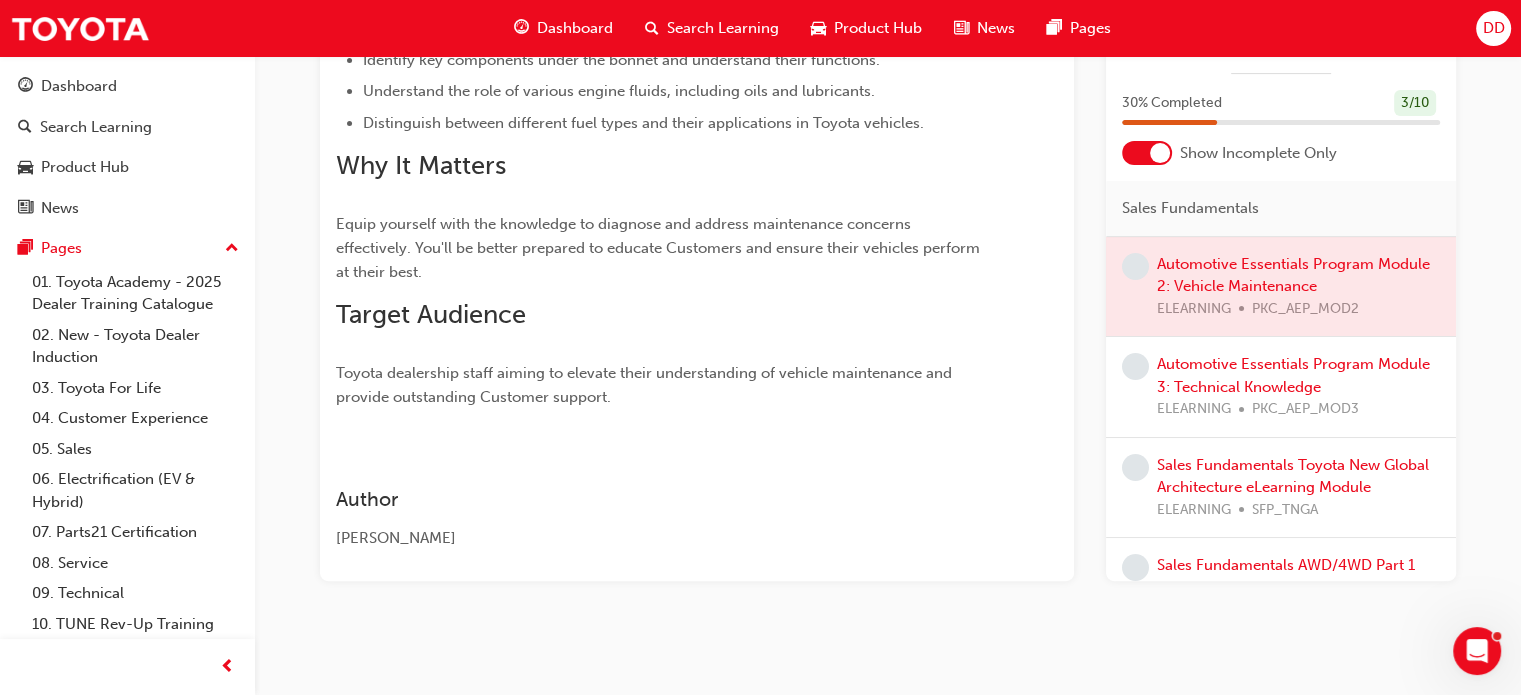 click at bounding box center (1281, 287) 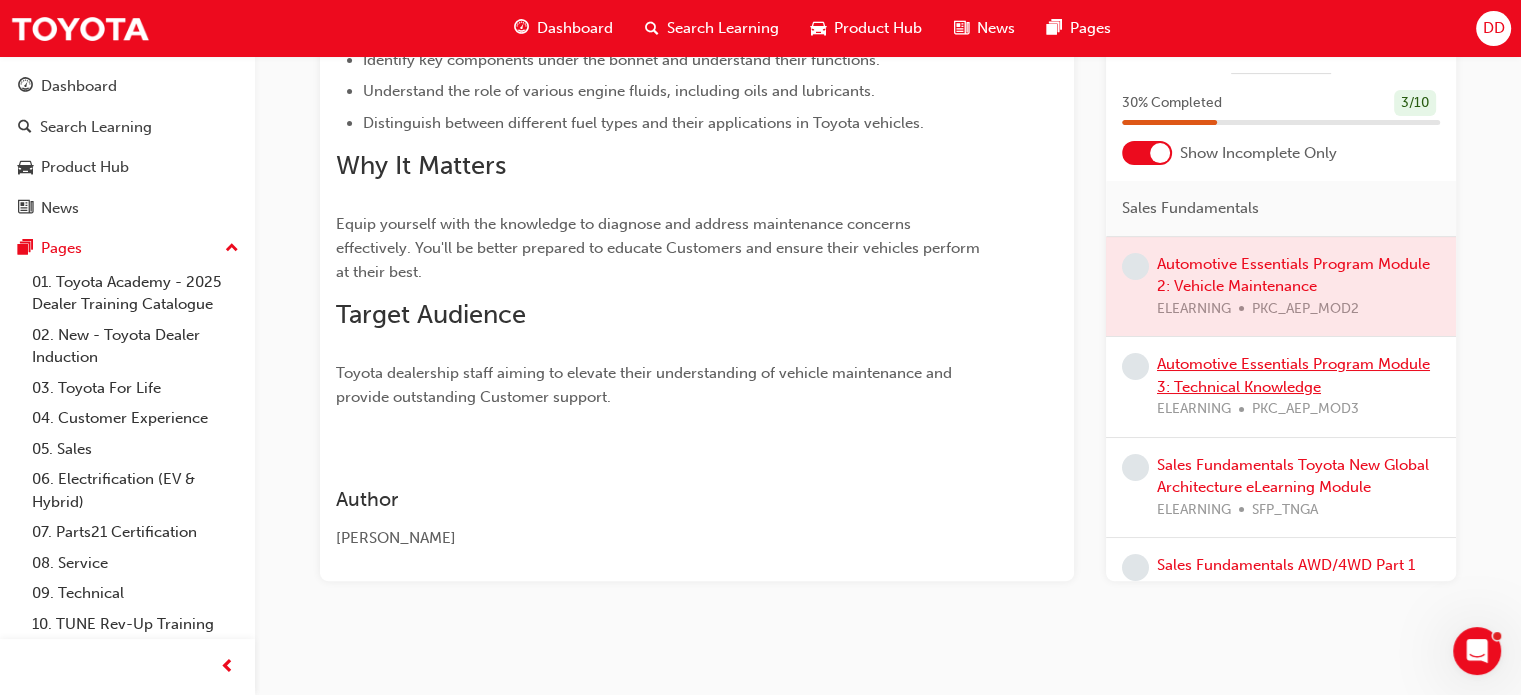 click on "Automotive Essentials Program  Module 3: Technical Knowledge" at bounding box center [1293, 375] 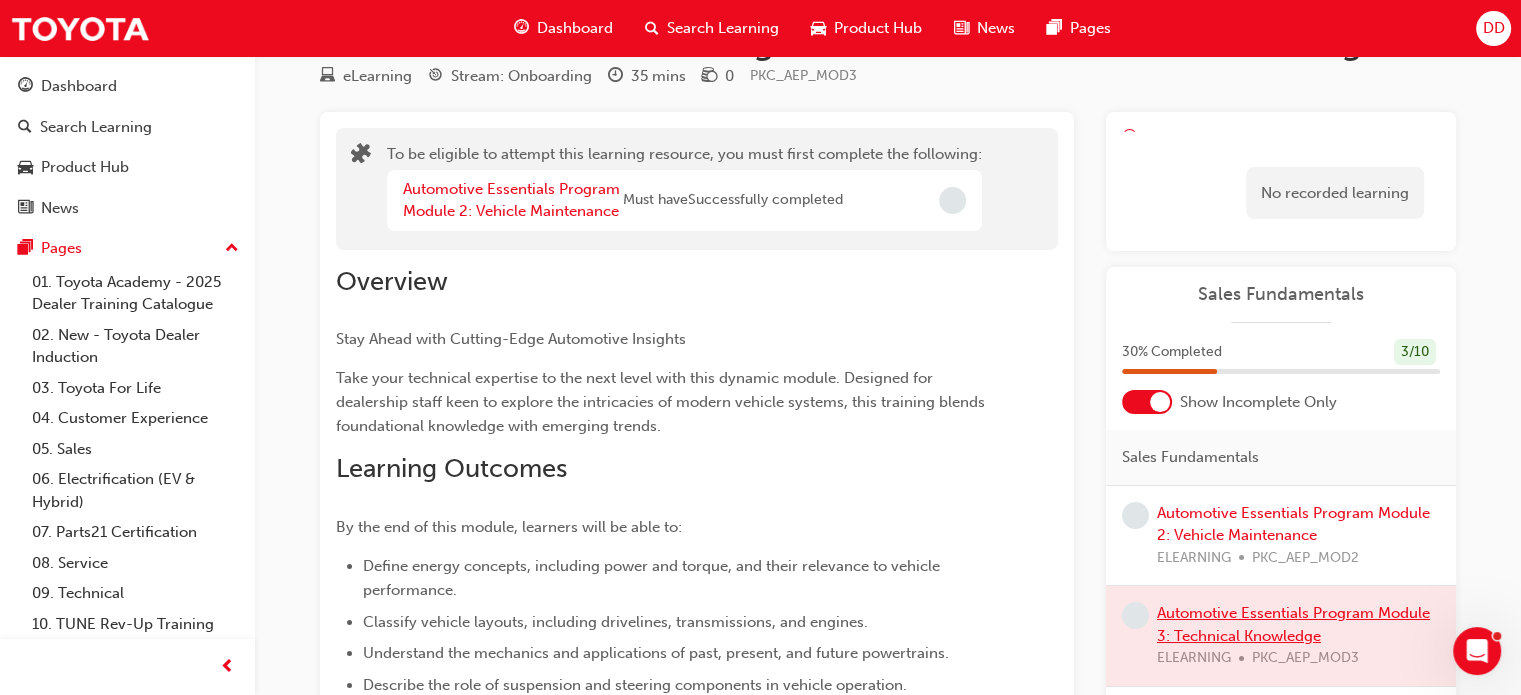 scroll, scrollTop: 24, scrollLeft: 0, axis: vertical 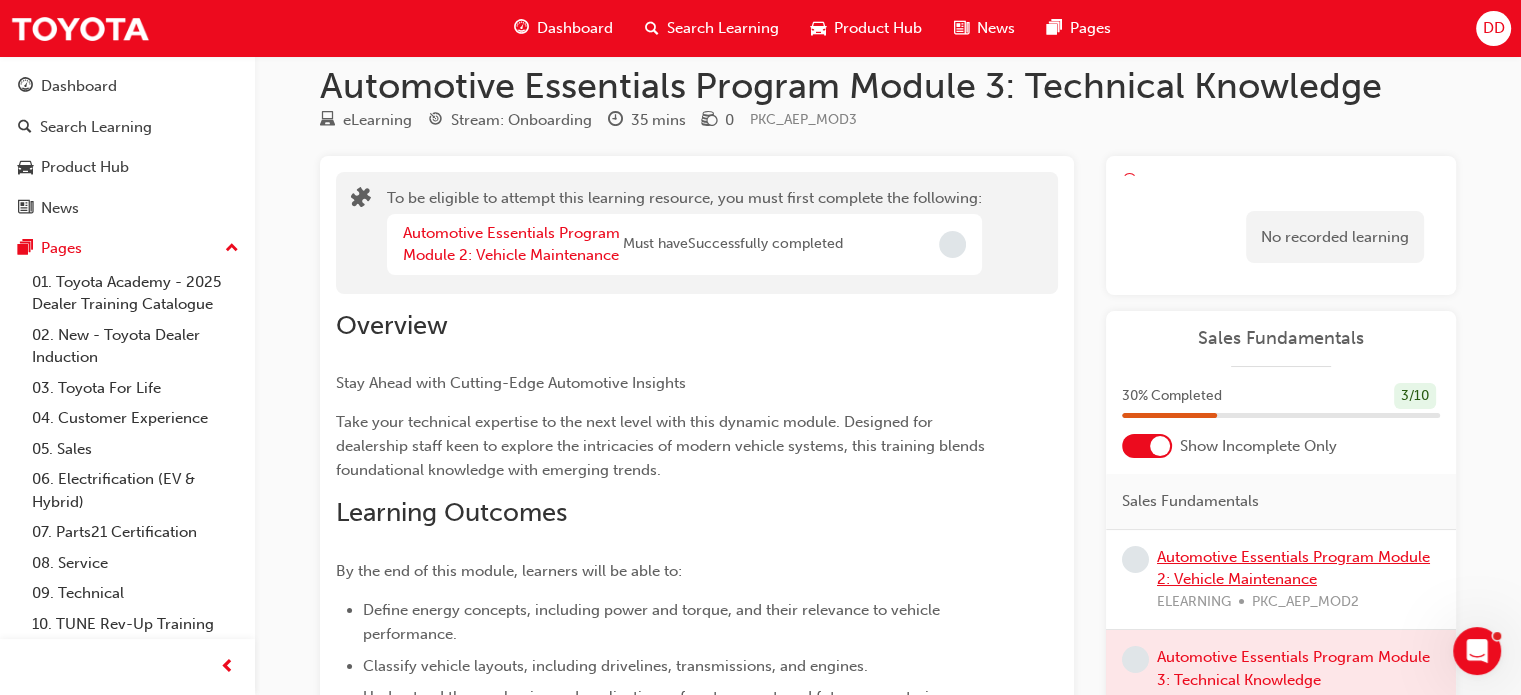 click on "Automotive Essentials Program Module 2: Vehicle Maintenance" at bounding box center (1293, 568) 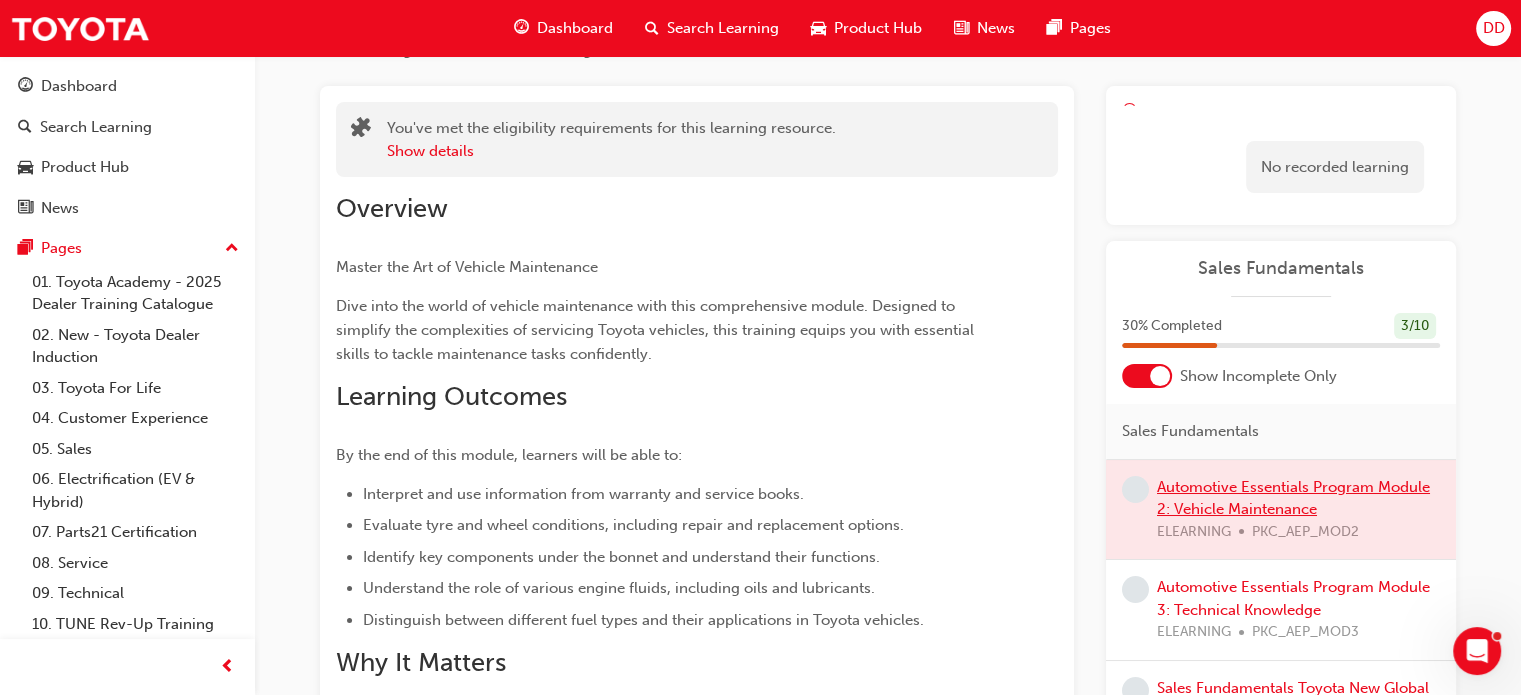scroll, scrollTop: 92, scrollLeft: 0, axis: vertical 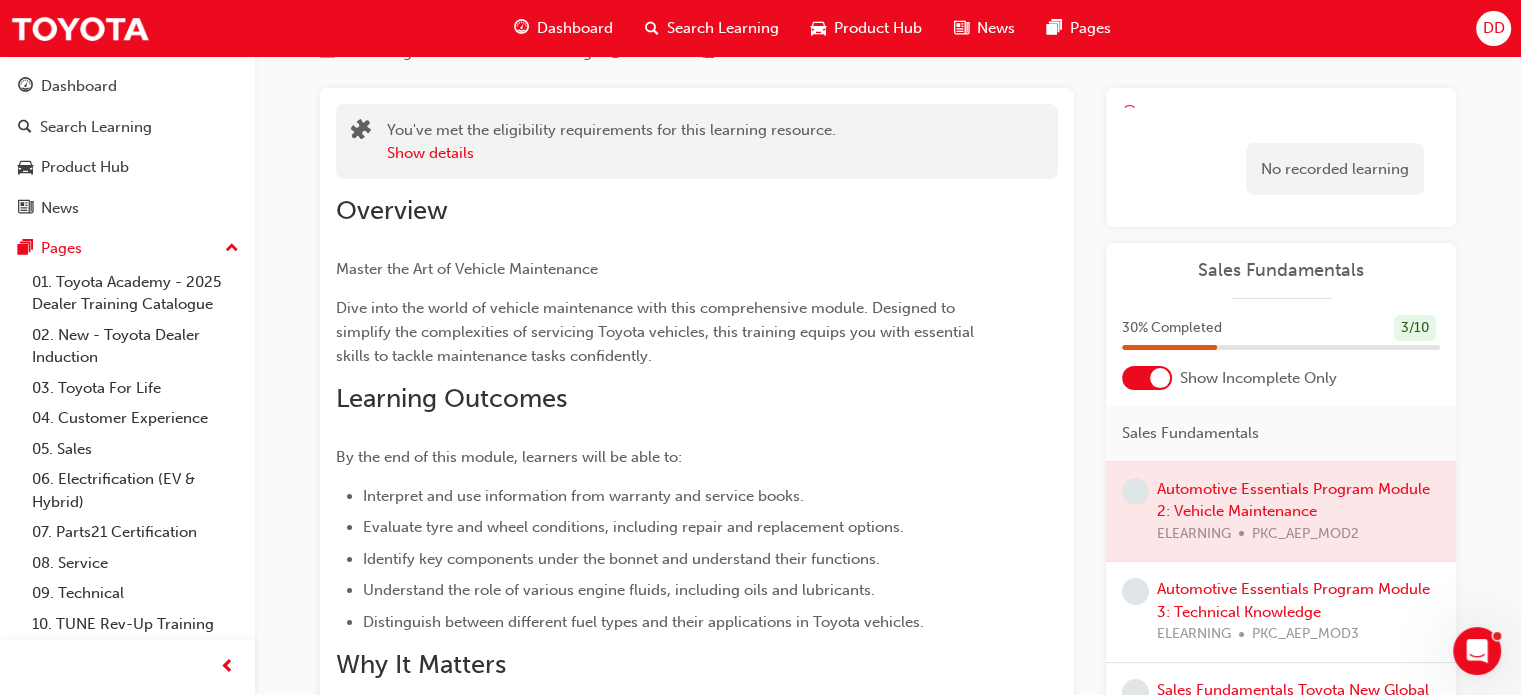 click at bounding box center (1281, 512) 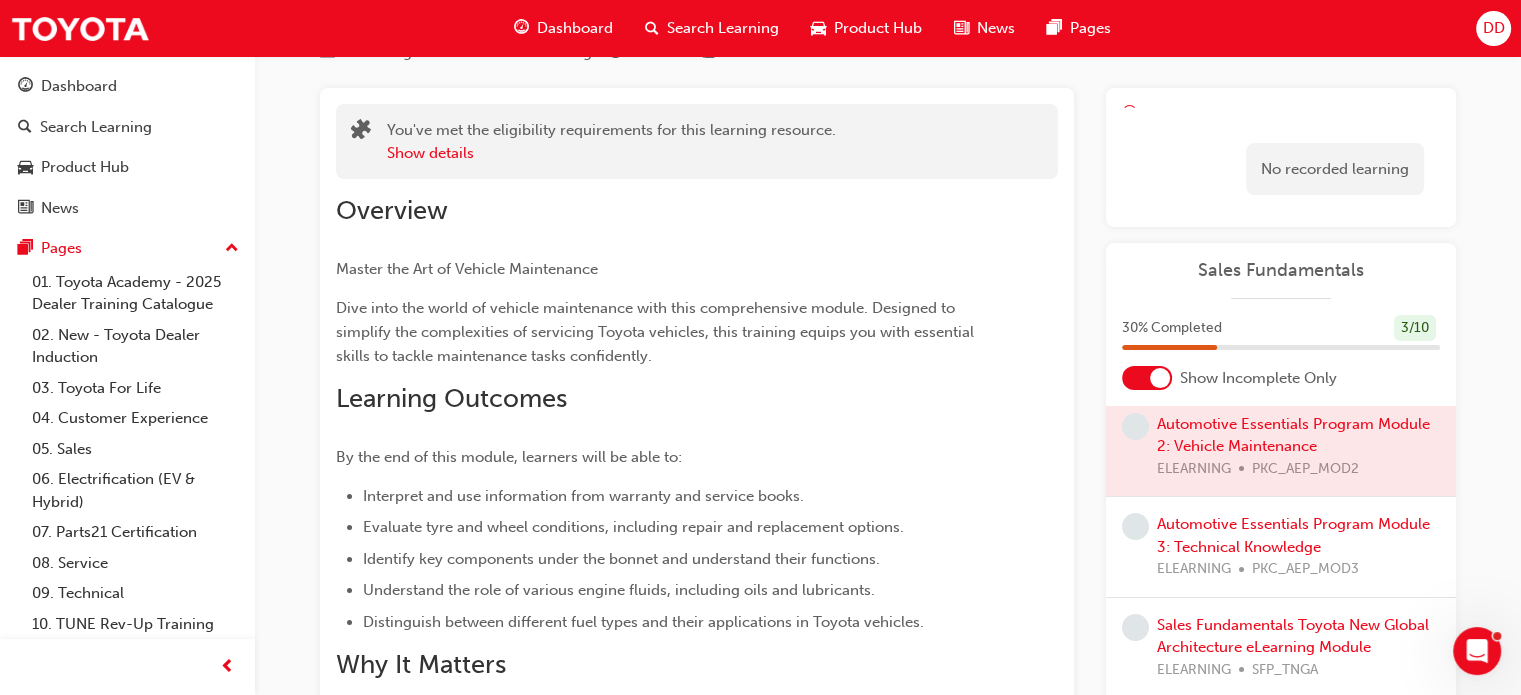 scroll, scrollTop: 100, scrollLeft: 0, axis: vertical 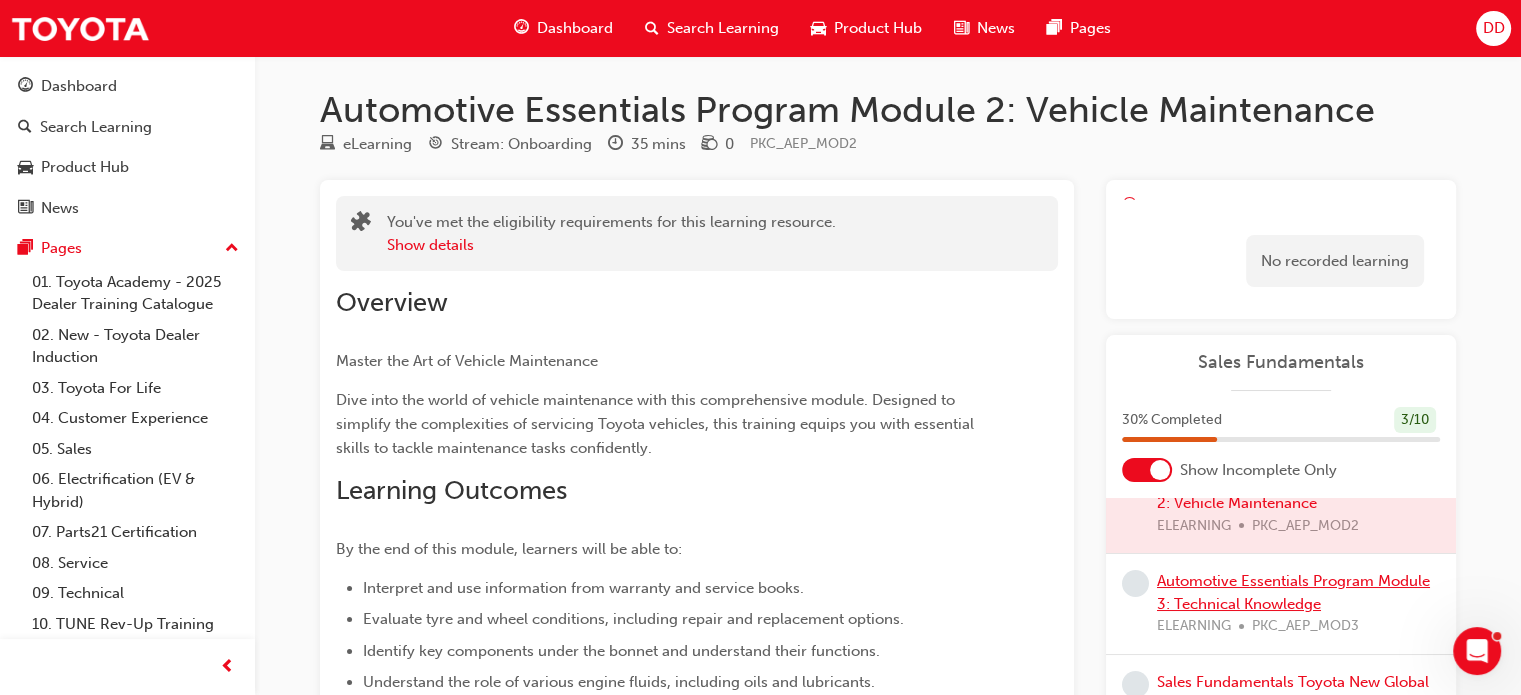 click on "Automotive Essentials Program  Module 3: Technical Knowledge" at bounding box center (1293, 592) 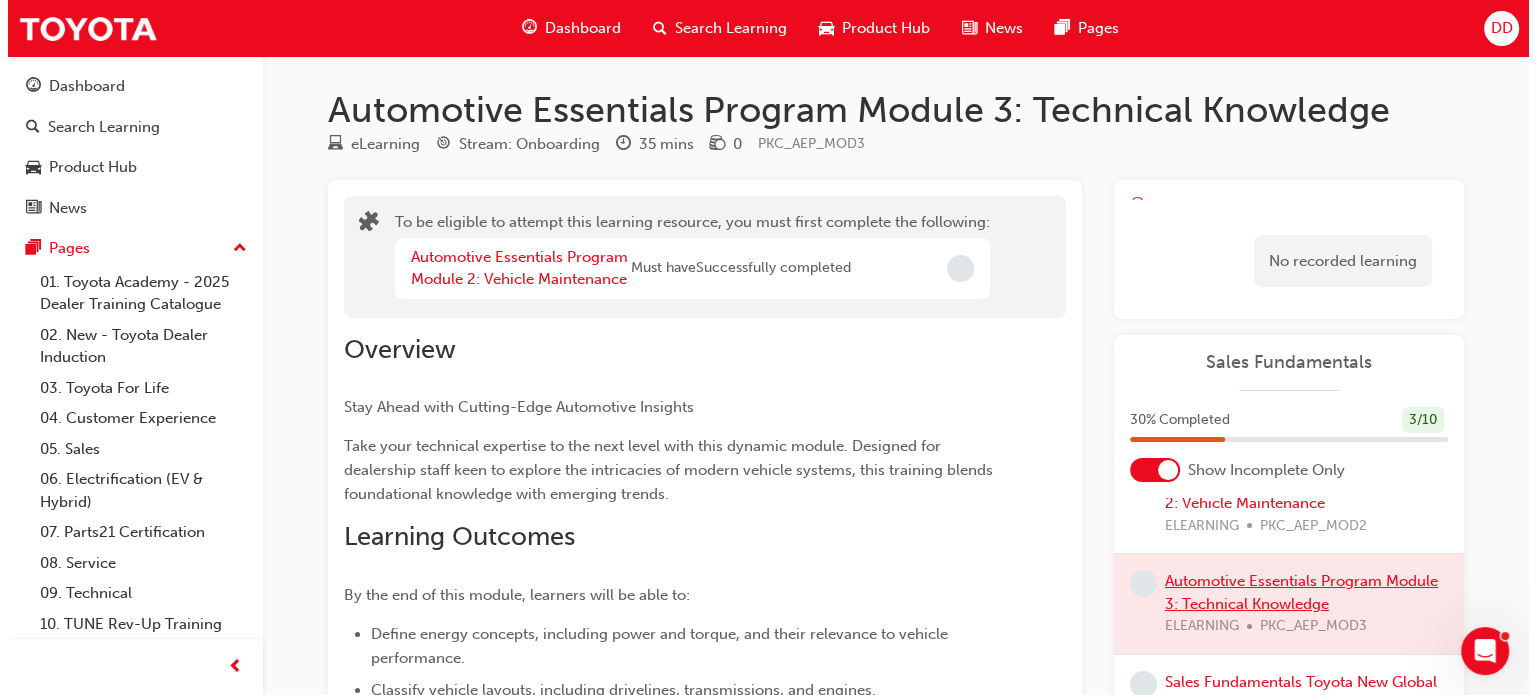 scroll, scrollTop: 0, scrollLeft: 0, axis: both 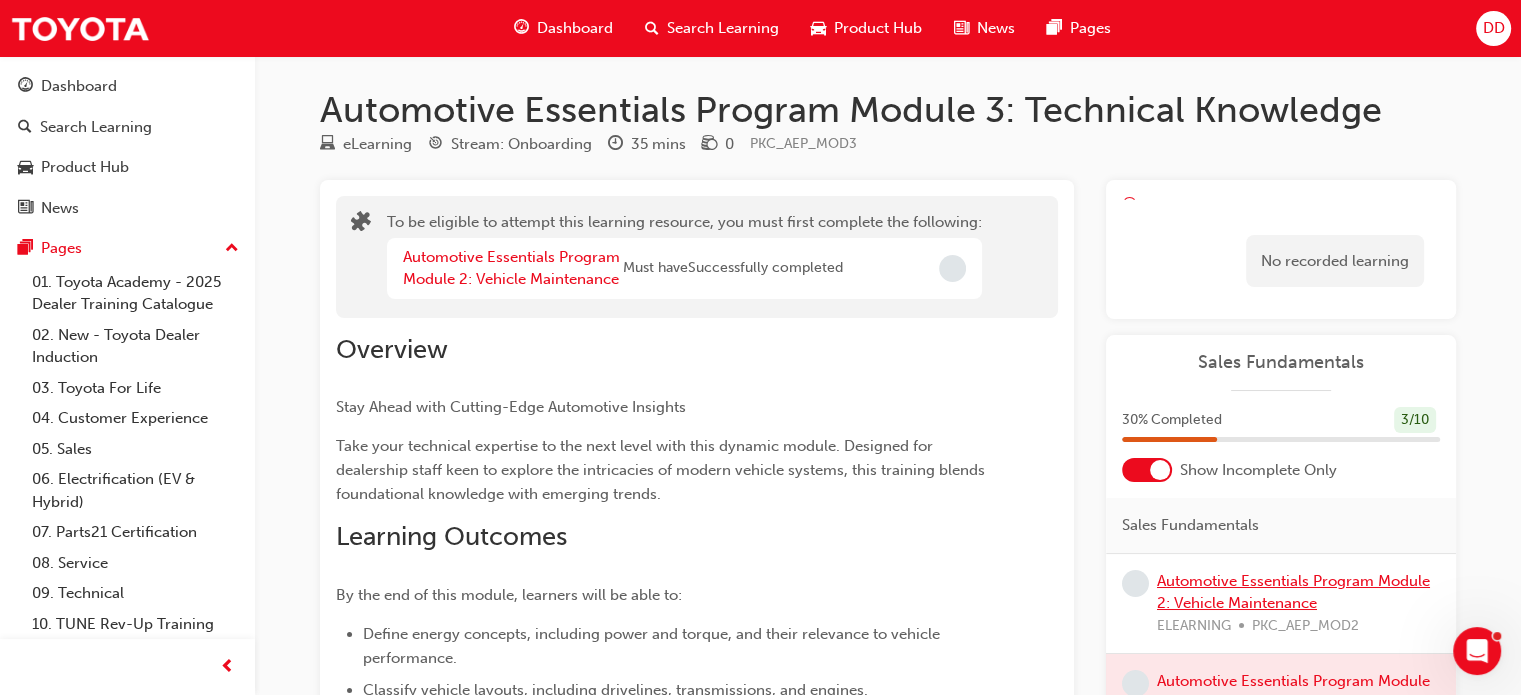 click on "Automotive Essentials Program Module 2: Vehicle Maintenance" at bounding box center [1293, 592] 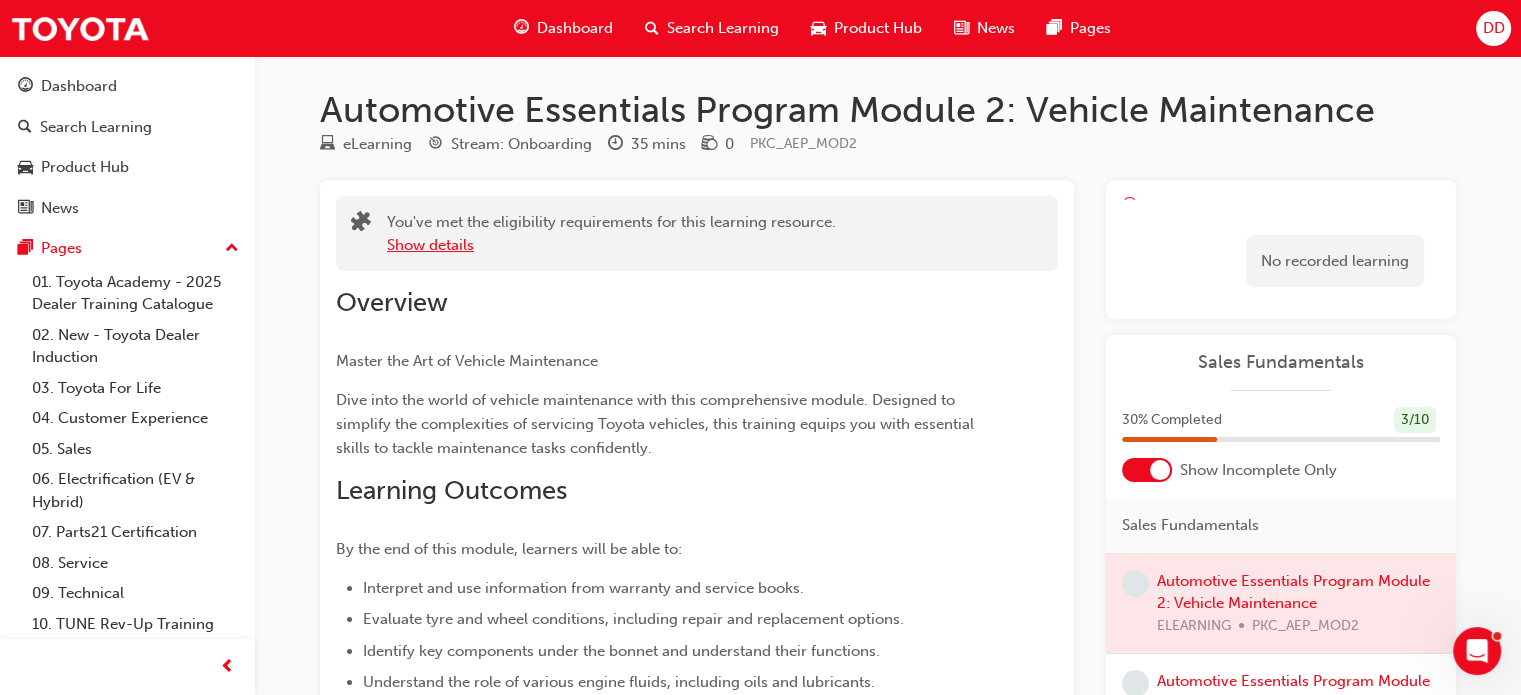 click on "Show details" at bounding box center [430, 245] 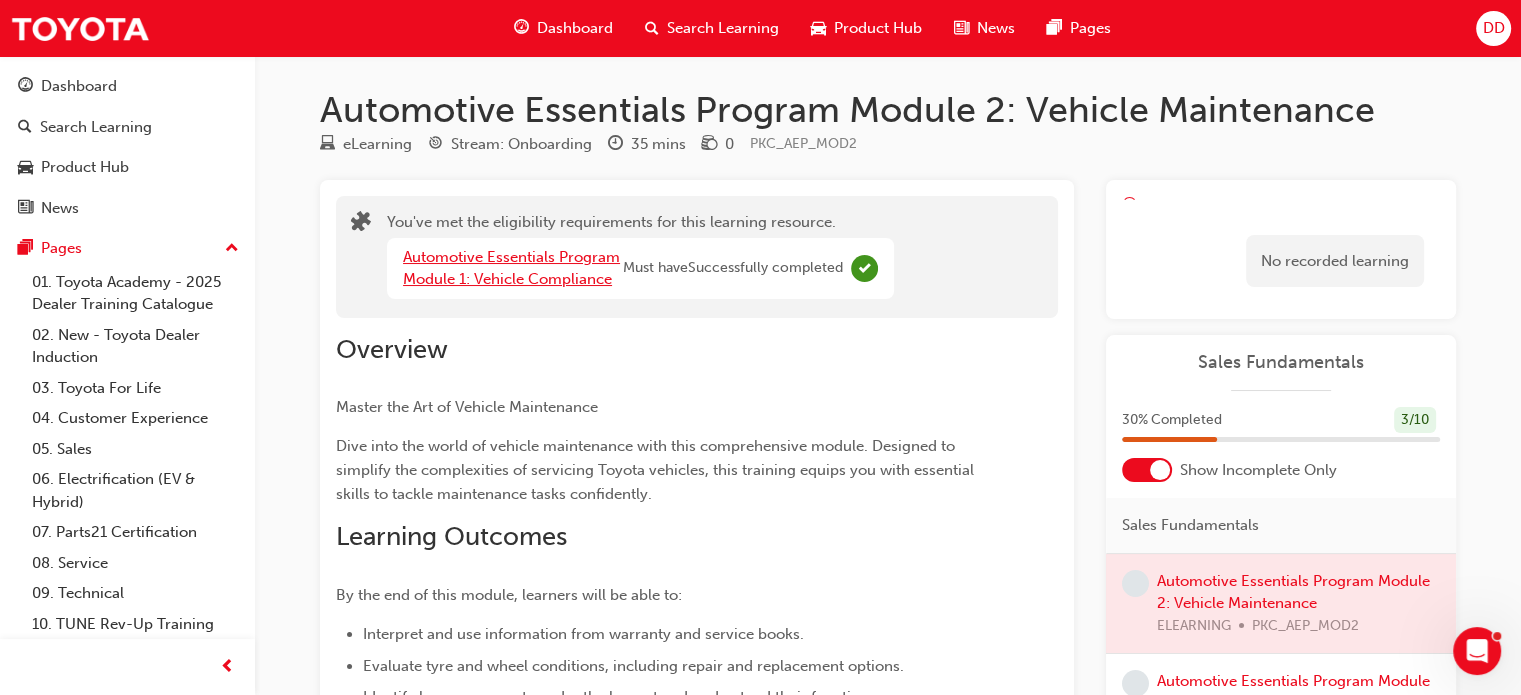 click on "Automotive Essentials Program Module 1: Vehicle Compliance" at bounding box center [511, 268] 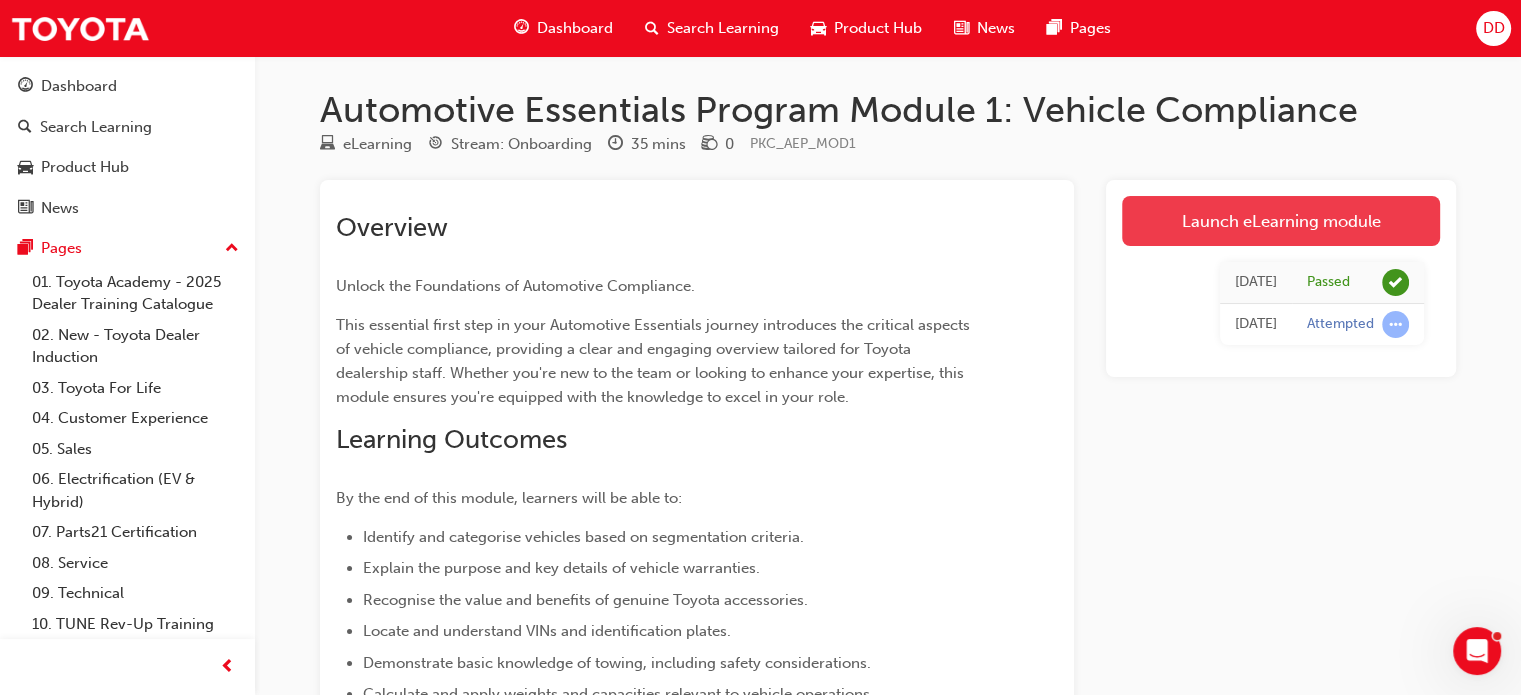 click on "Launch eLearning module" at bounding box center (1281, 221) 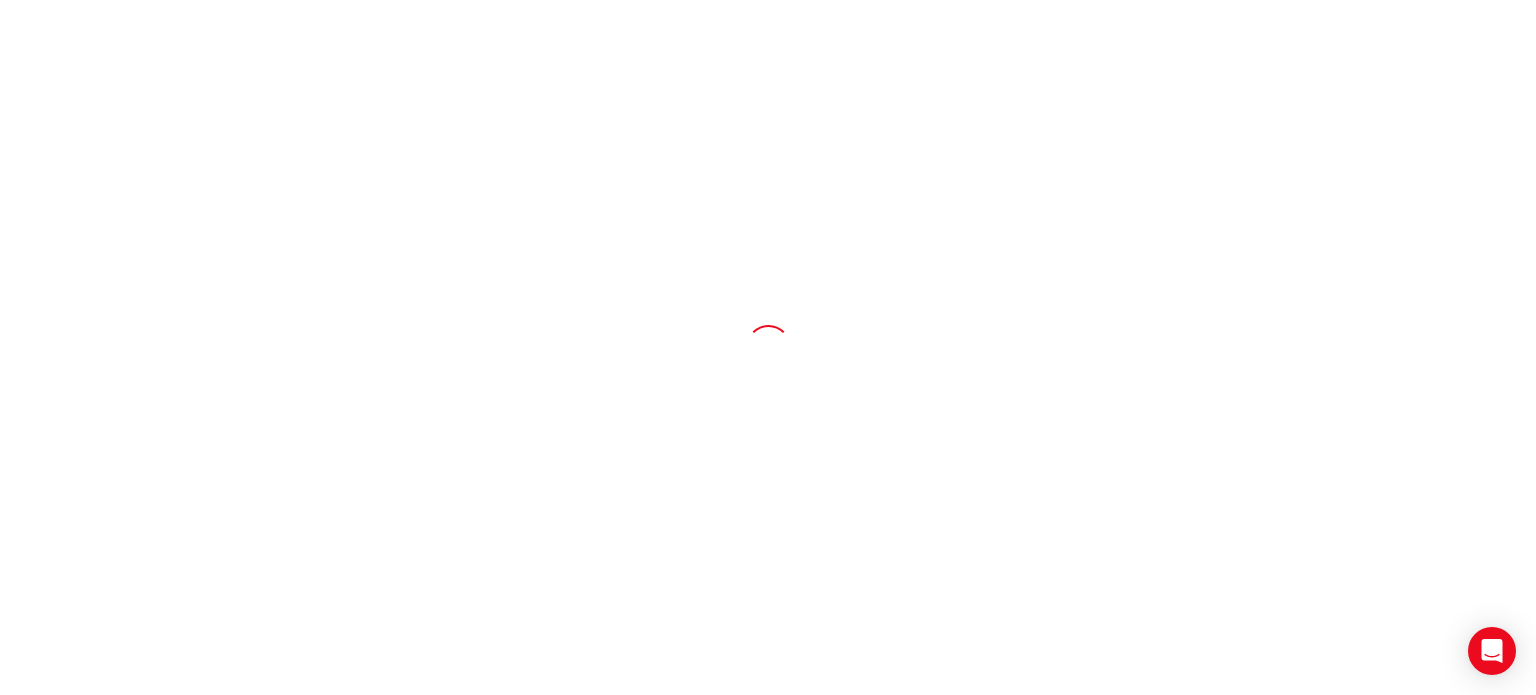 scroll, scrollTop: 0, scrollLeft: 0, axis: both 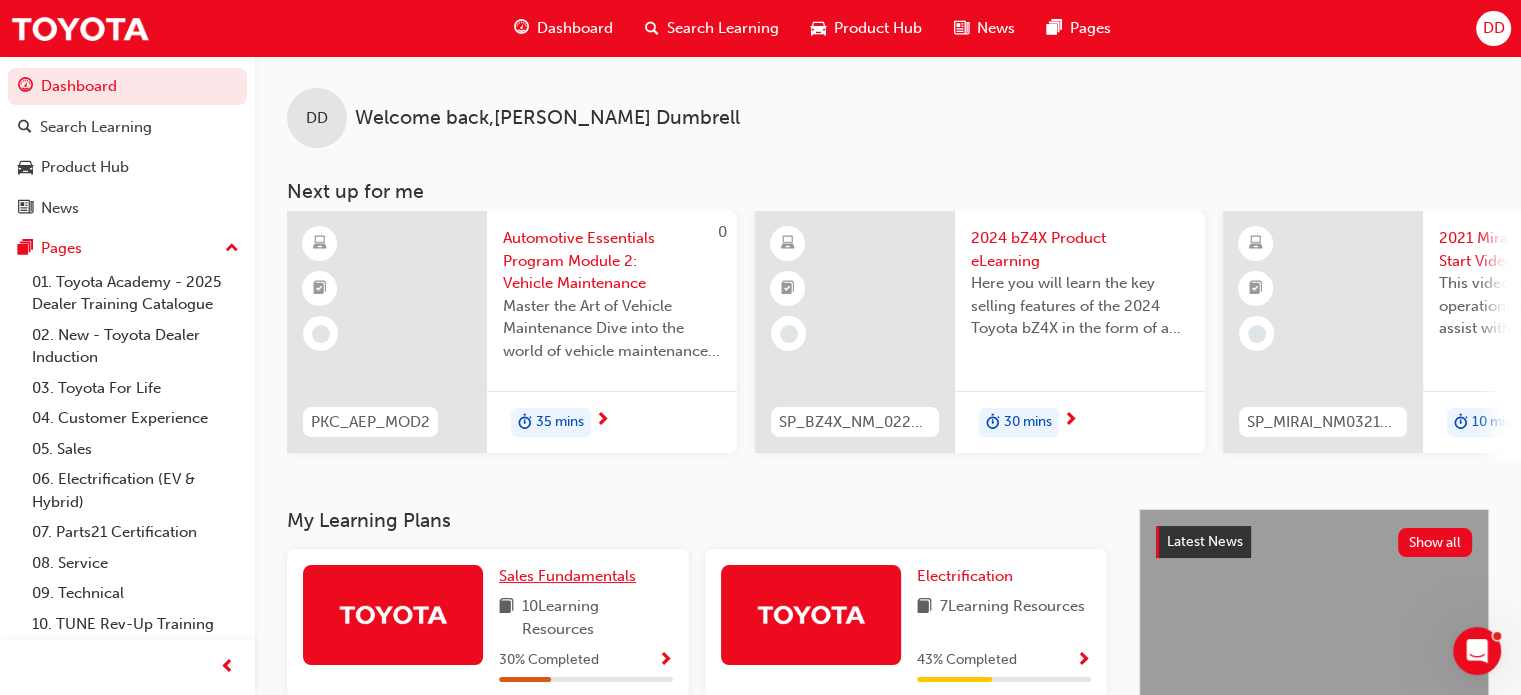 click on "DD Welcome back ,  Daniel   Dumbrell Next up for me 0 PKC_AEP_MOD2 Automotive Essentials Program Module 2: Vehicle Maintenance Master the Art of Vehicle Maintenance
Dive into the world of vehicle maintenance with this comprehensive module. Designed to simplify the complexities of servicing Toyota vehicles, this training equips you with essential skills to tackle maintenance tasks confidently. 35 mins SP_BZ4X_NM_0224_EL01 2024 bZ4X Product eLearning Here you will learn the key selling features of the 2024 Toyota bZ4X in the form of a virtual 6-point walkaround. 30 mins 0 SP_MIRAI_NM0321_VID 2021 Mirai - Quick Start Video This video goes over the basic operations and functions to assist with vehicle deliveries and handover. 10 mins Roadside Assistance for Sales Consultants Introduction to Roadside Assist for sales consultants SPK1107 10 mins 240 CCC Confident Customer Conversations 2 hrs View all" at bounding box center (888, 282) 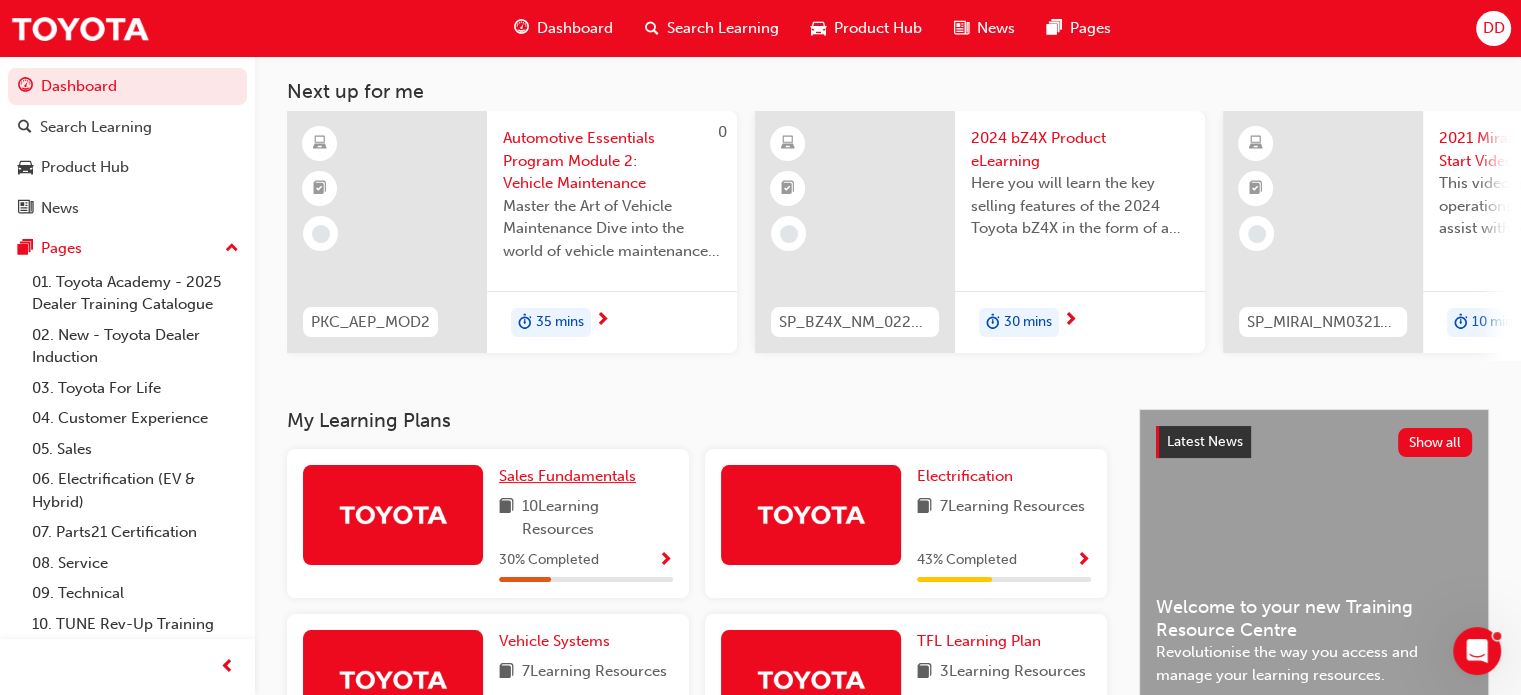 scroll, scrollTop: 200, scrollLeft: 0, axis: vertical 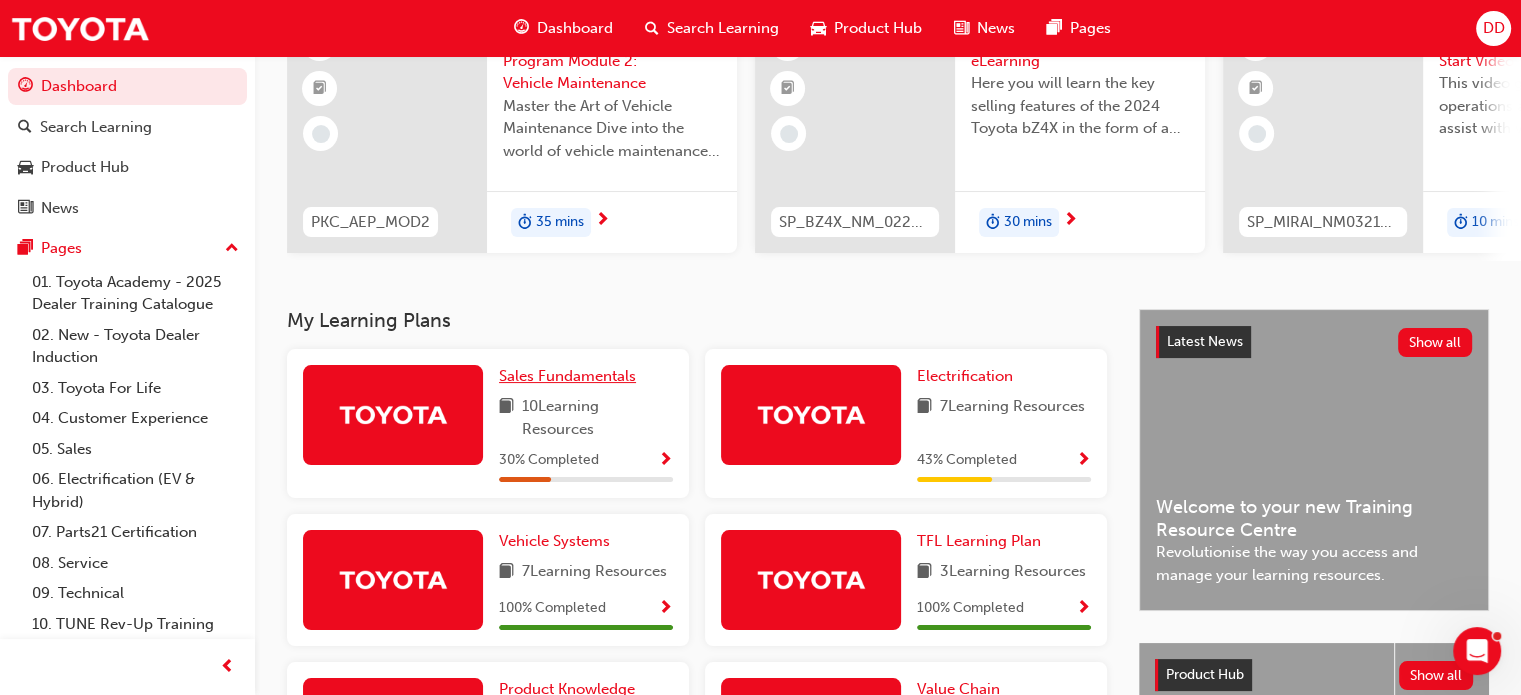 click on "Sales Fundamentals" at bounding box center (567, 376) 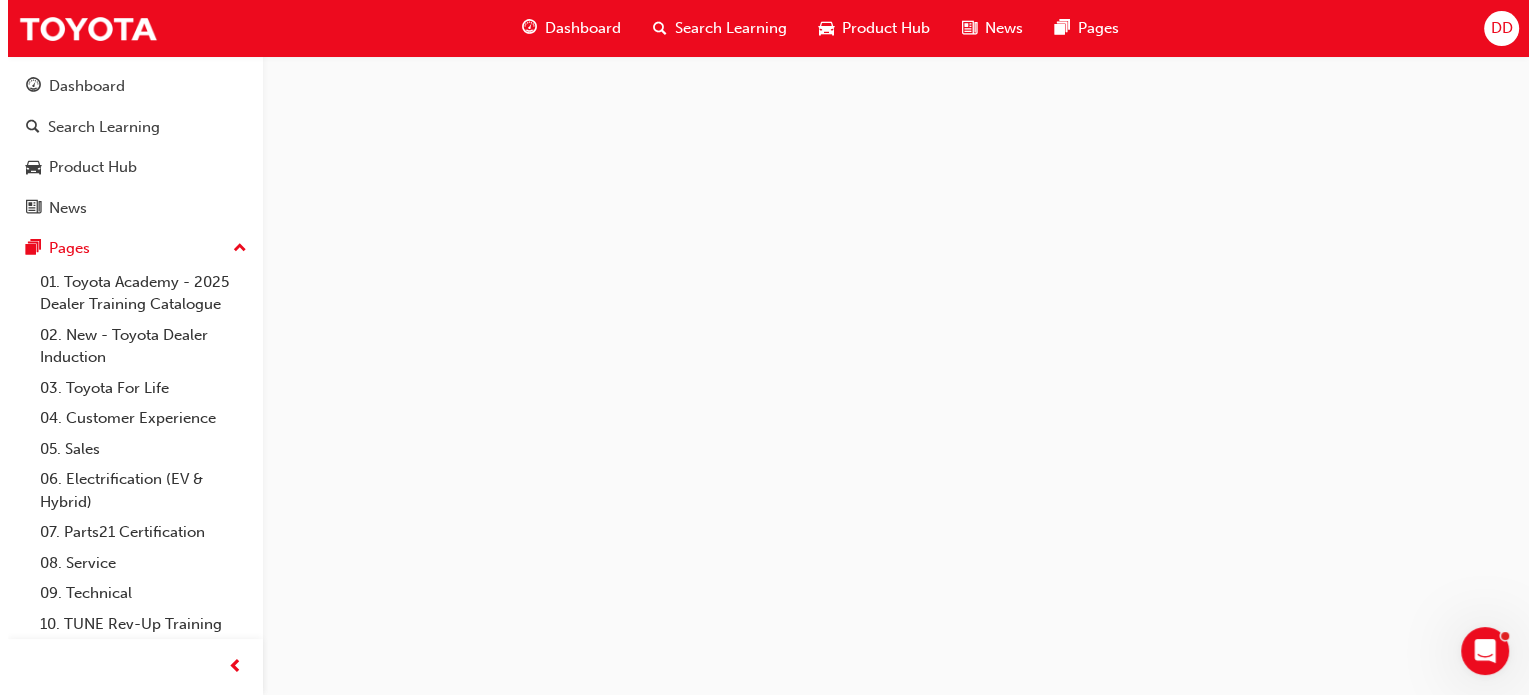 scroll, scrollTop: 0, scrollLeft: 0, axis: both 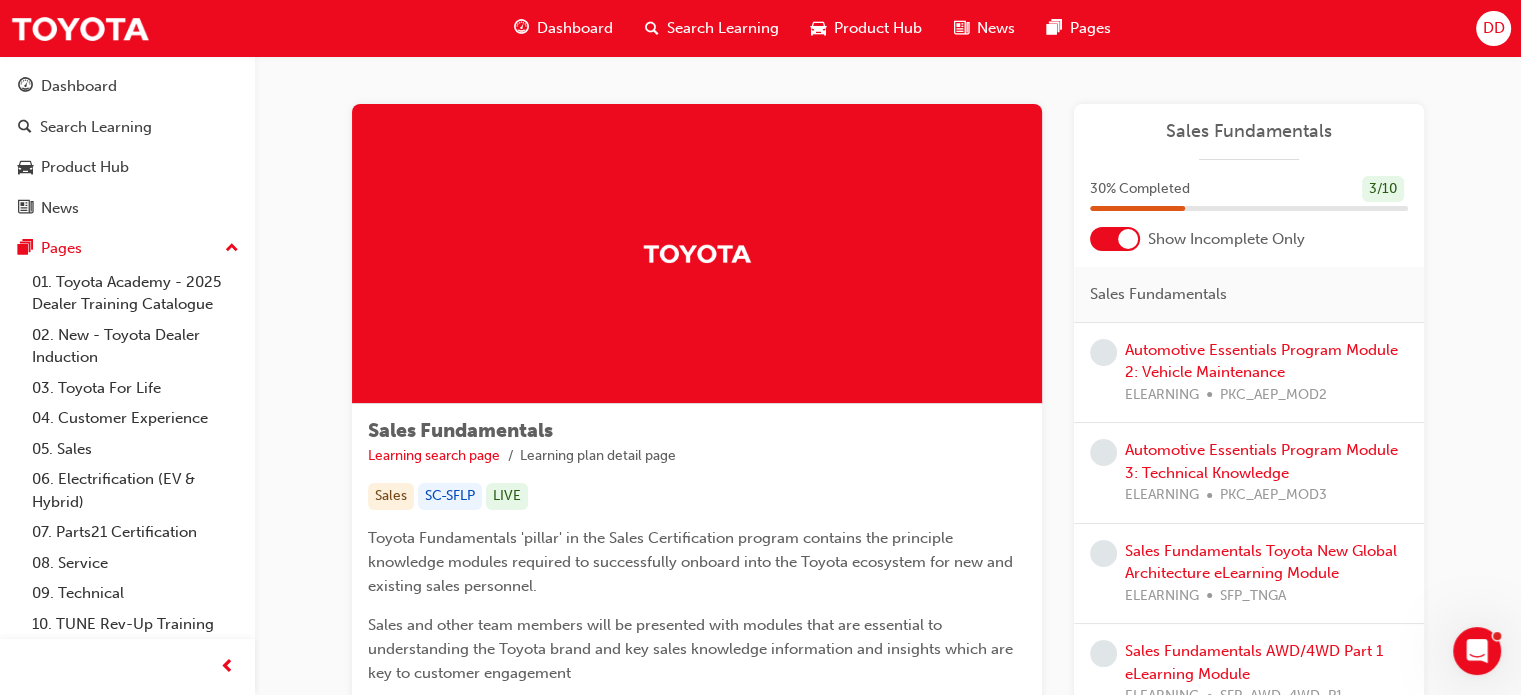 click on "Automotive Essentials Program Module 2: Vehicle Maintenance ELEARNING PKC_AEP_MOD2" at bounding box center [1266, 373] 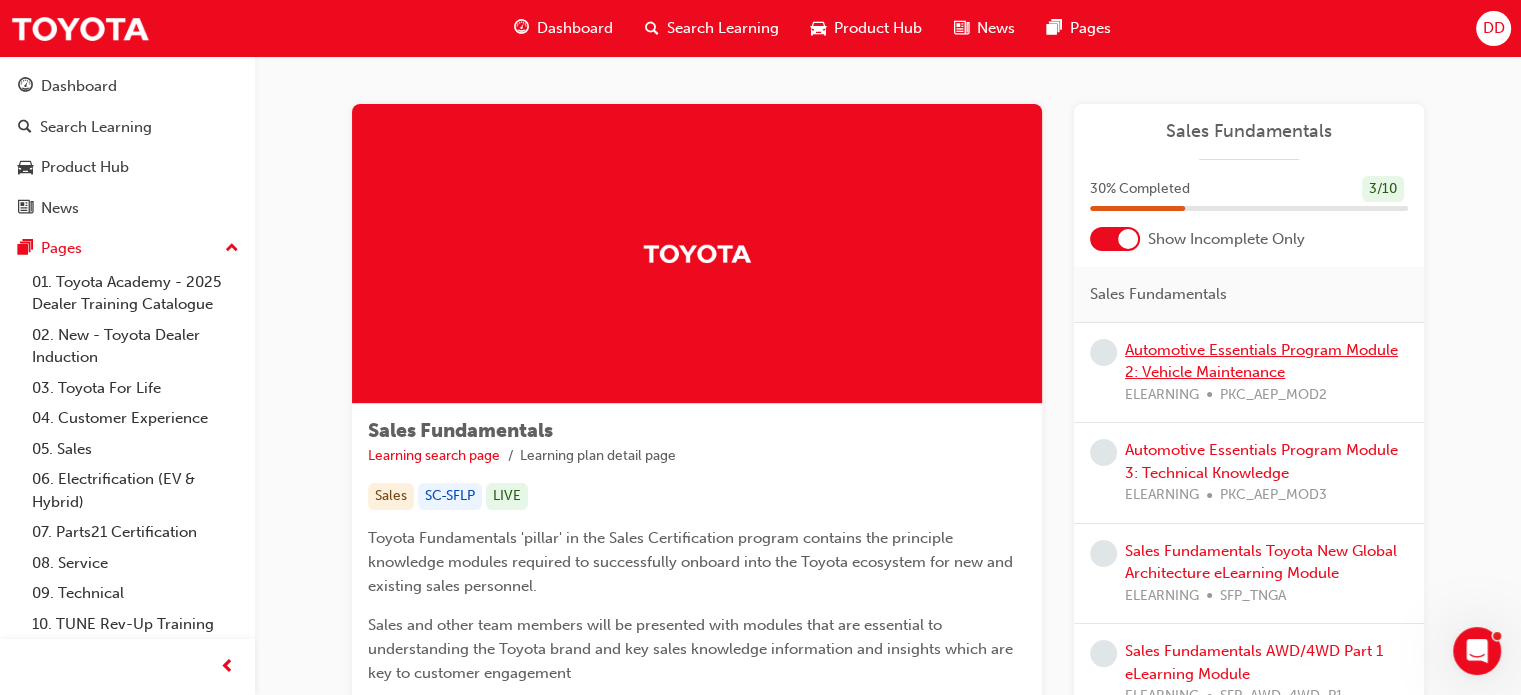 click on "Automotive Essentials Program Module 2: Vehicle Maintenance" at bounding box center (1261, 361) 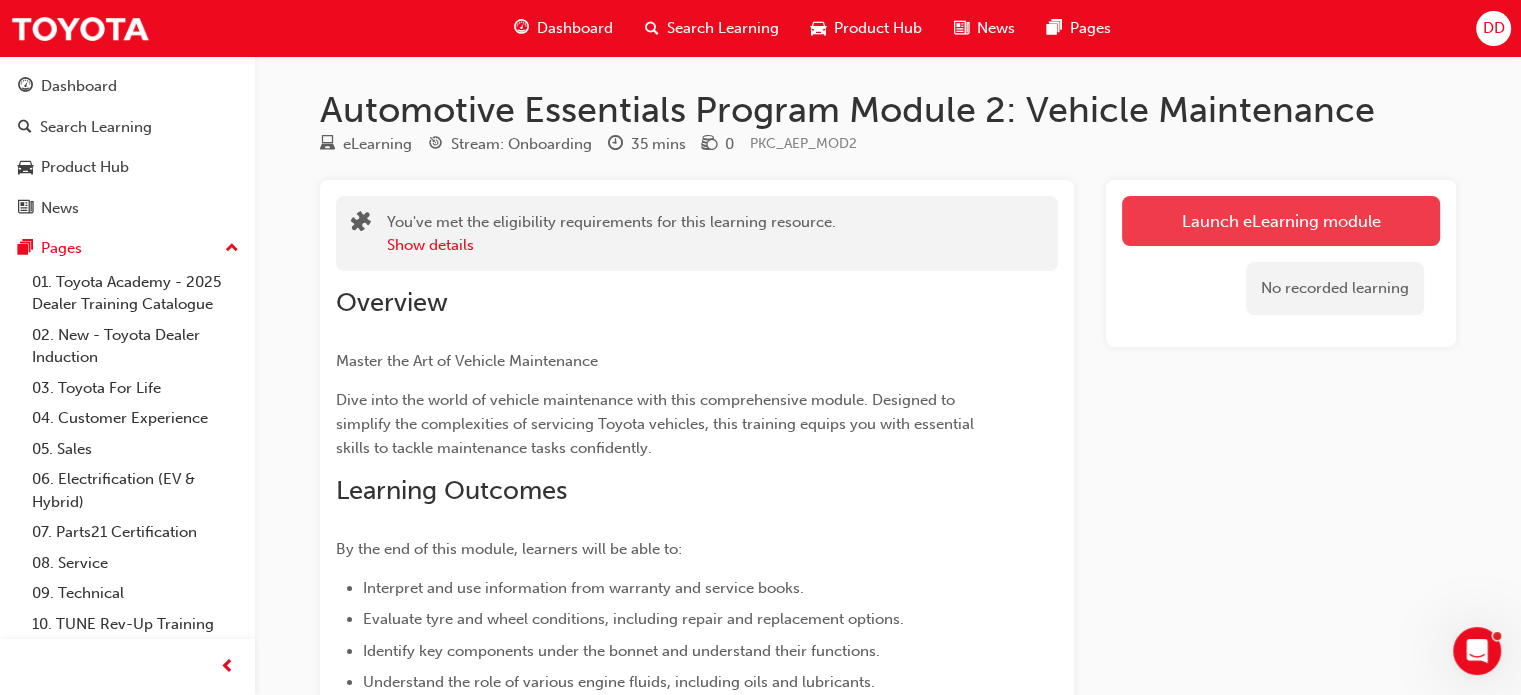 click on "Launch eLearning module" at bounding box center (1281, 221) 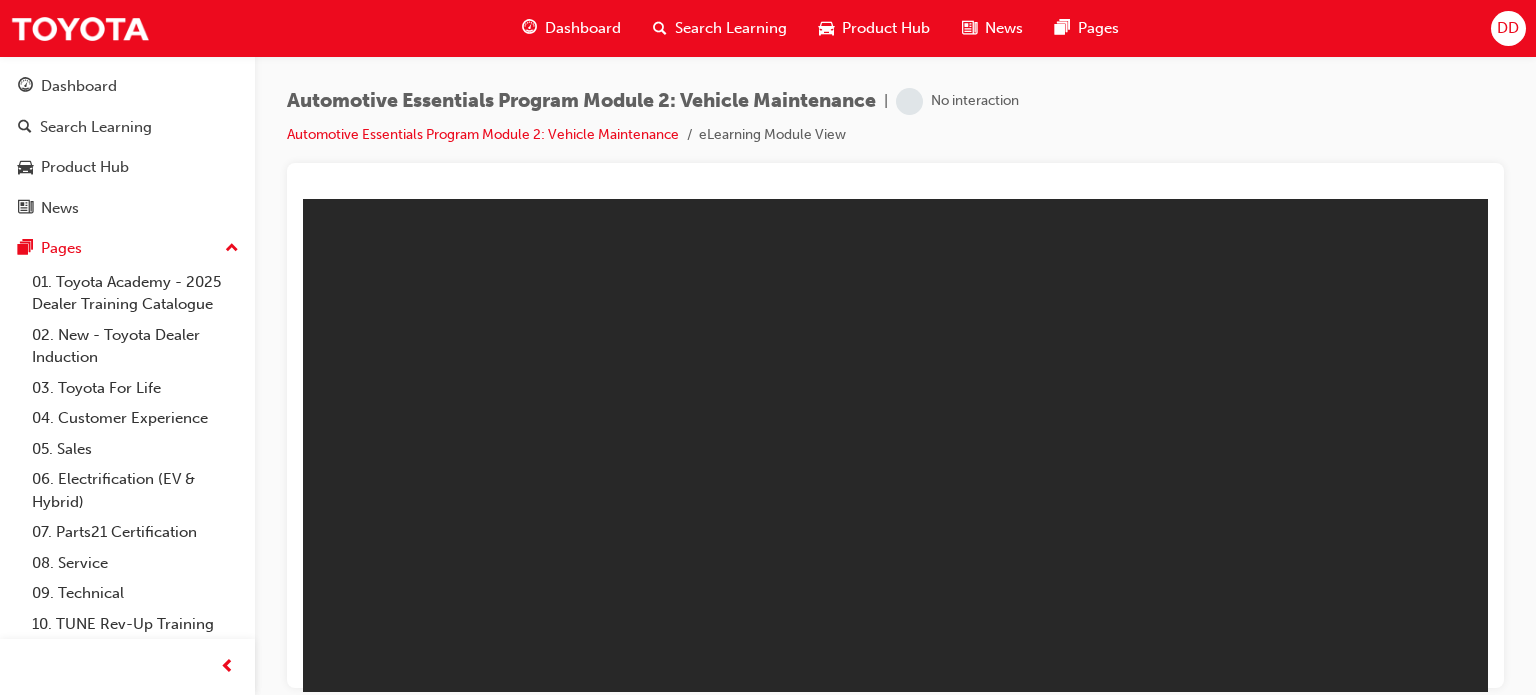 scroll, scrollTop: 0, scrollLeft: 0, axis: both 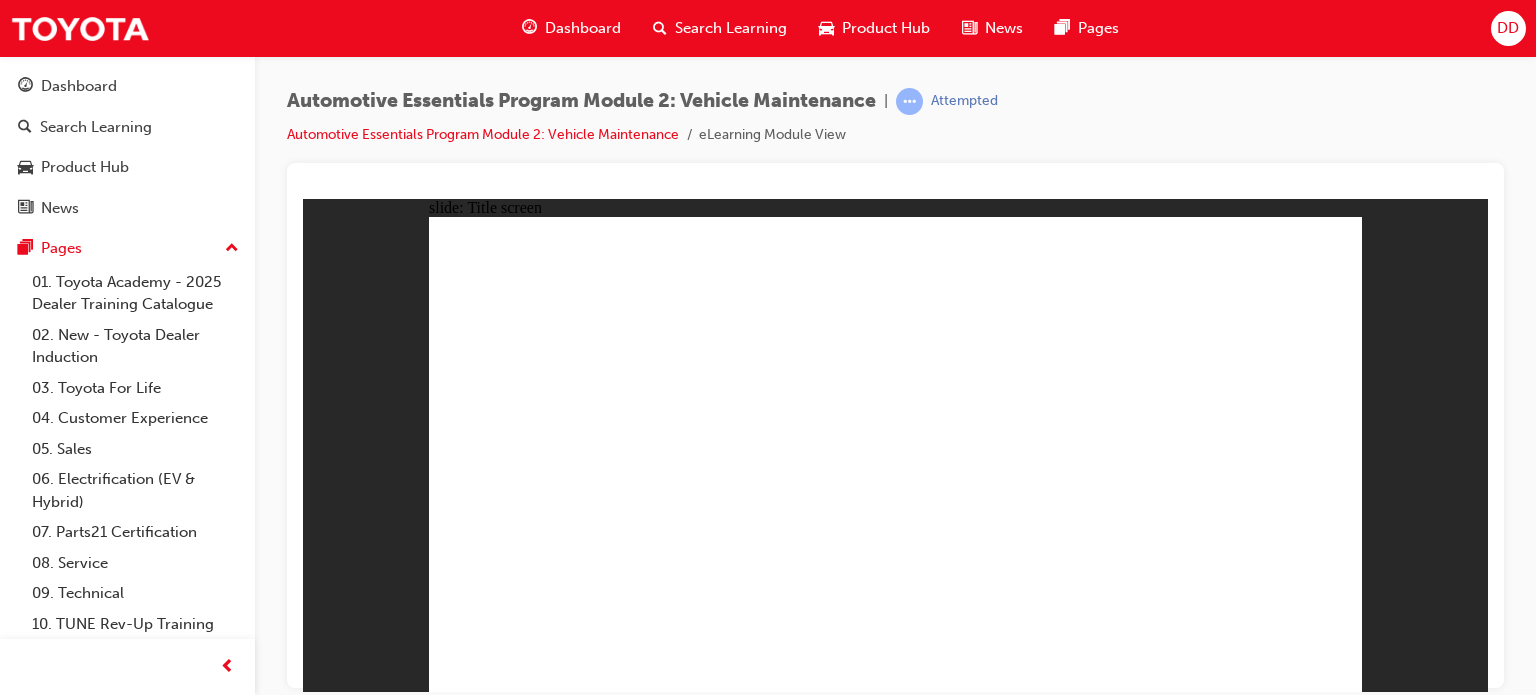 click 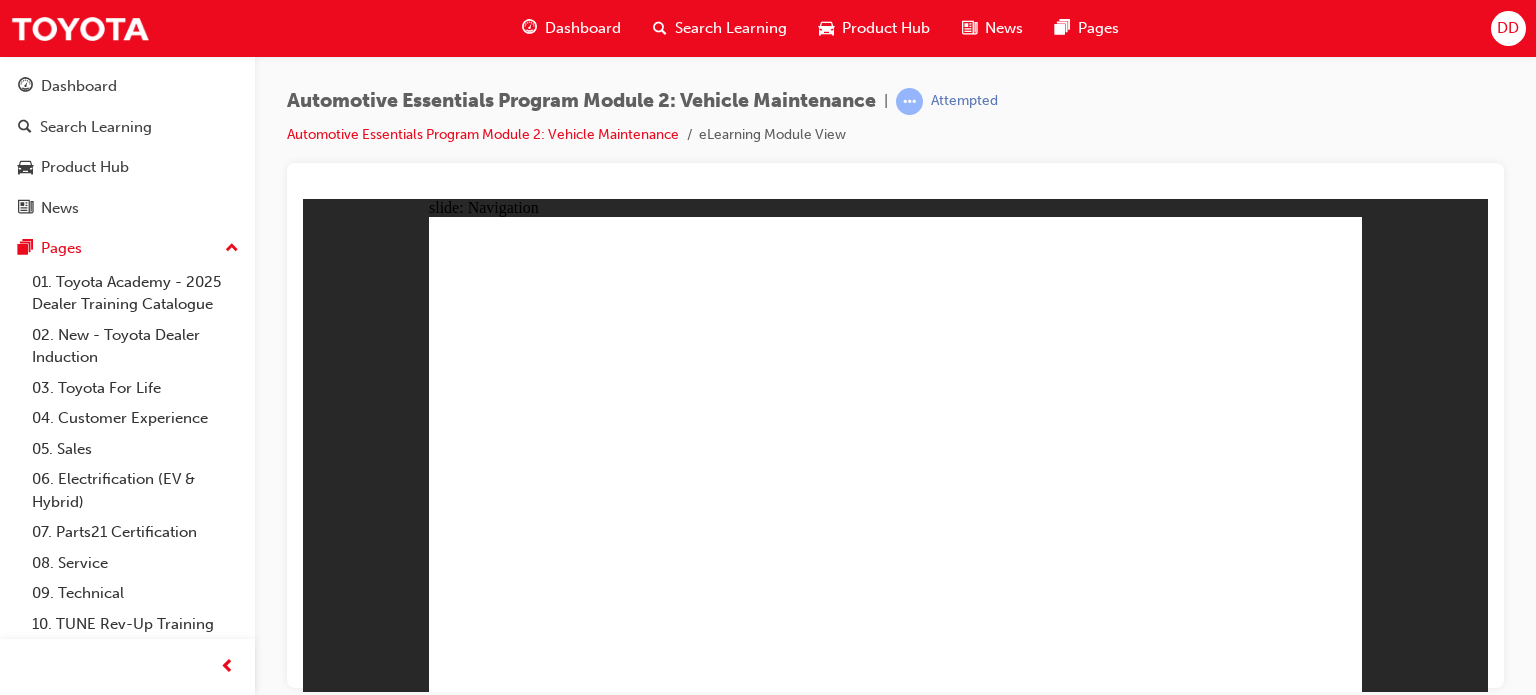 click 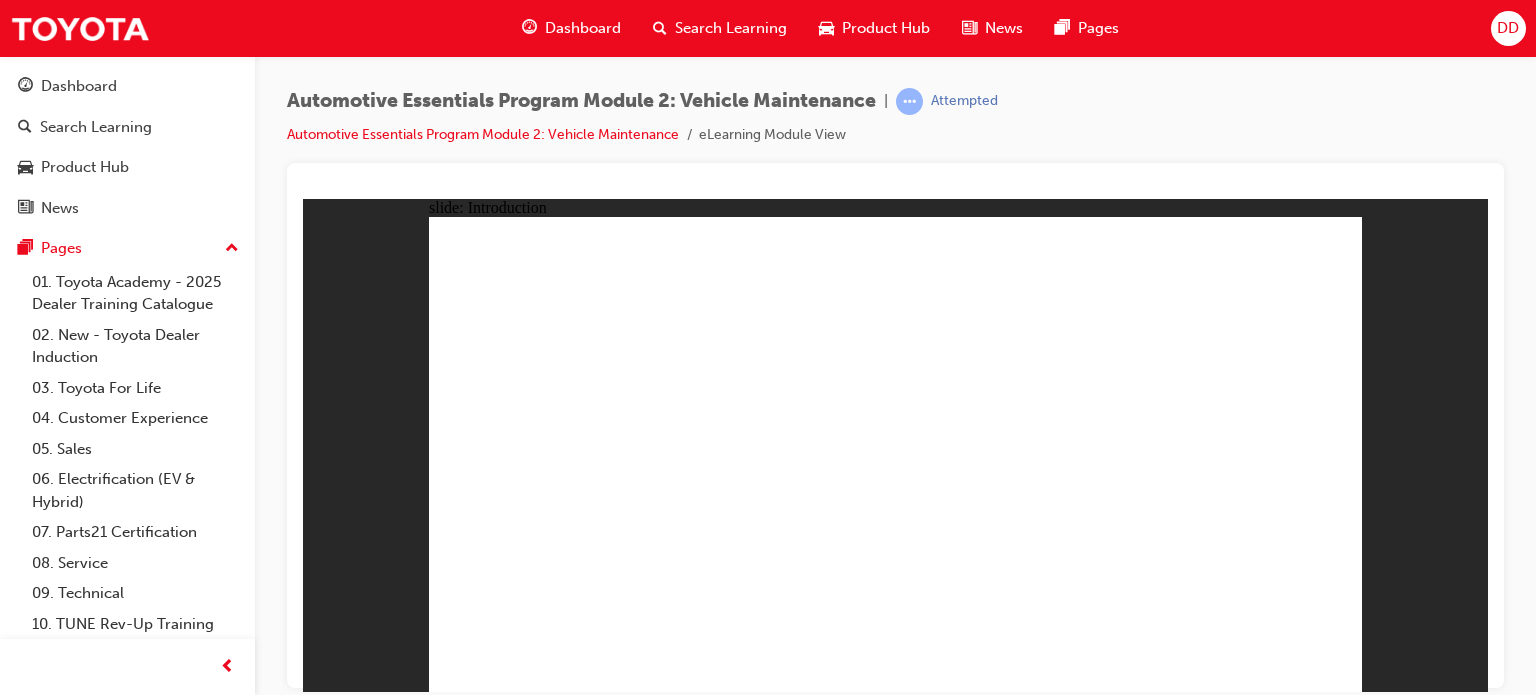 click 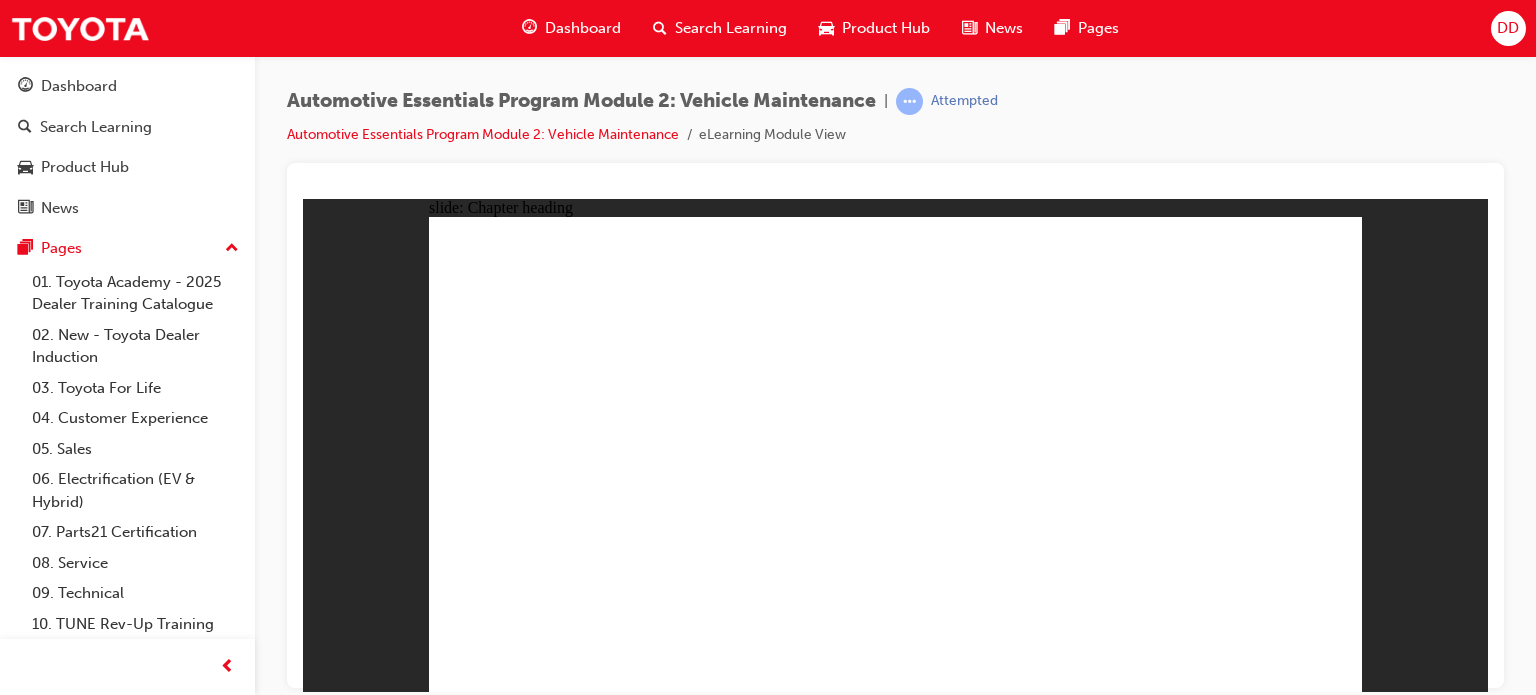 click 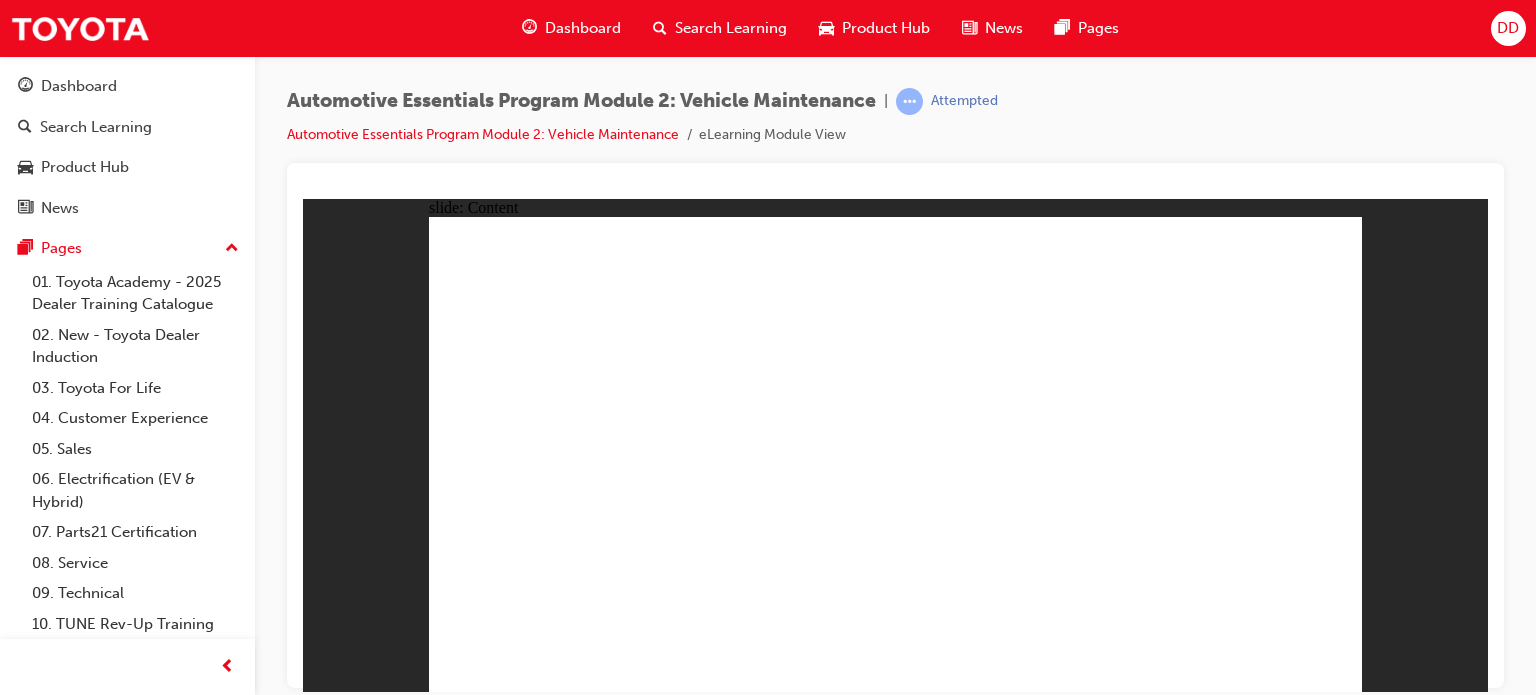 click 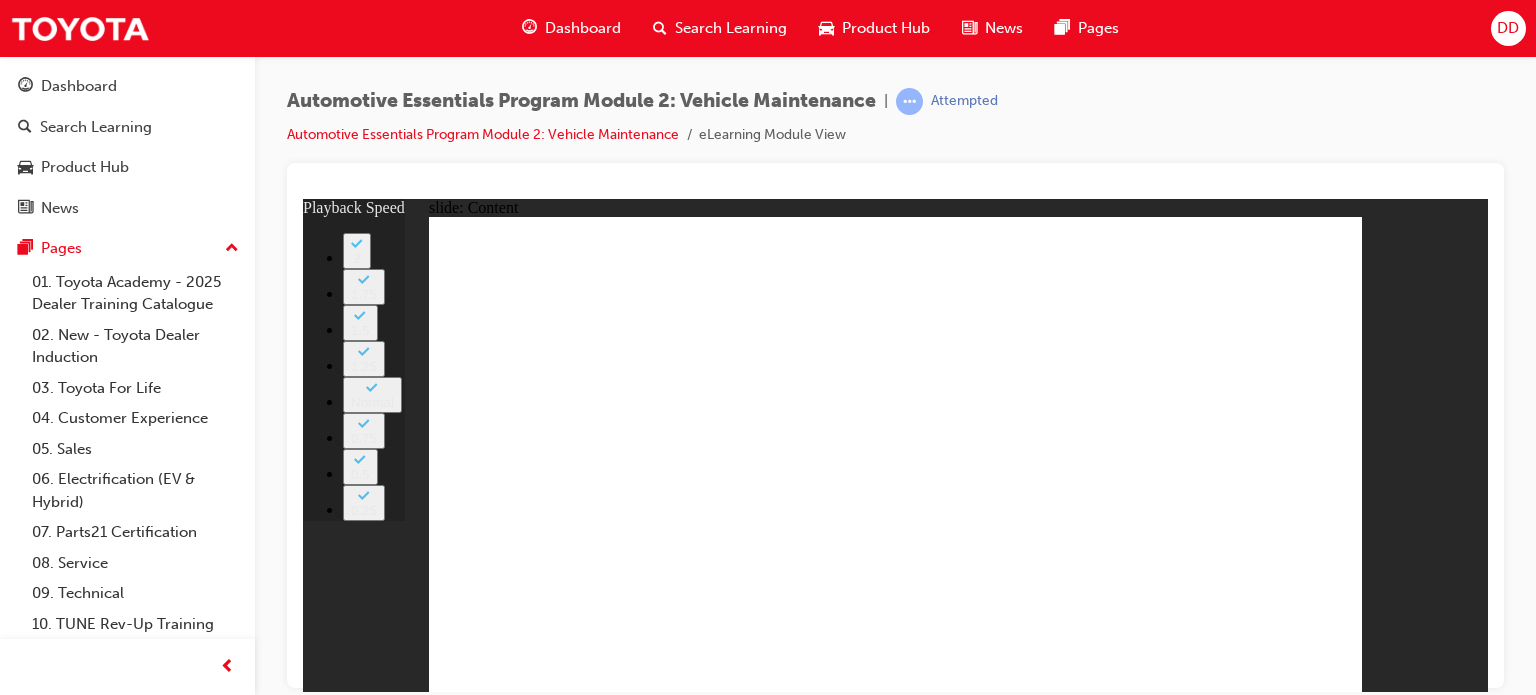 click on "Automotive Essentials Program Module 2: Vehicle Maintenance | Attempted Automotive Essentials Program Module 2: Vehicle Maintenance eLearning Module View" at bounding box center [895, 125] 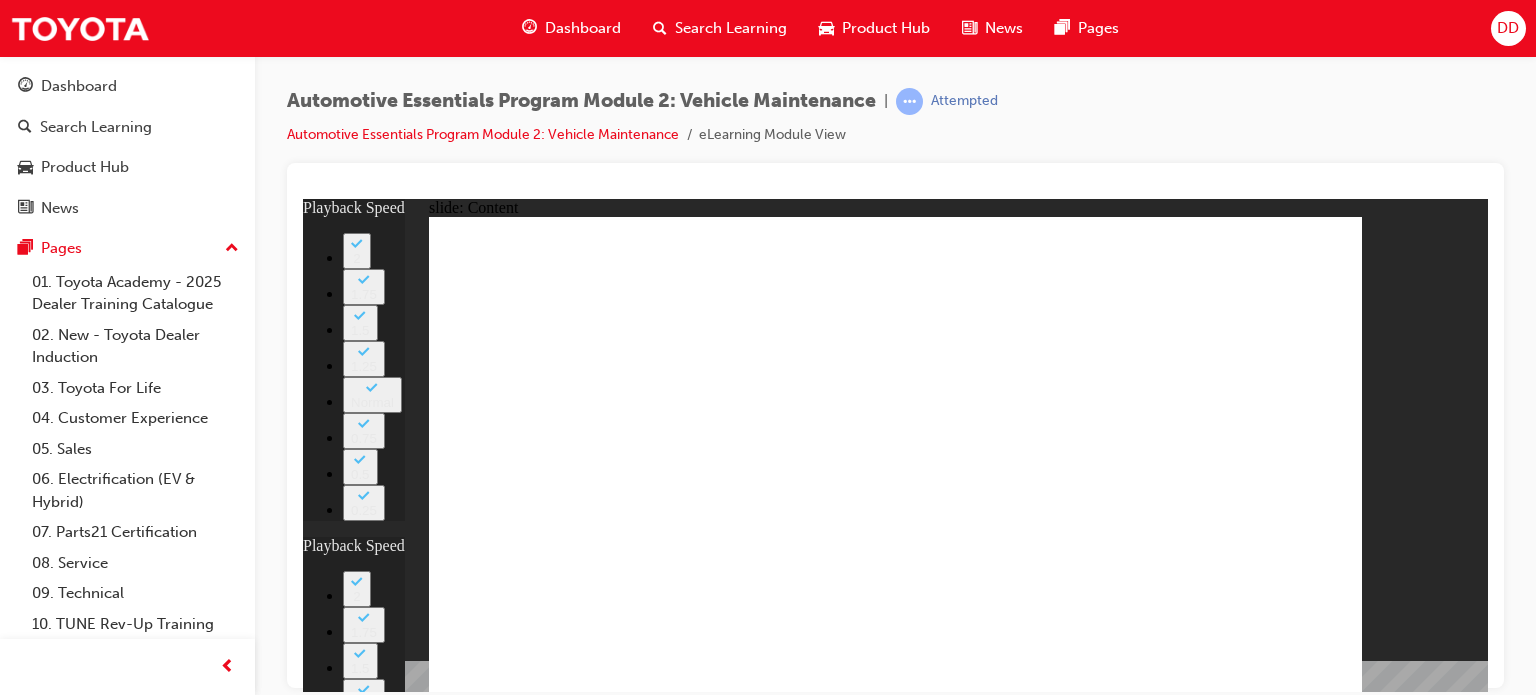 click 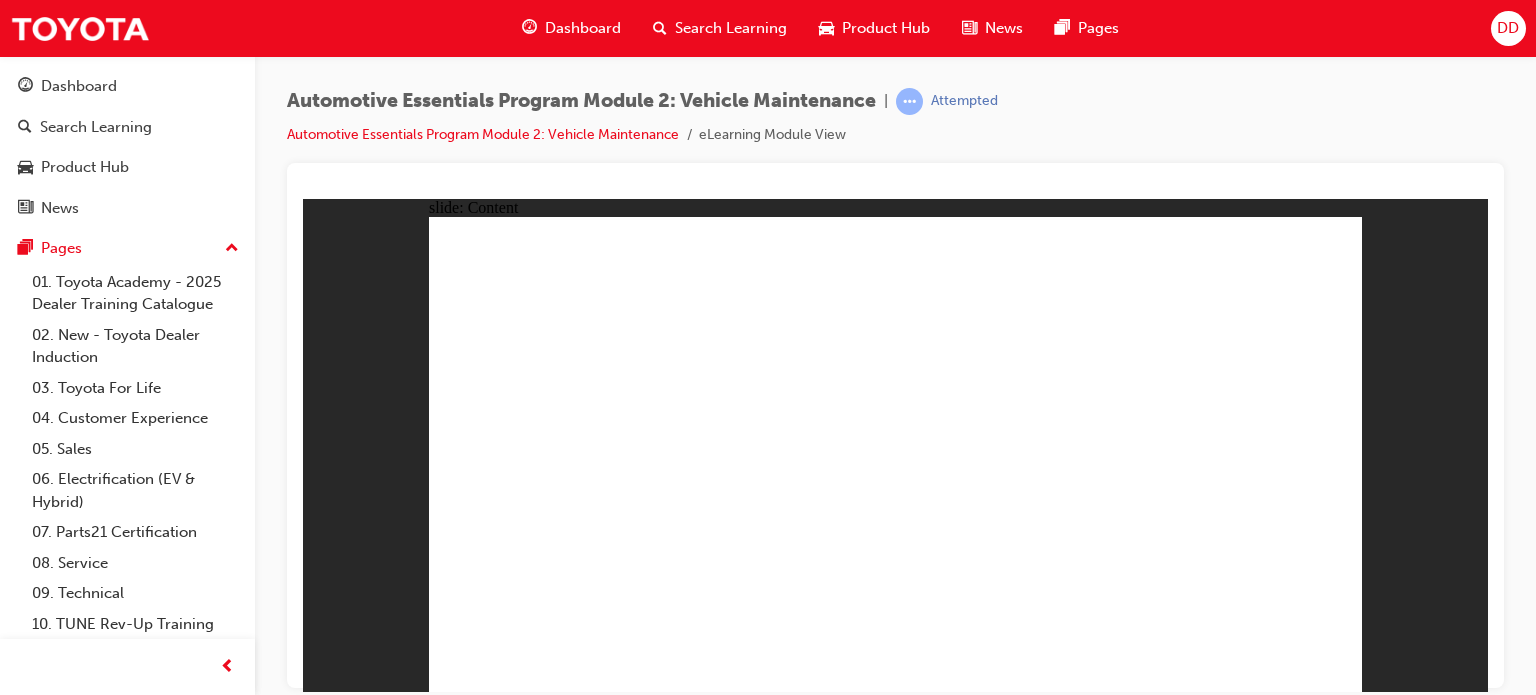 click 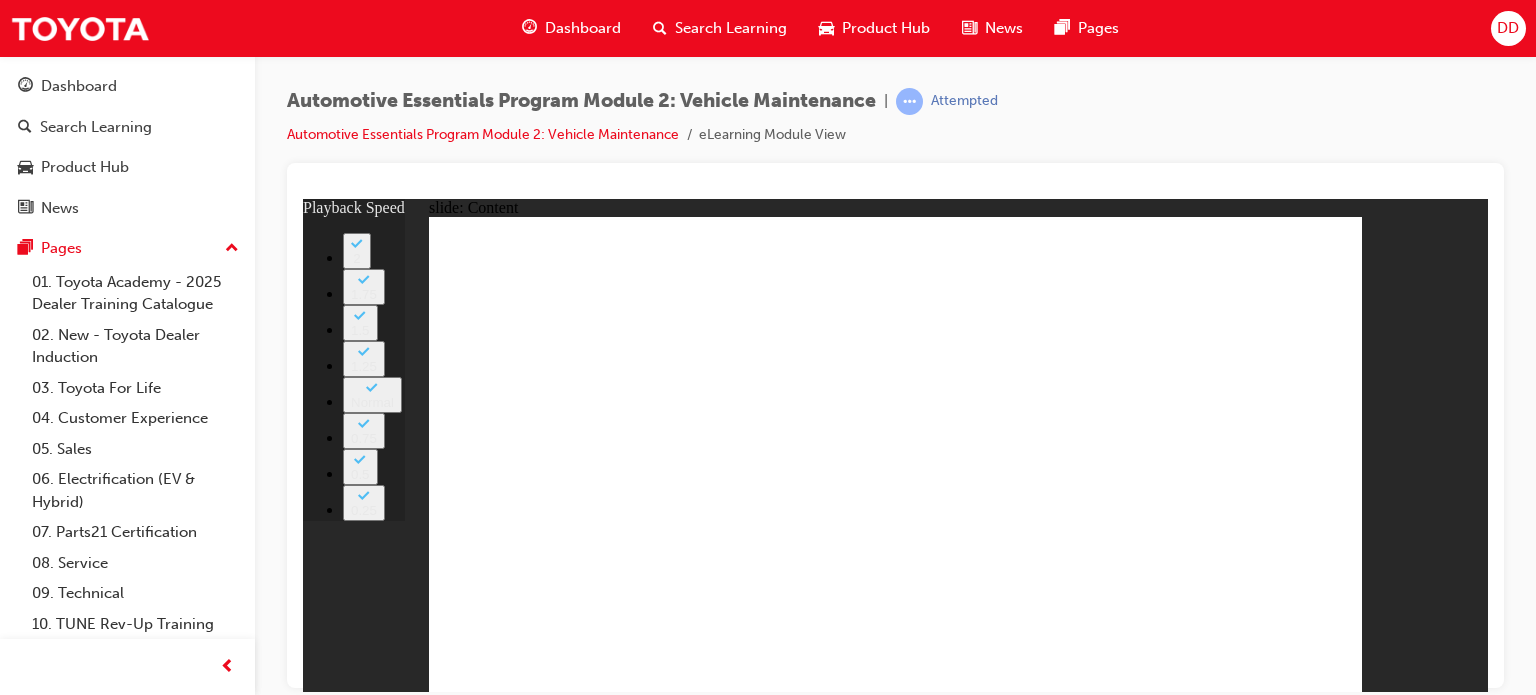 click 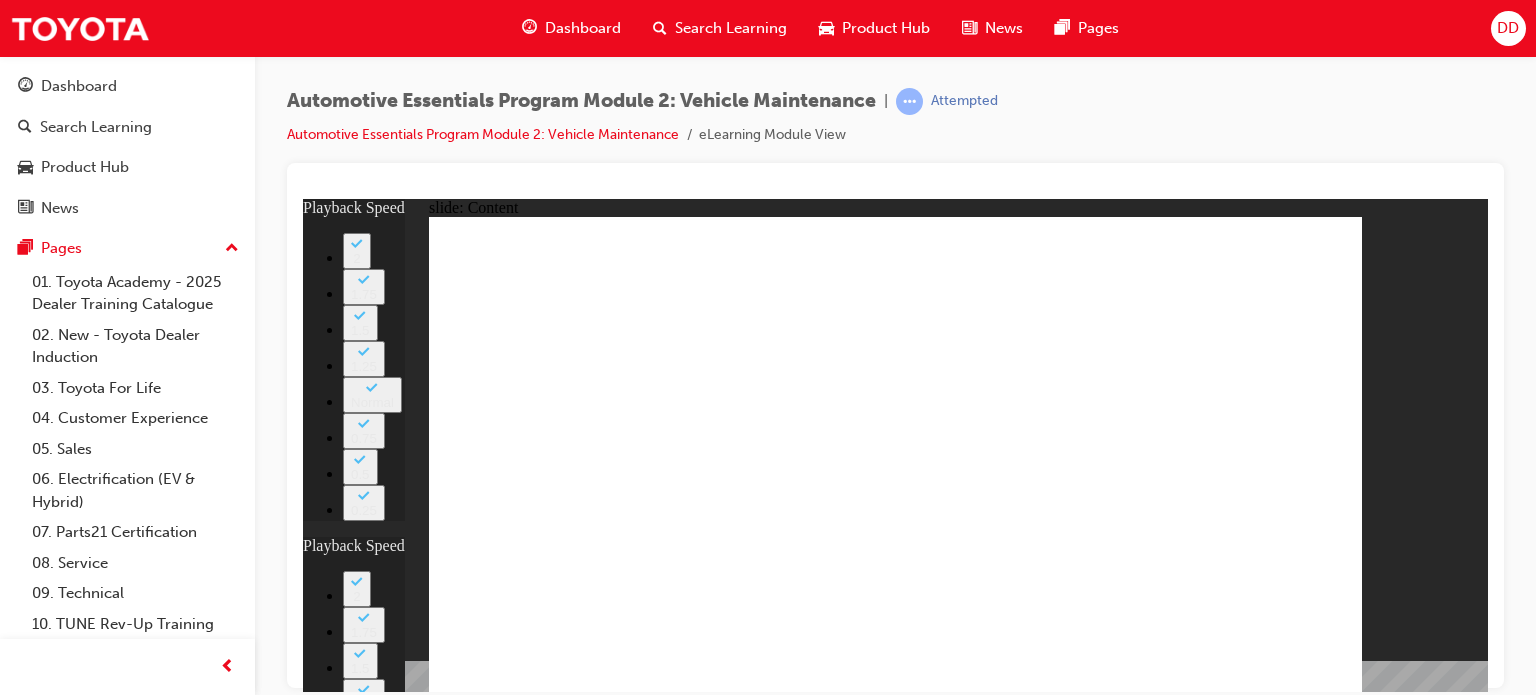 click at bounding box center [1117, 5990] 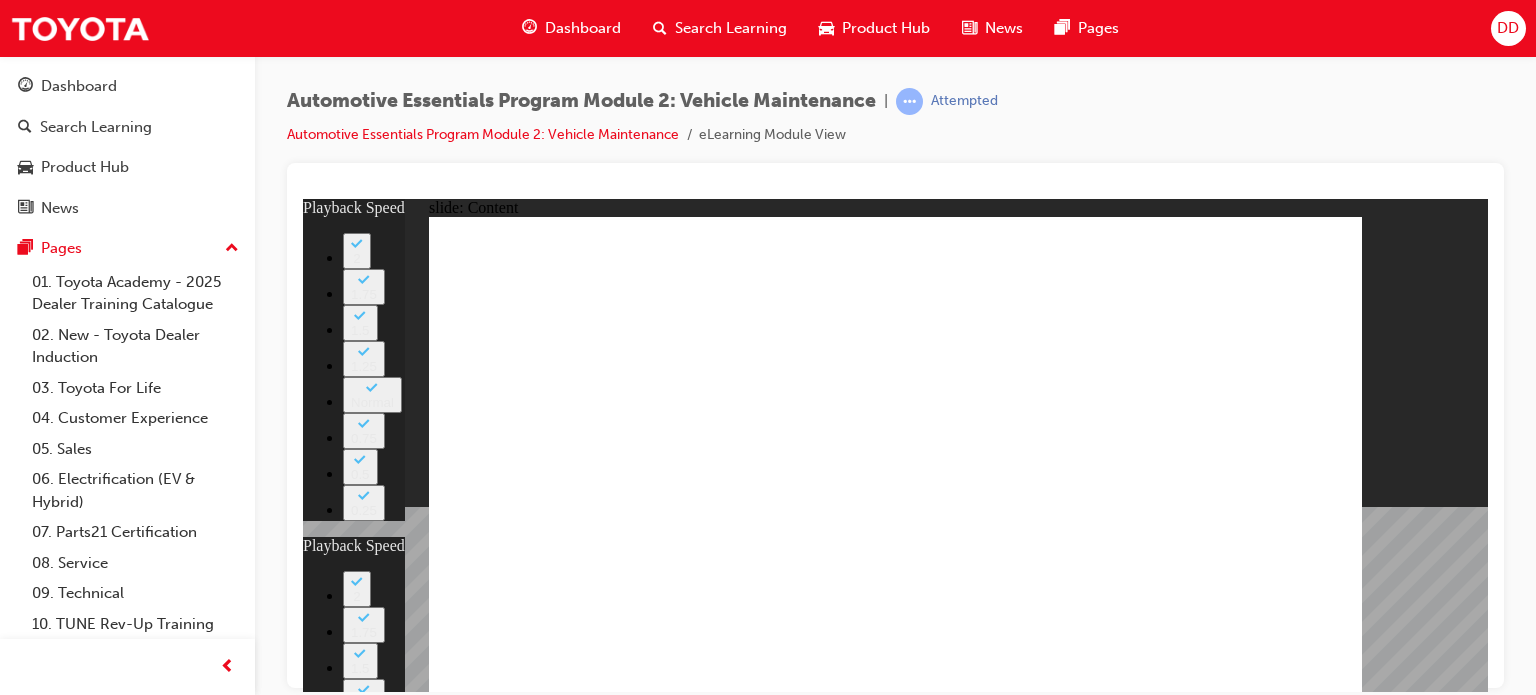 click 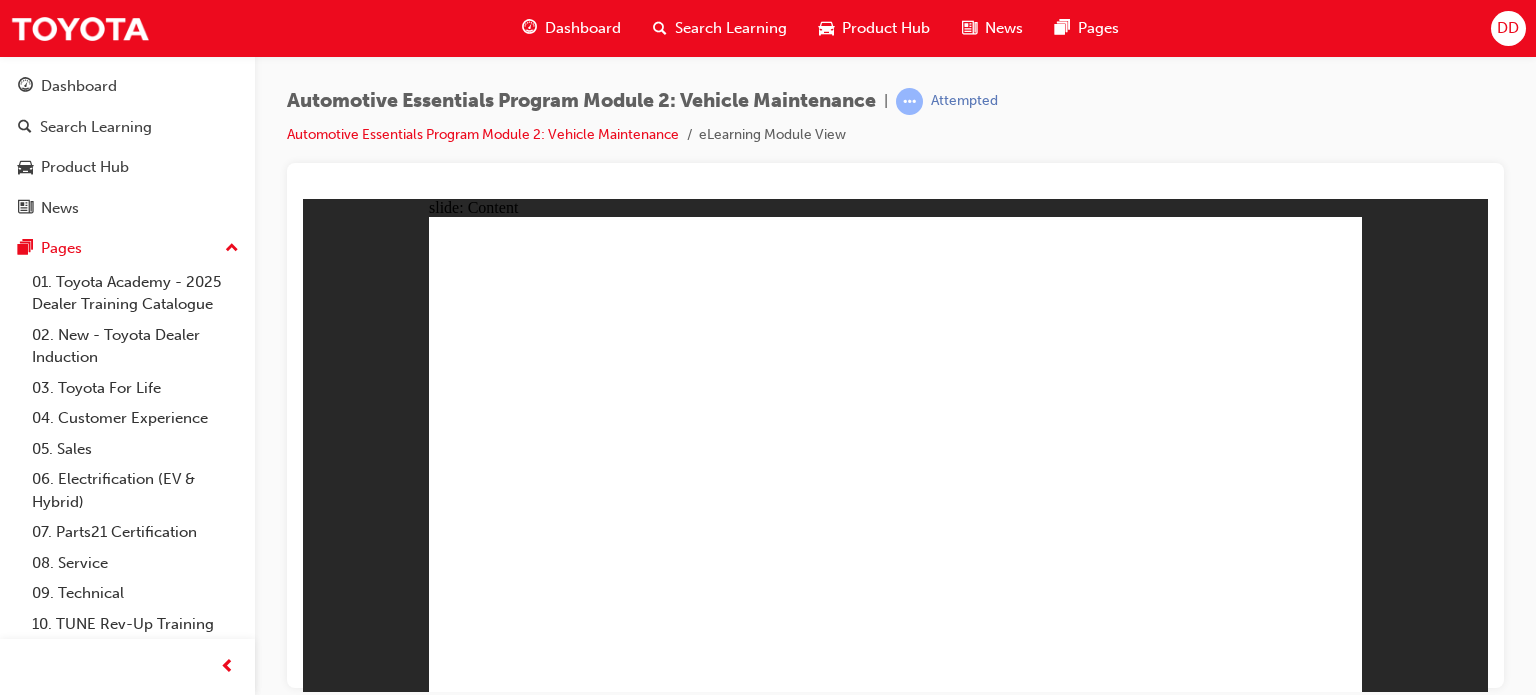 click 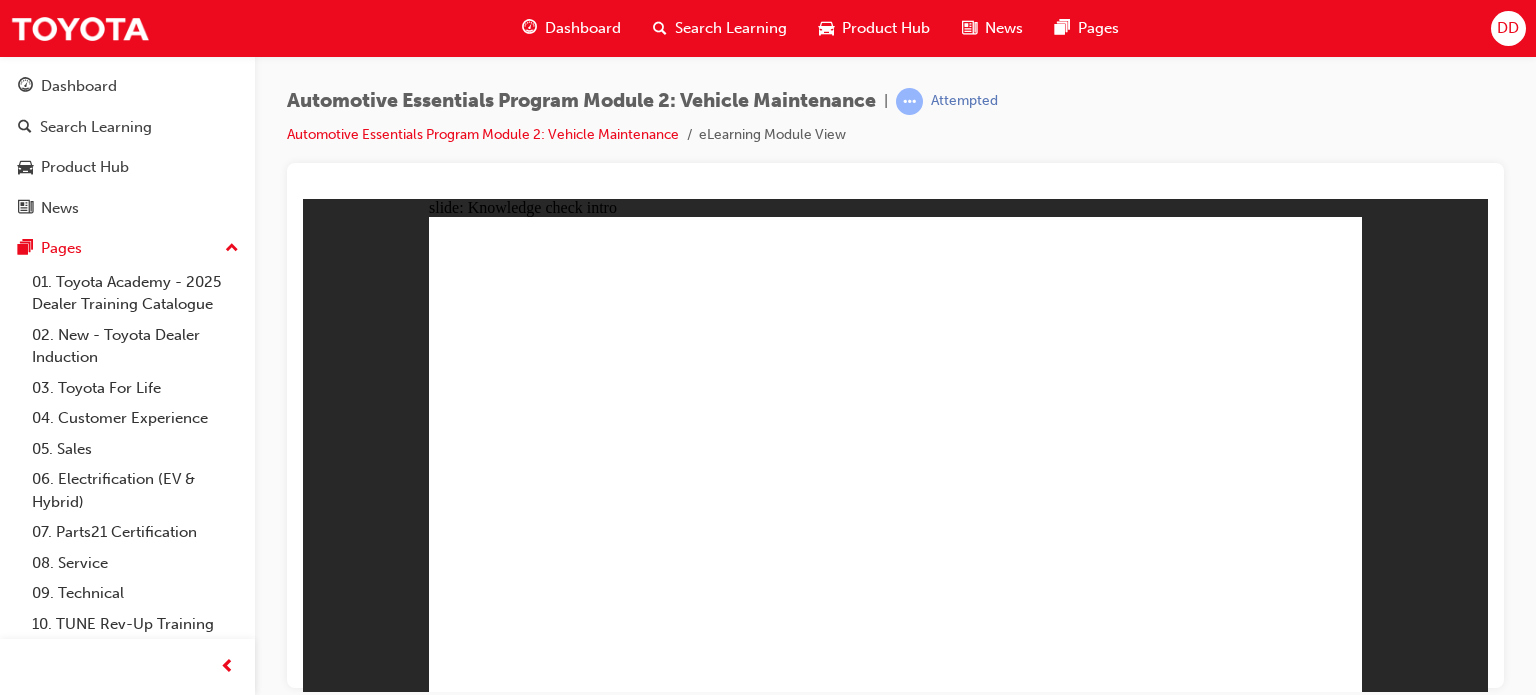 click 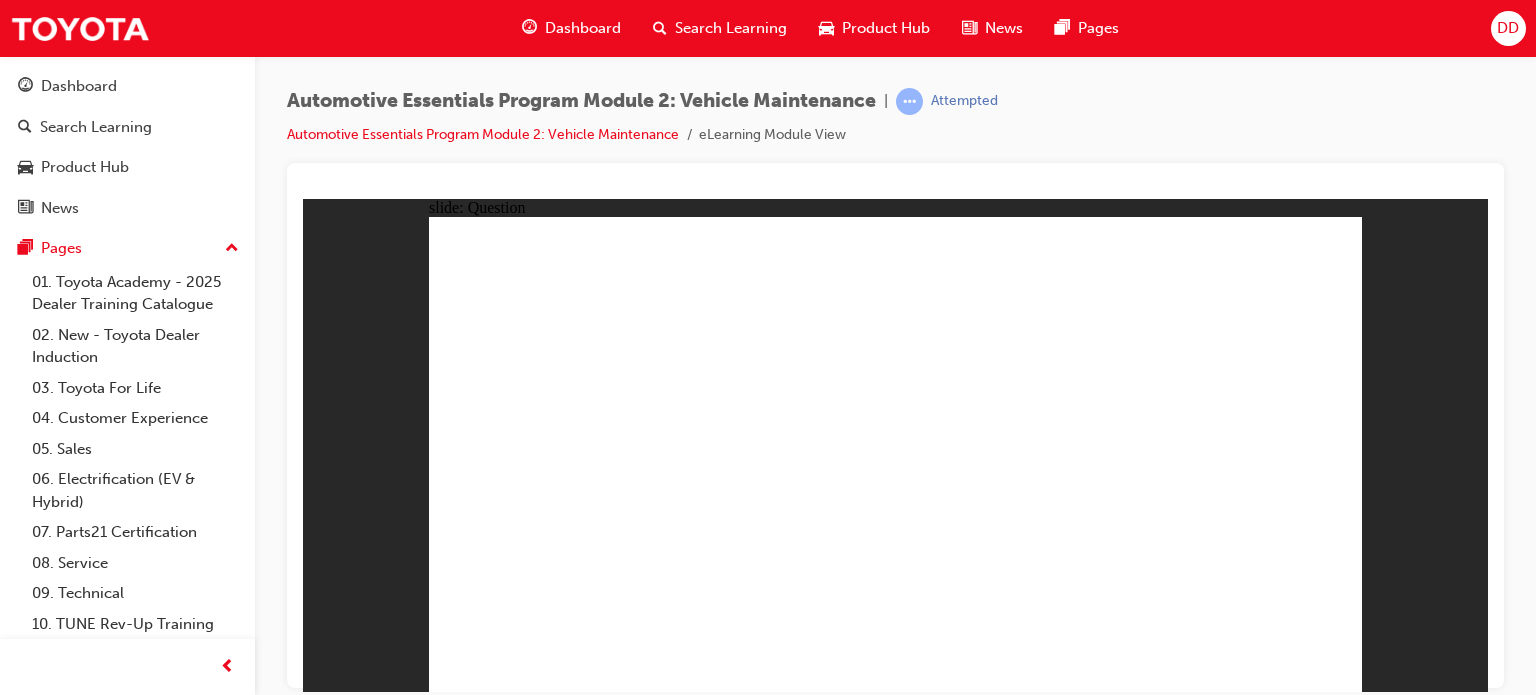 click 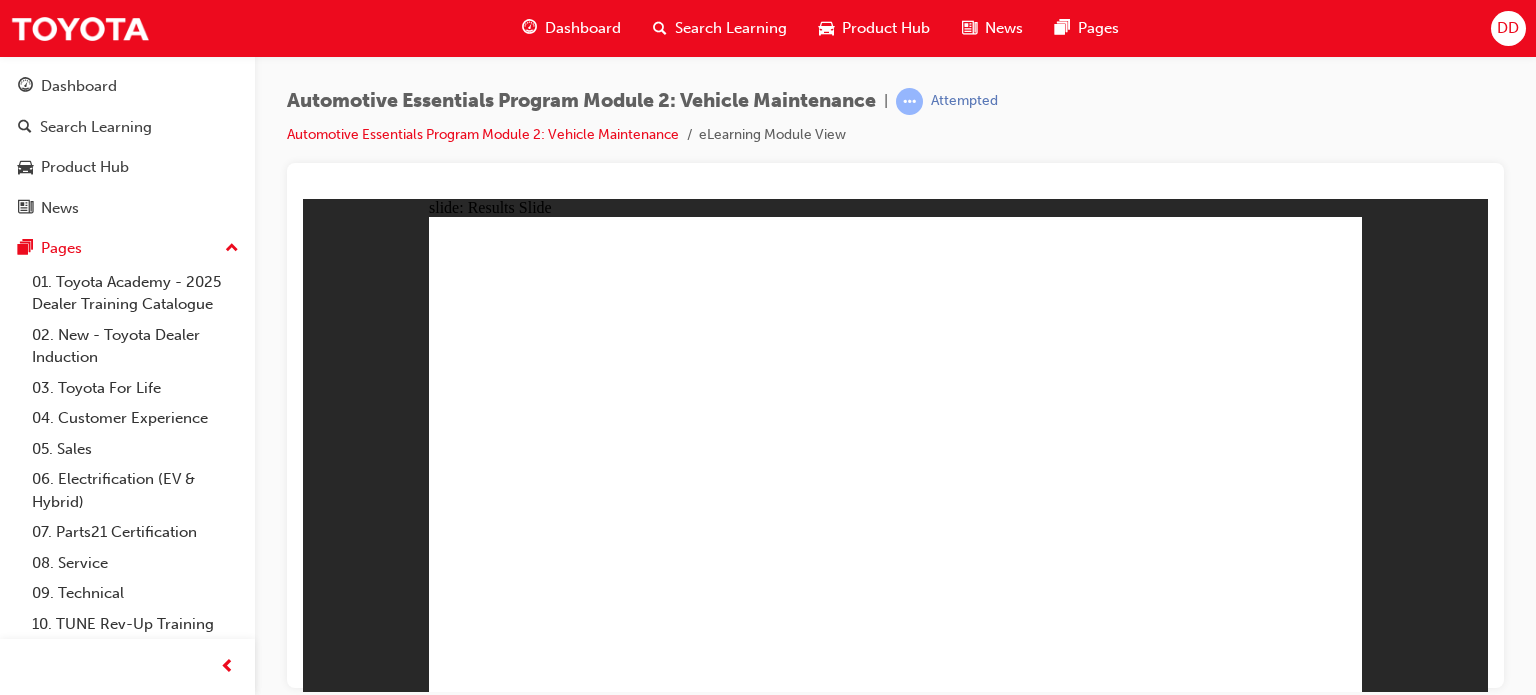 click 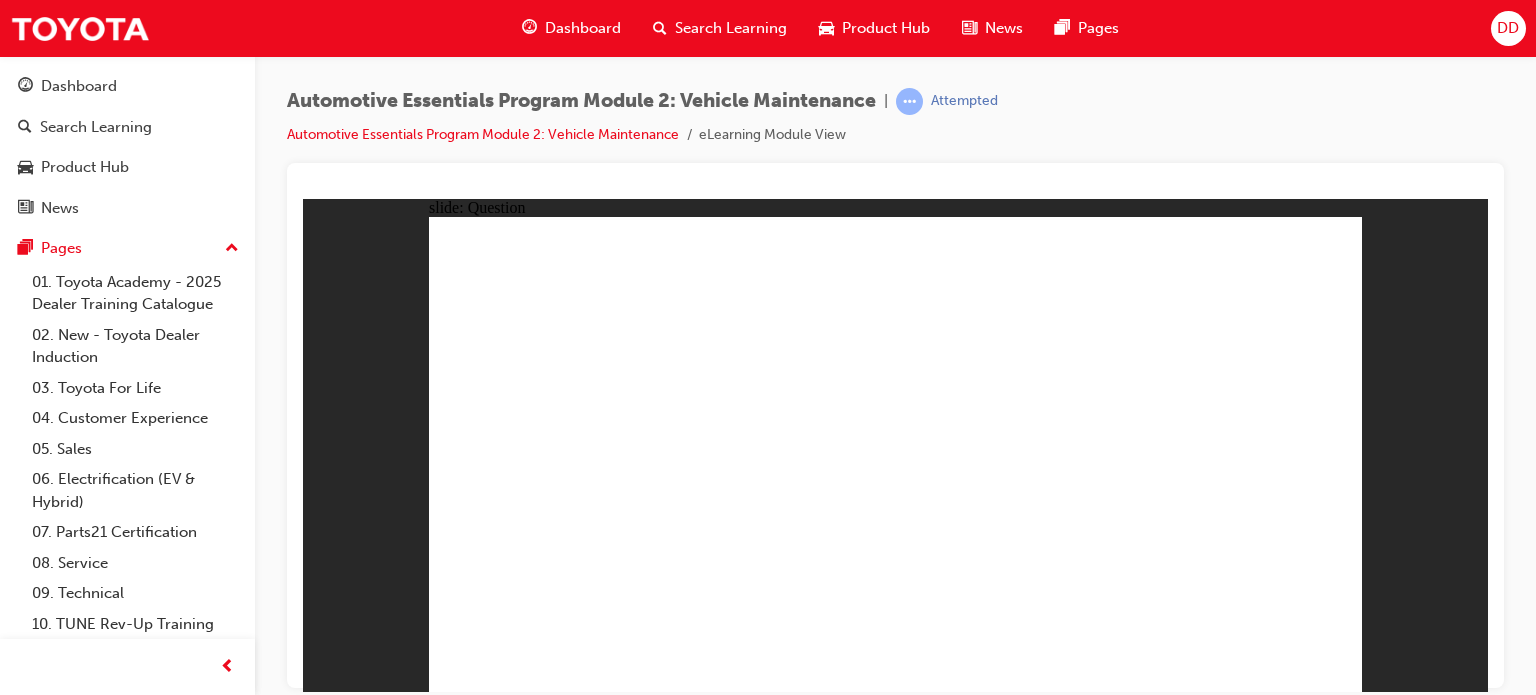 click 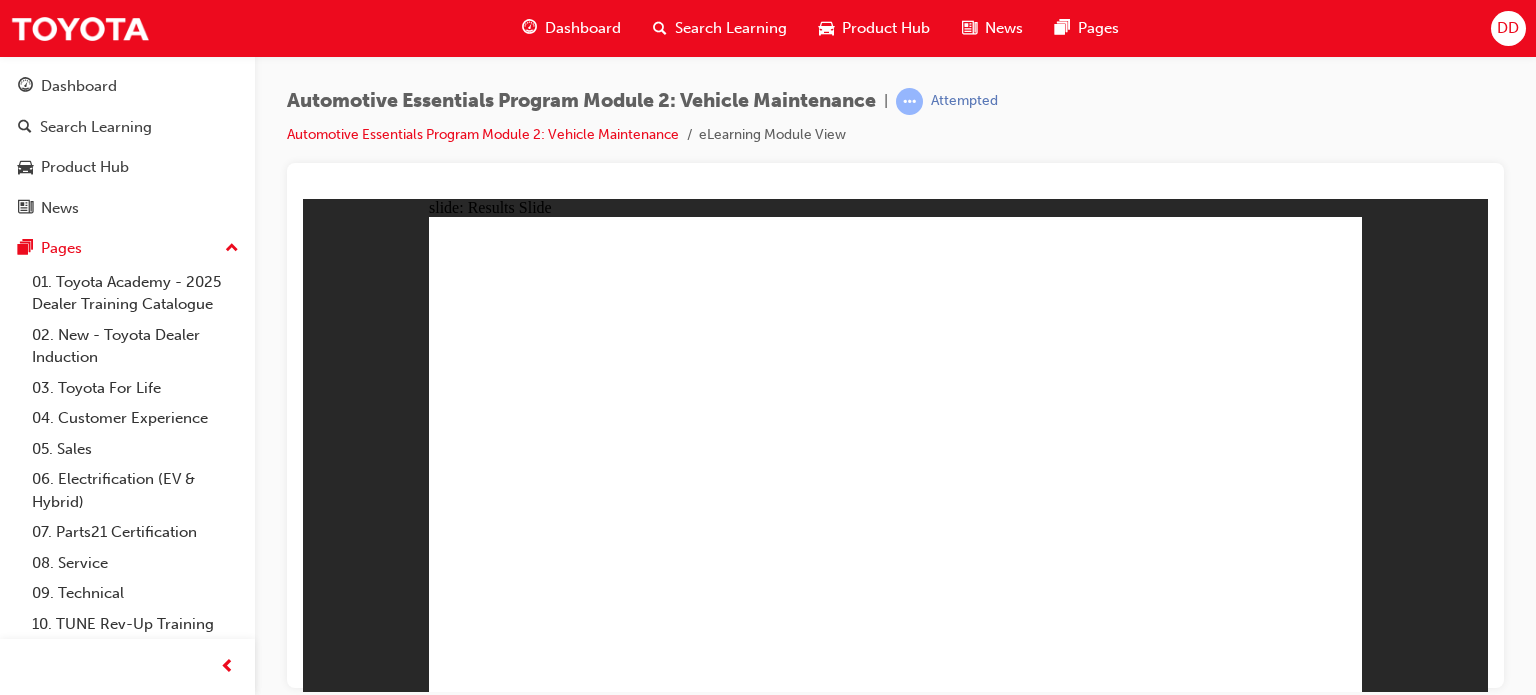 click 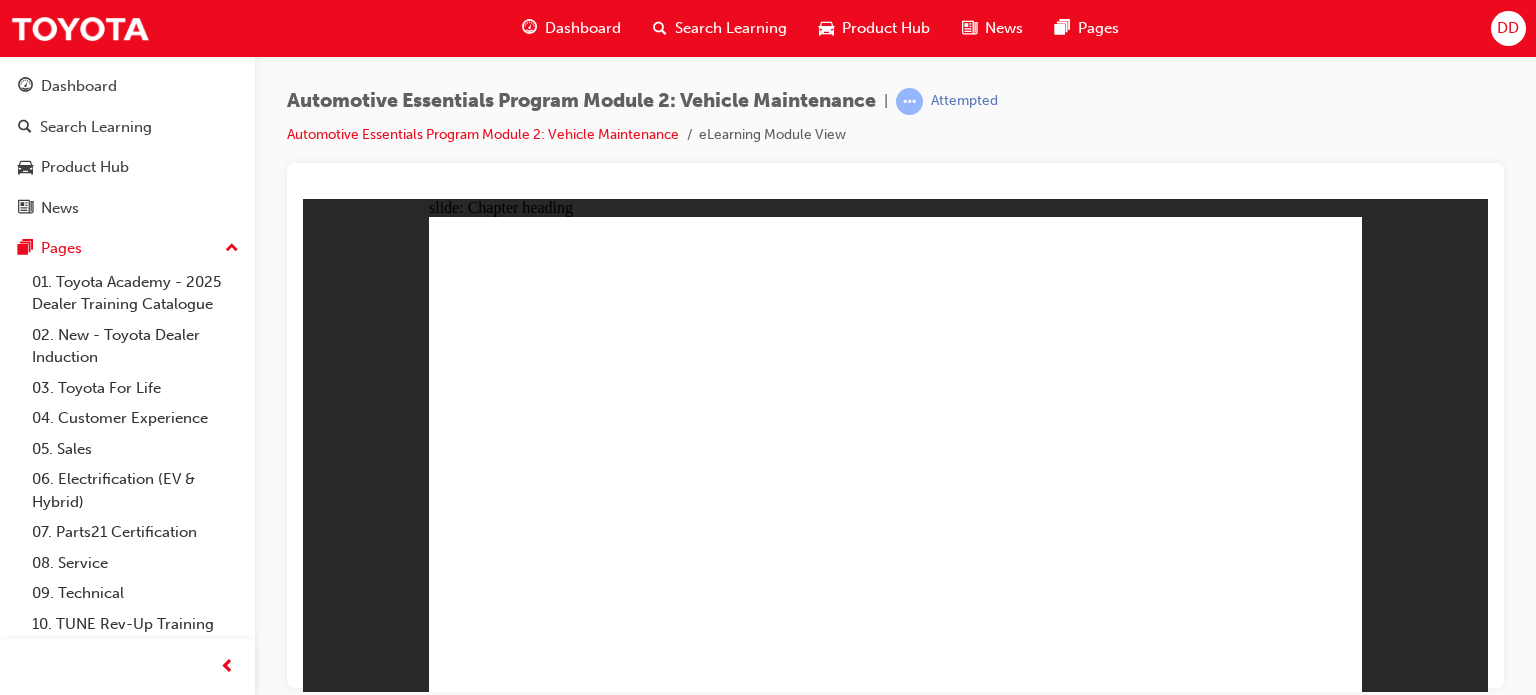 click 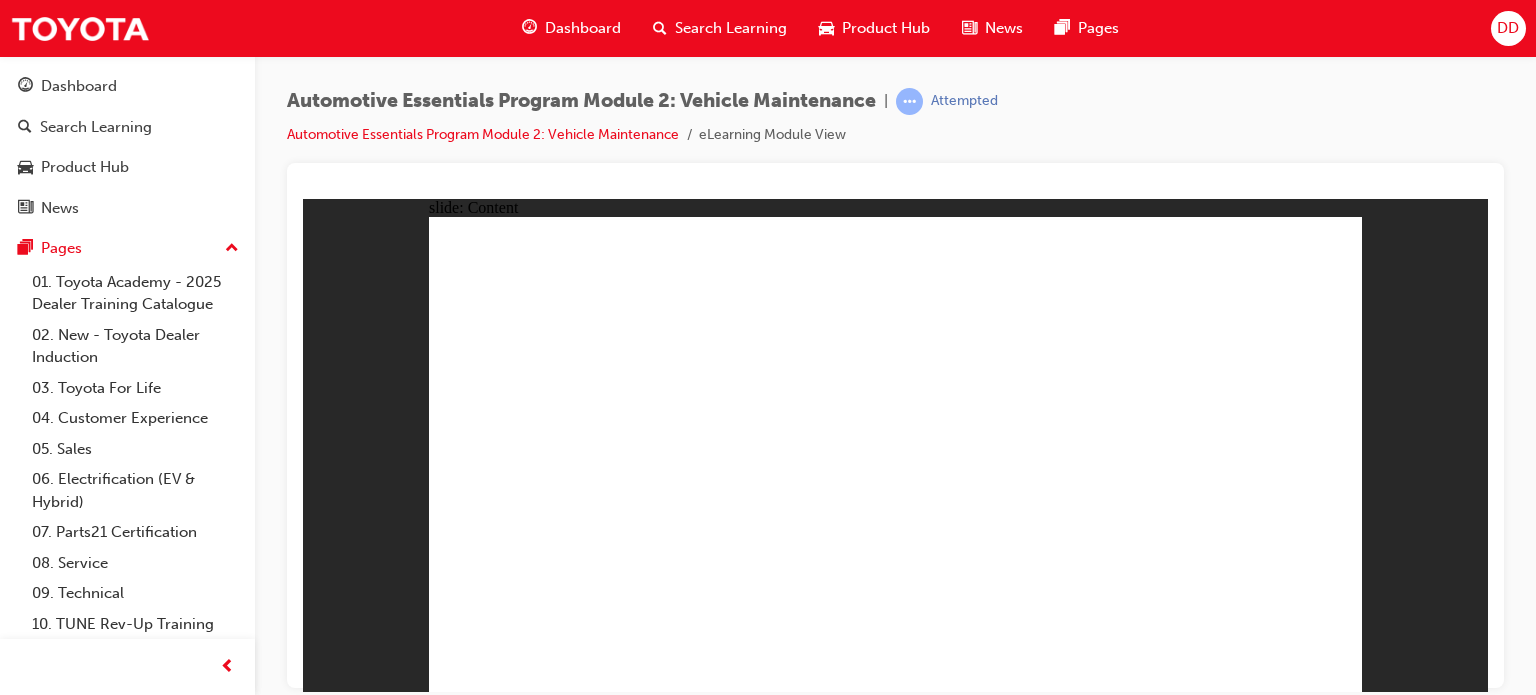 click 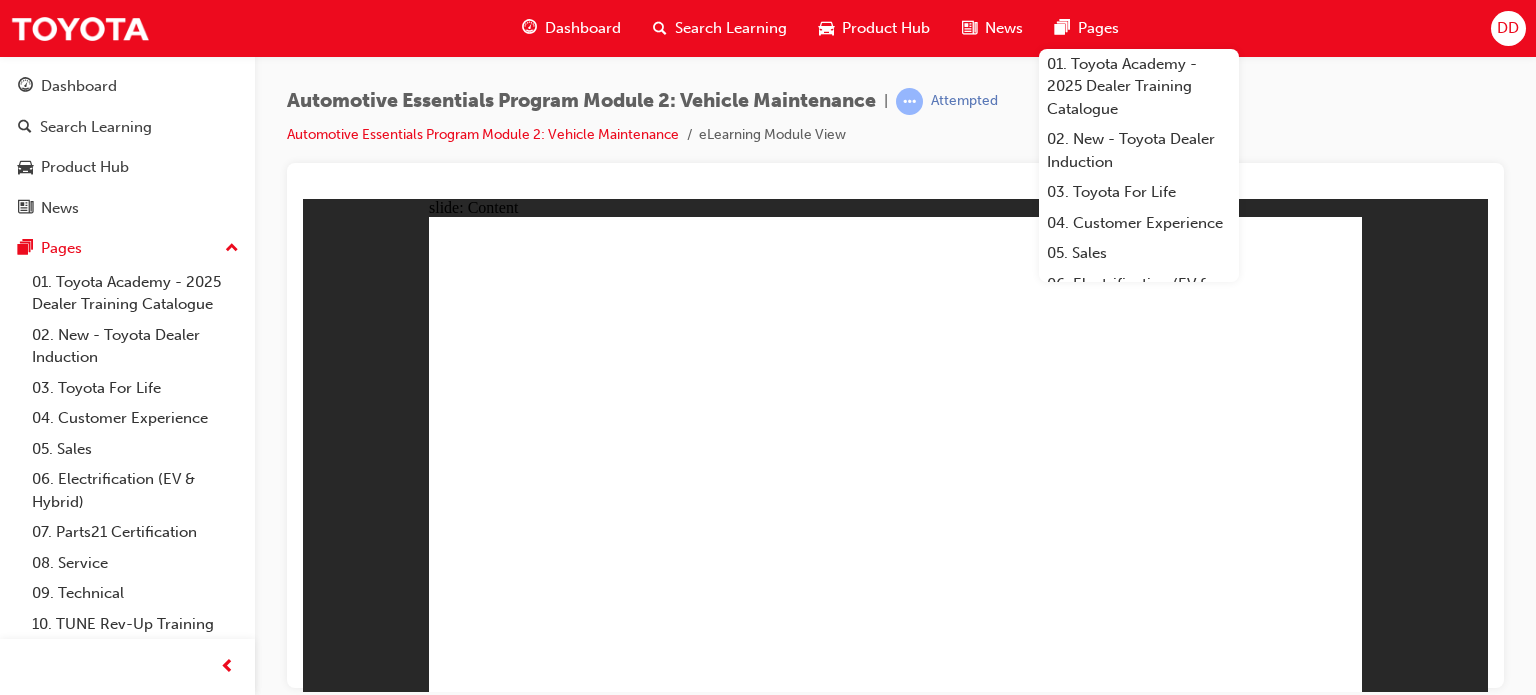 click 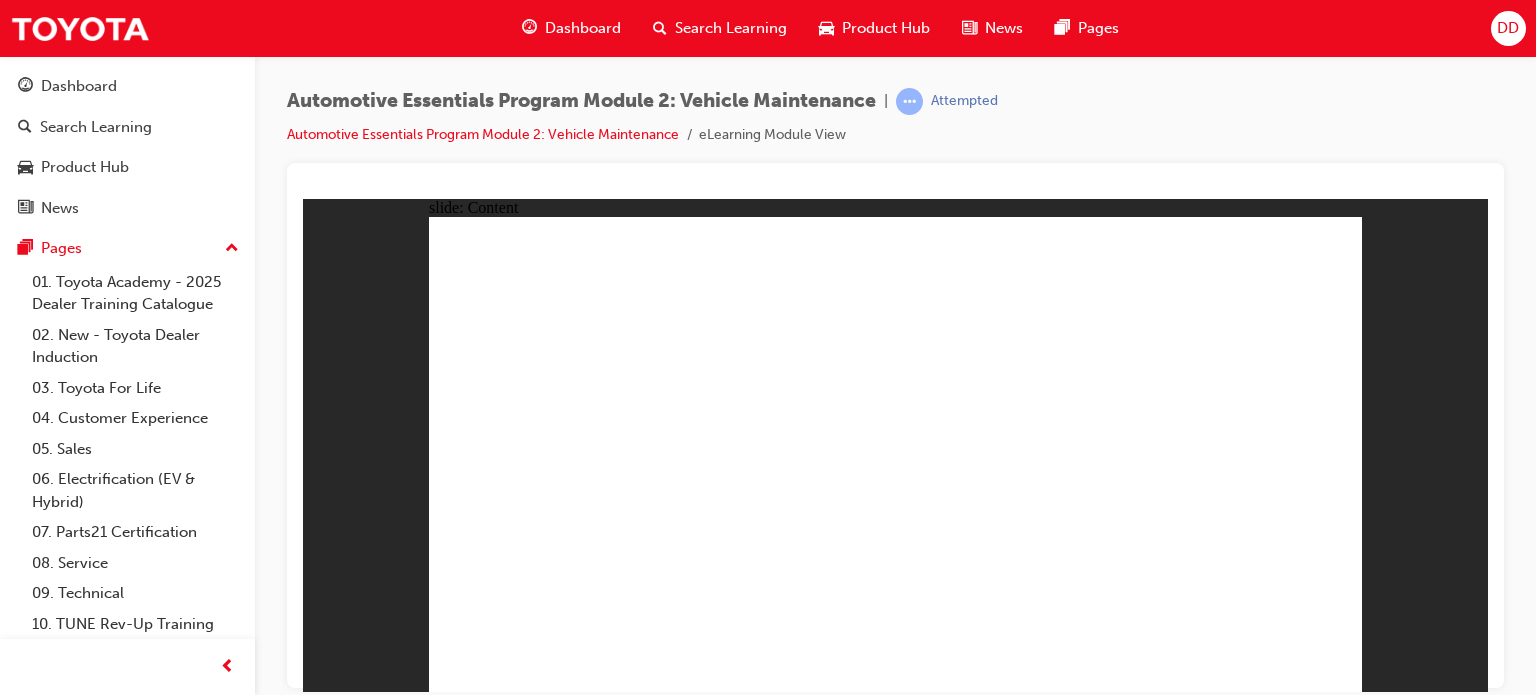 click 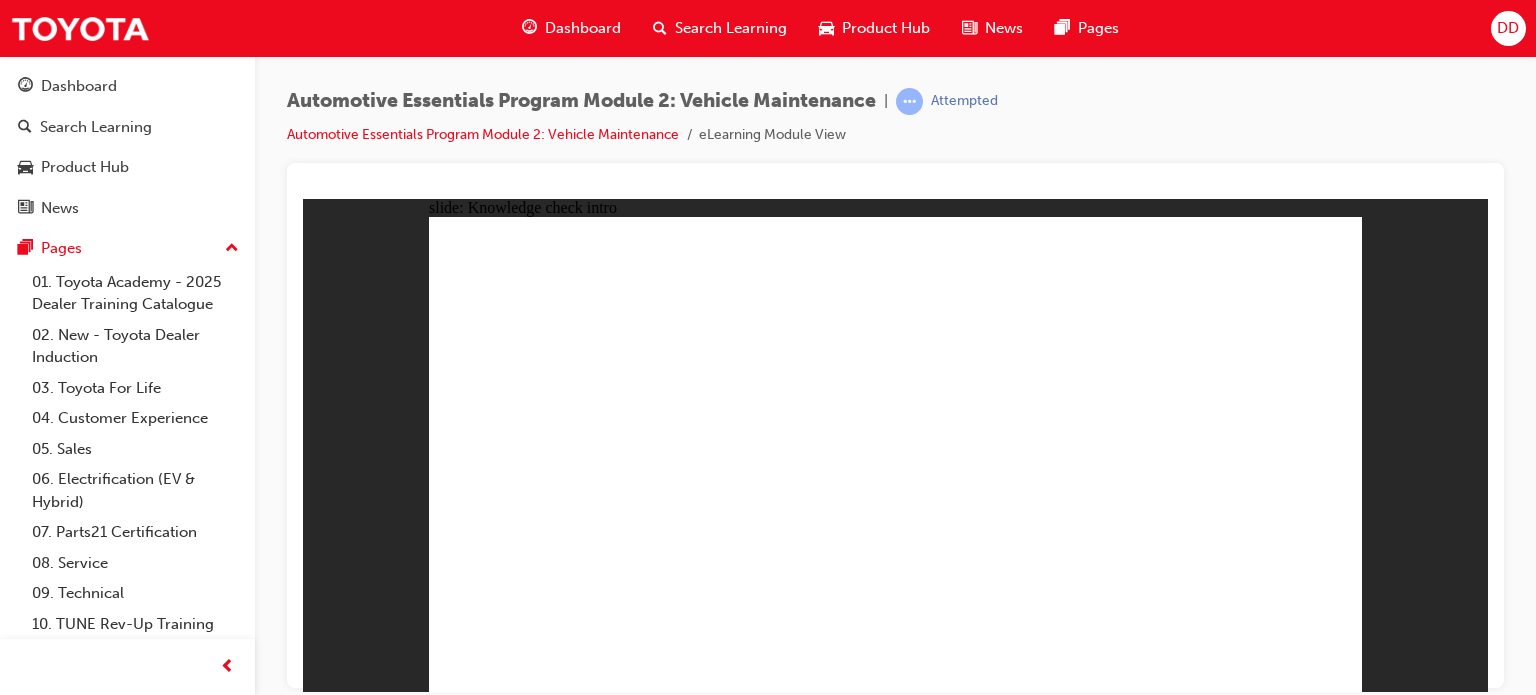 click 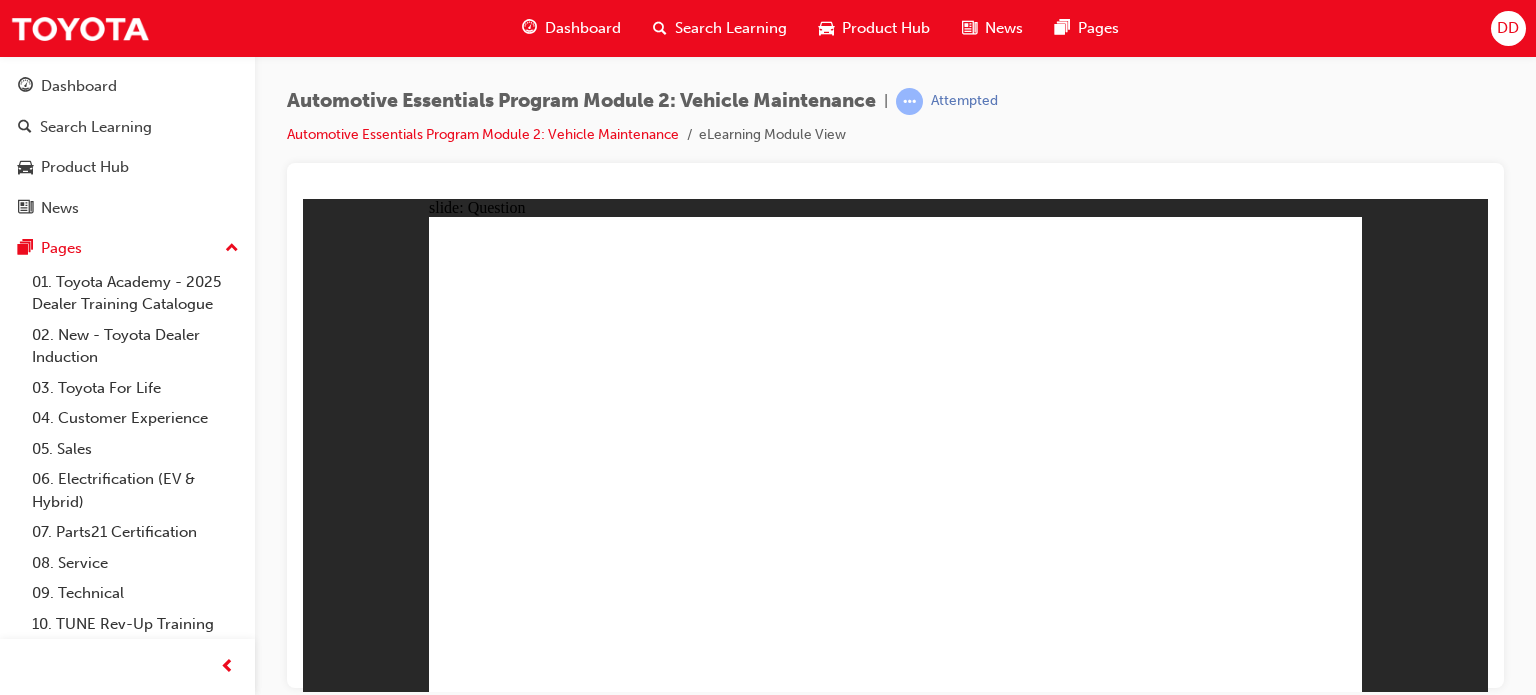 click 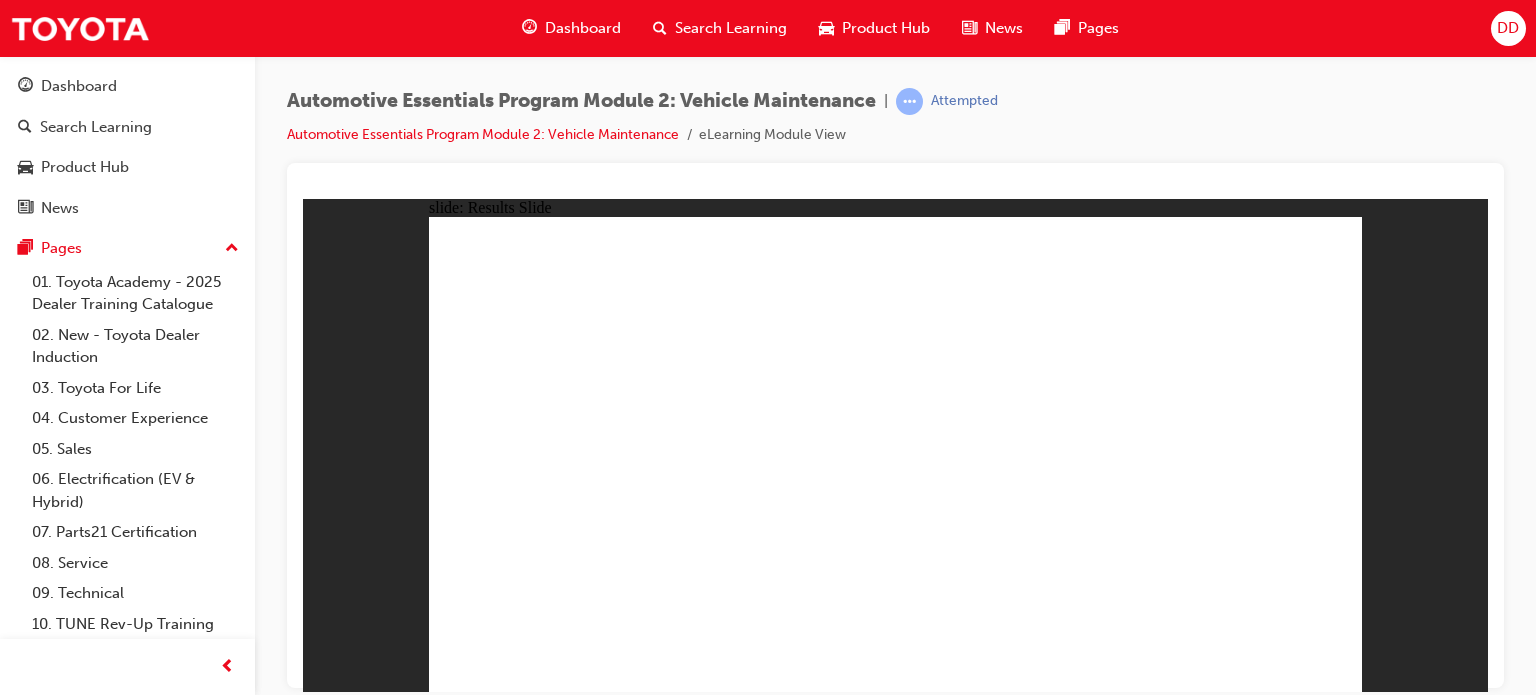 click 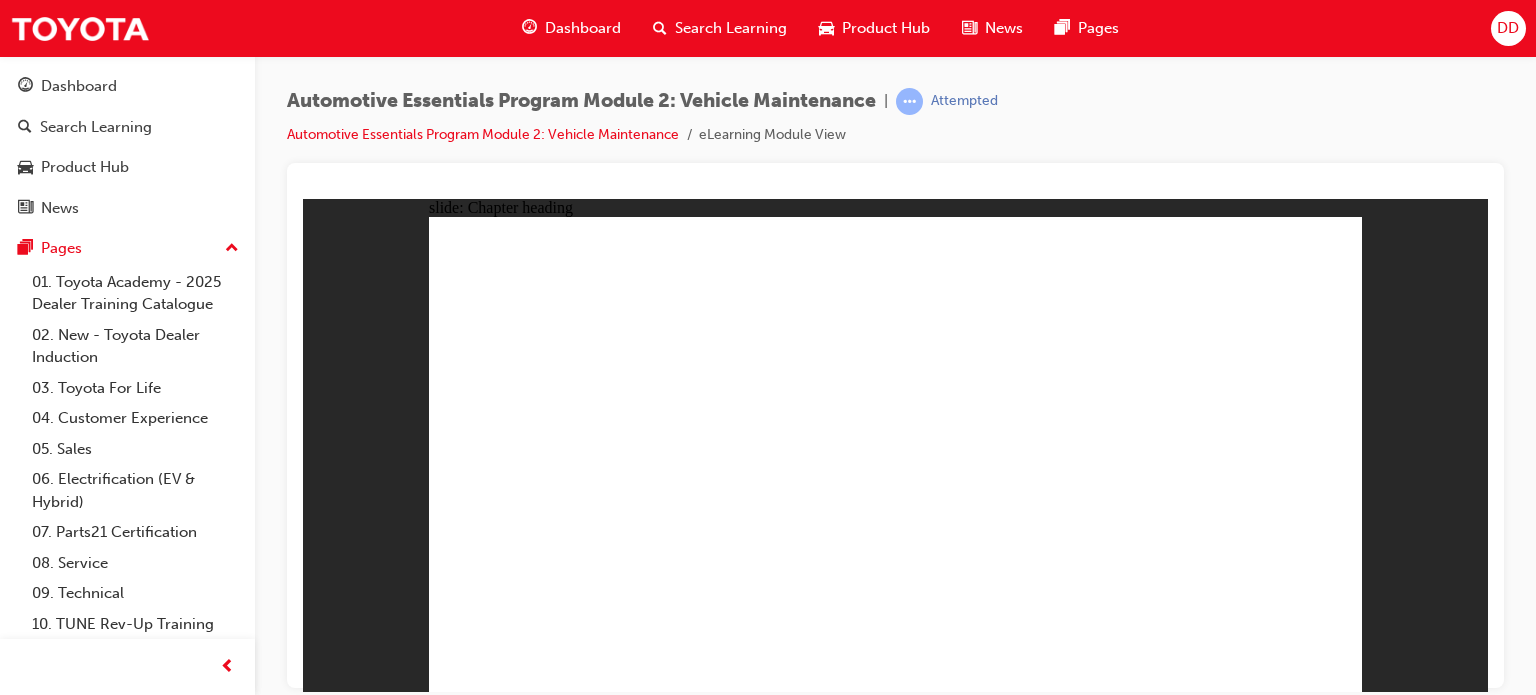 click 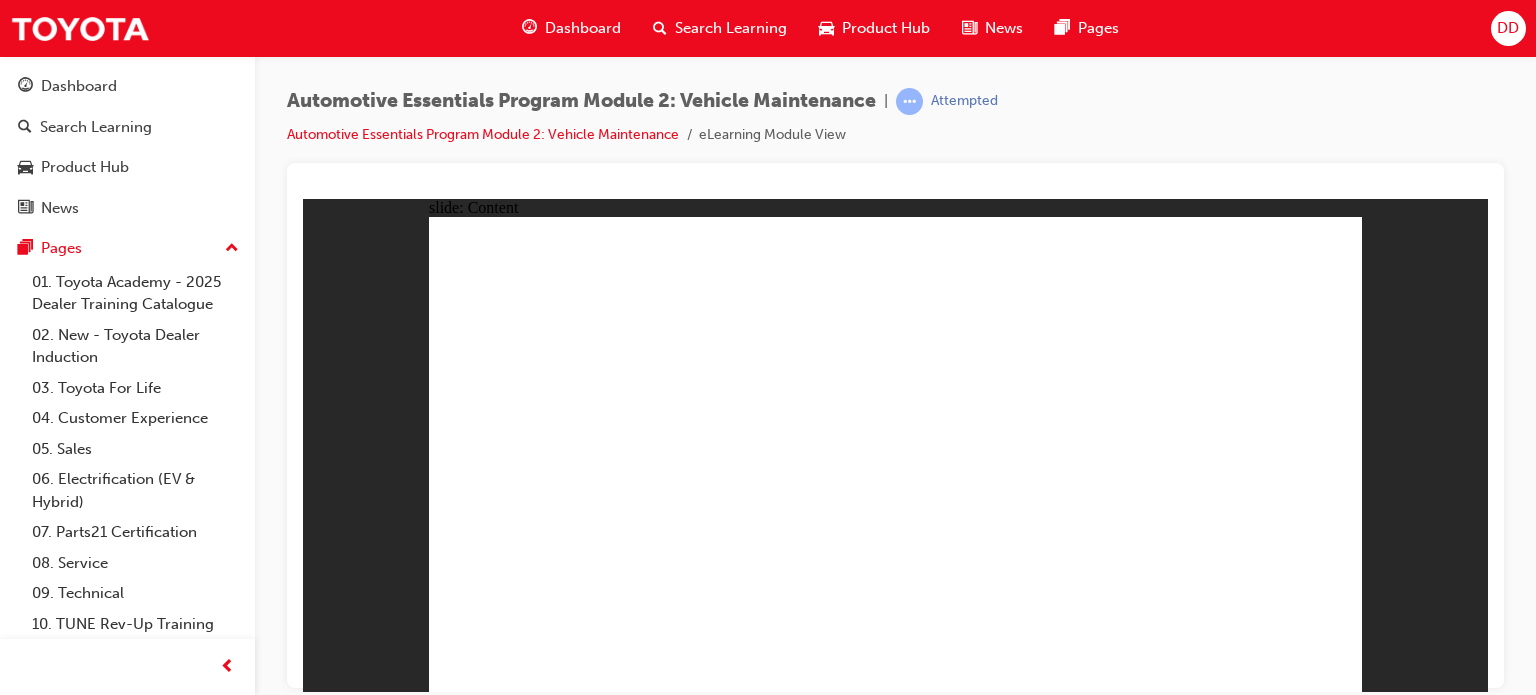 click 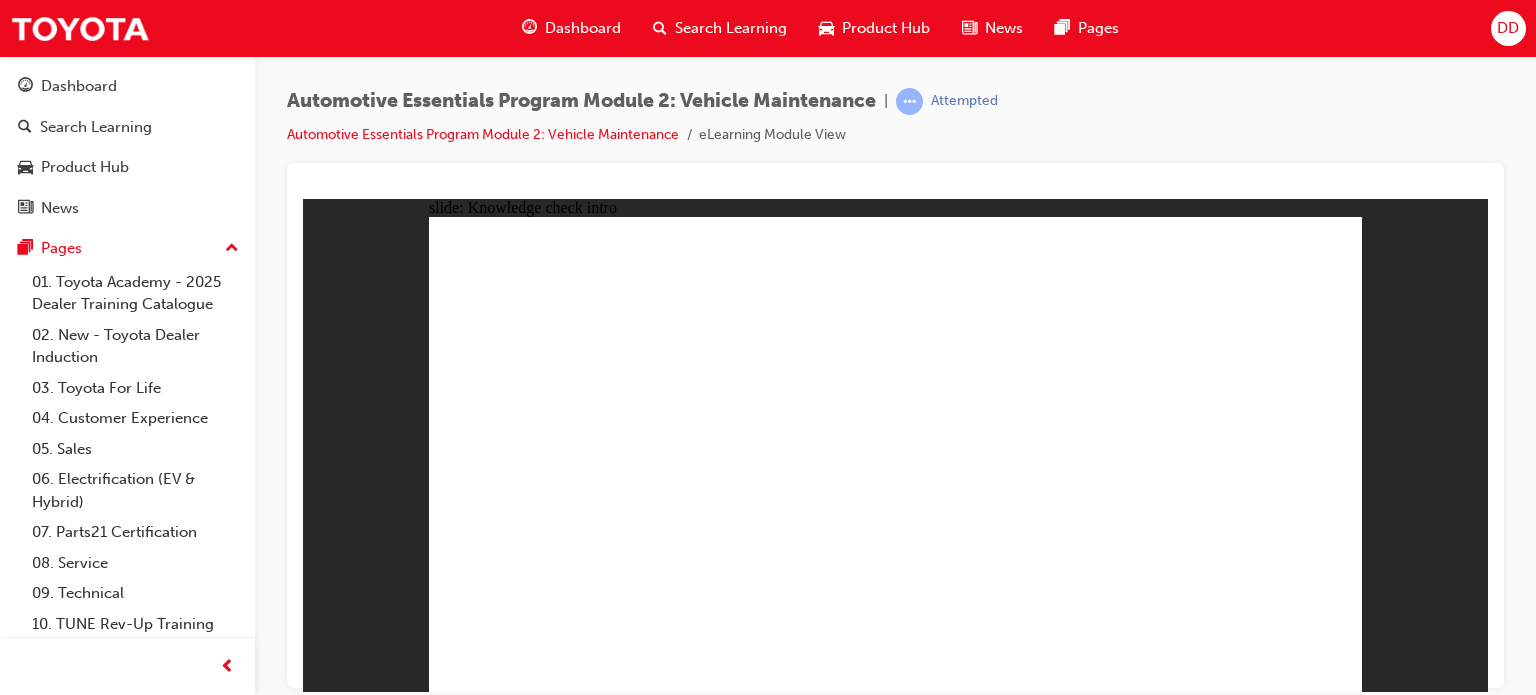 click 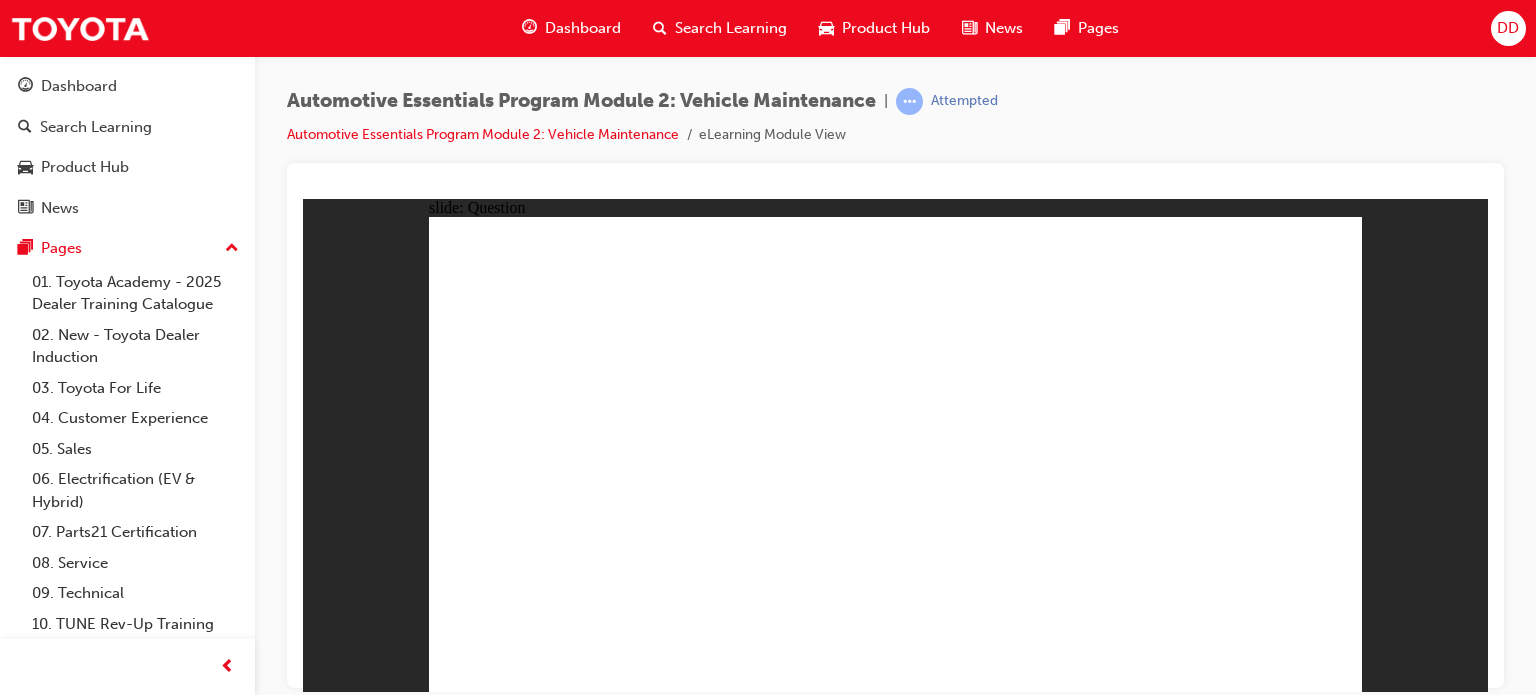 click 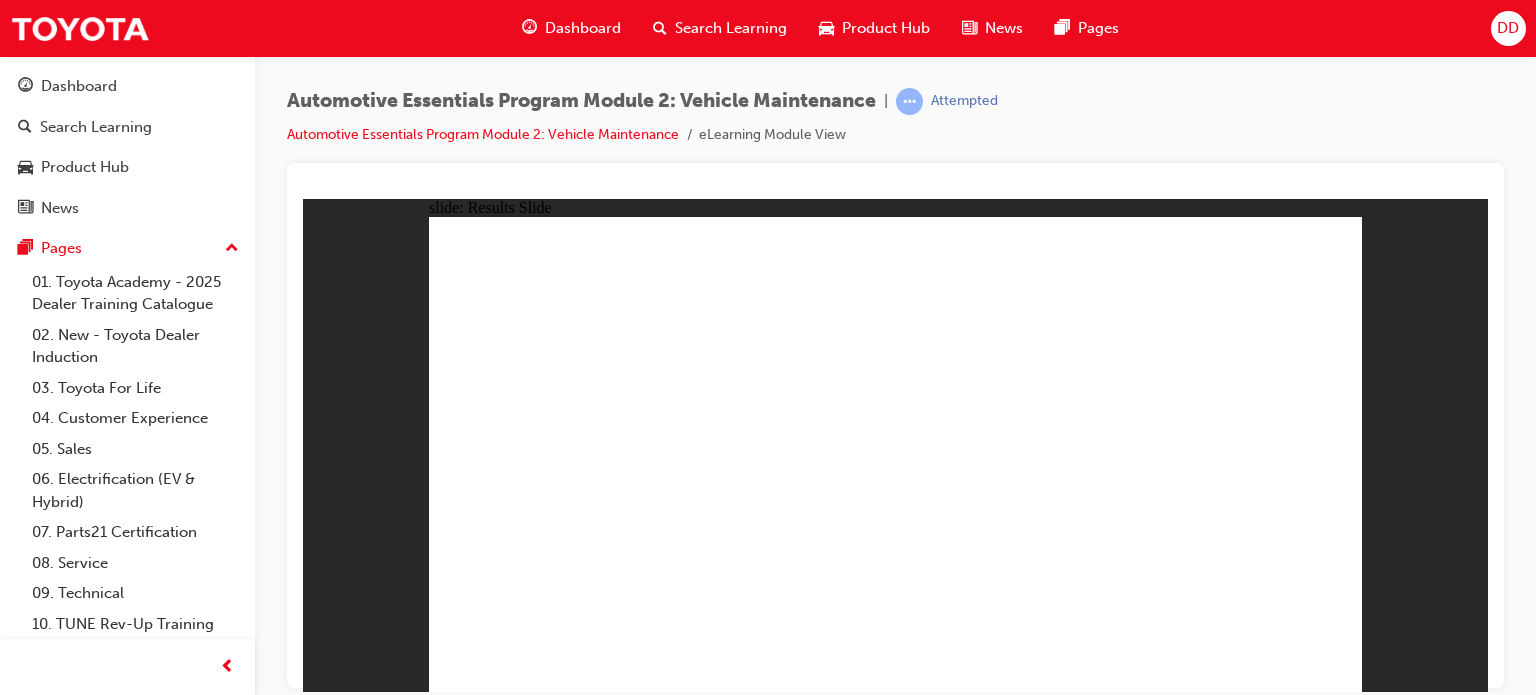 click 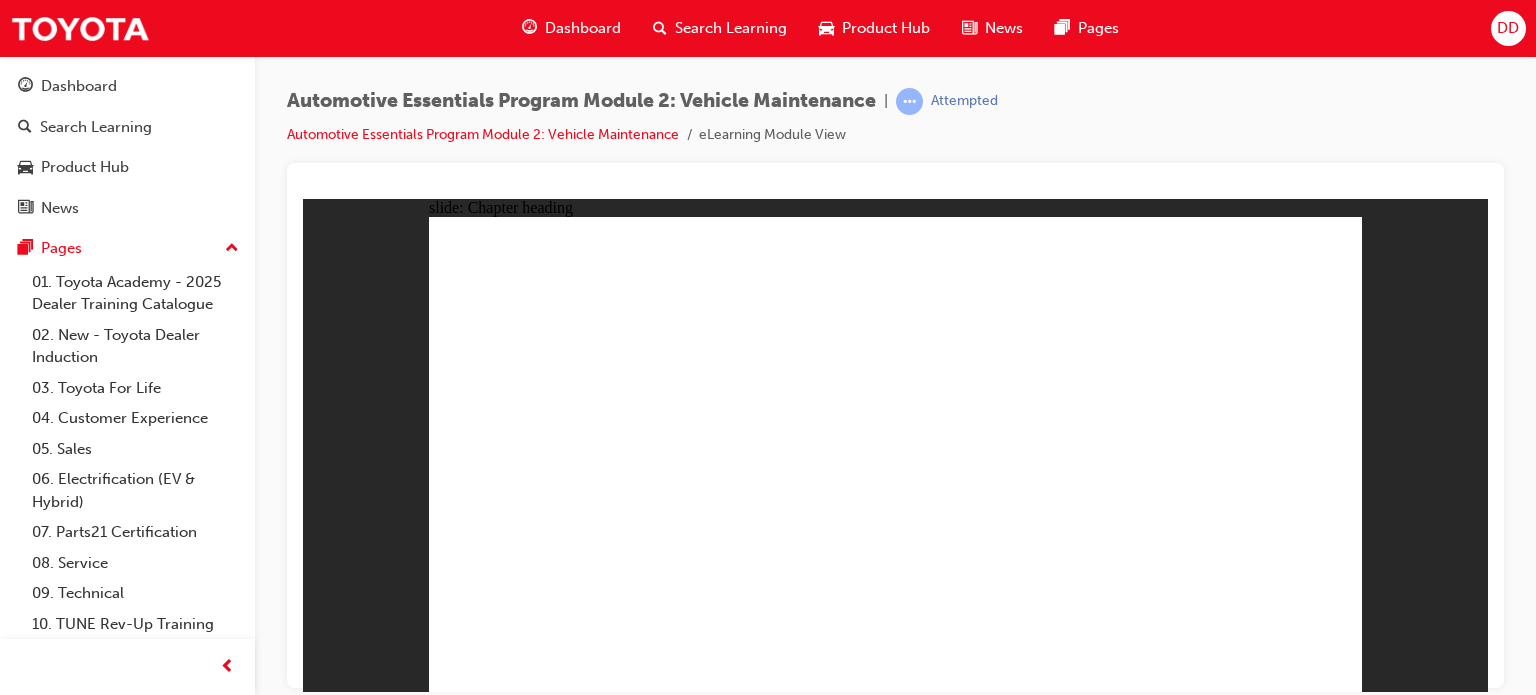 click 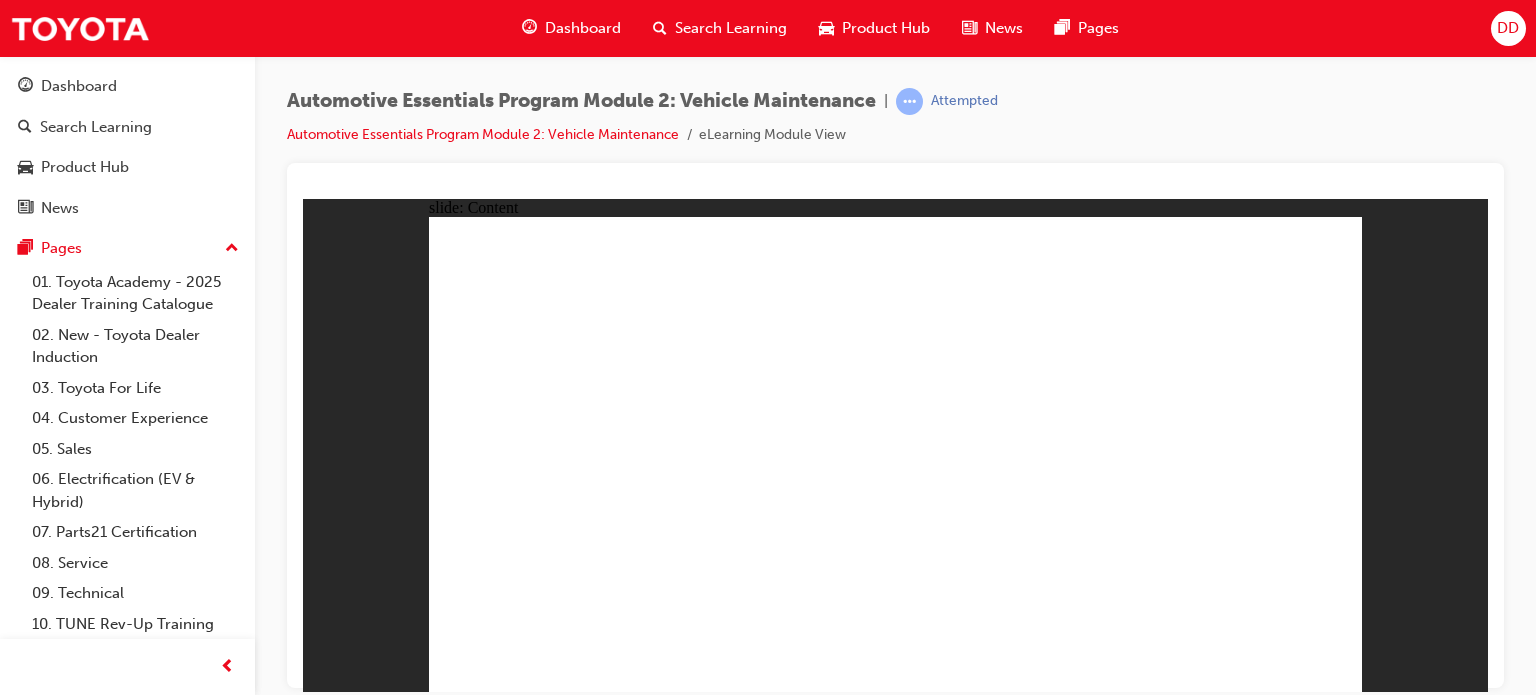 click 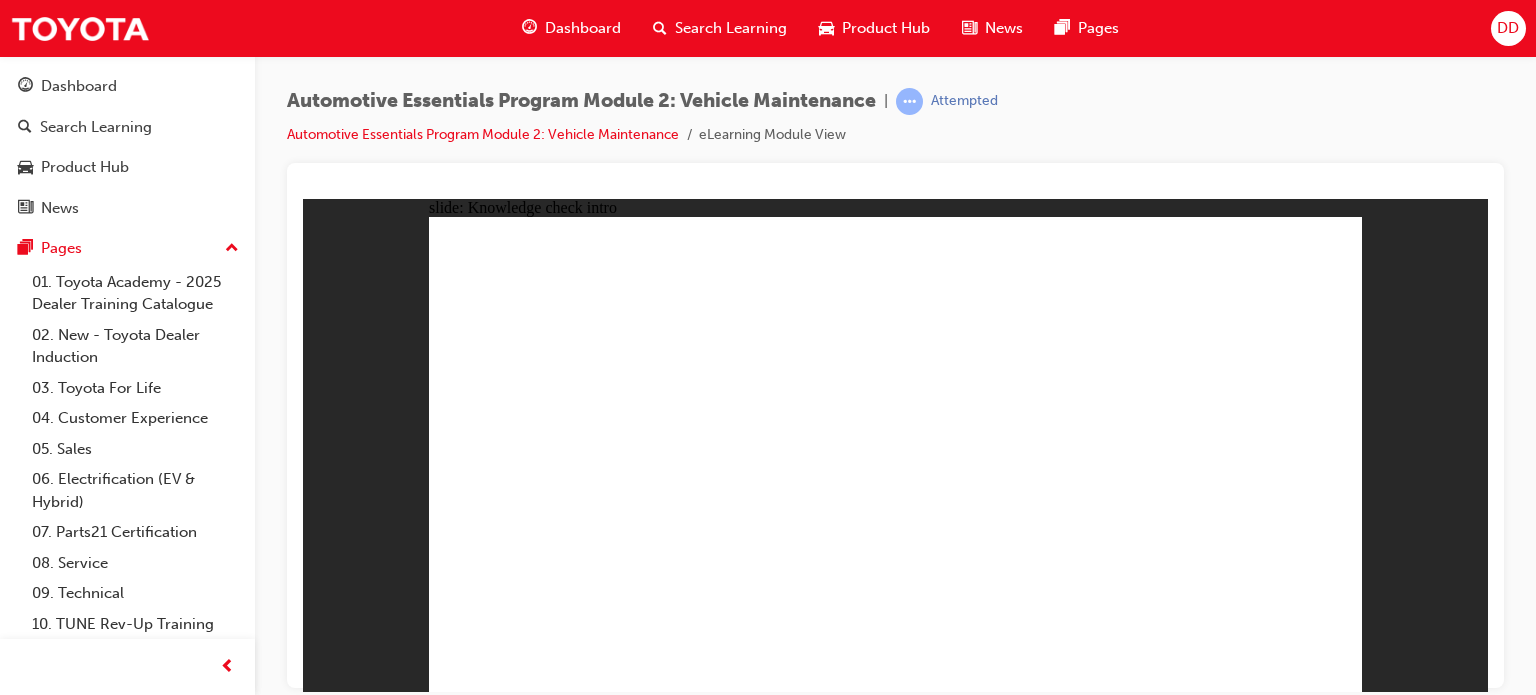 click 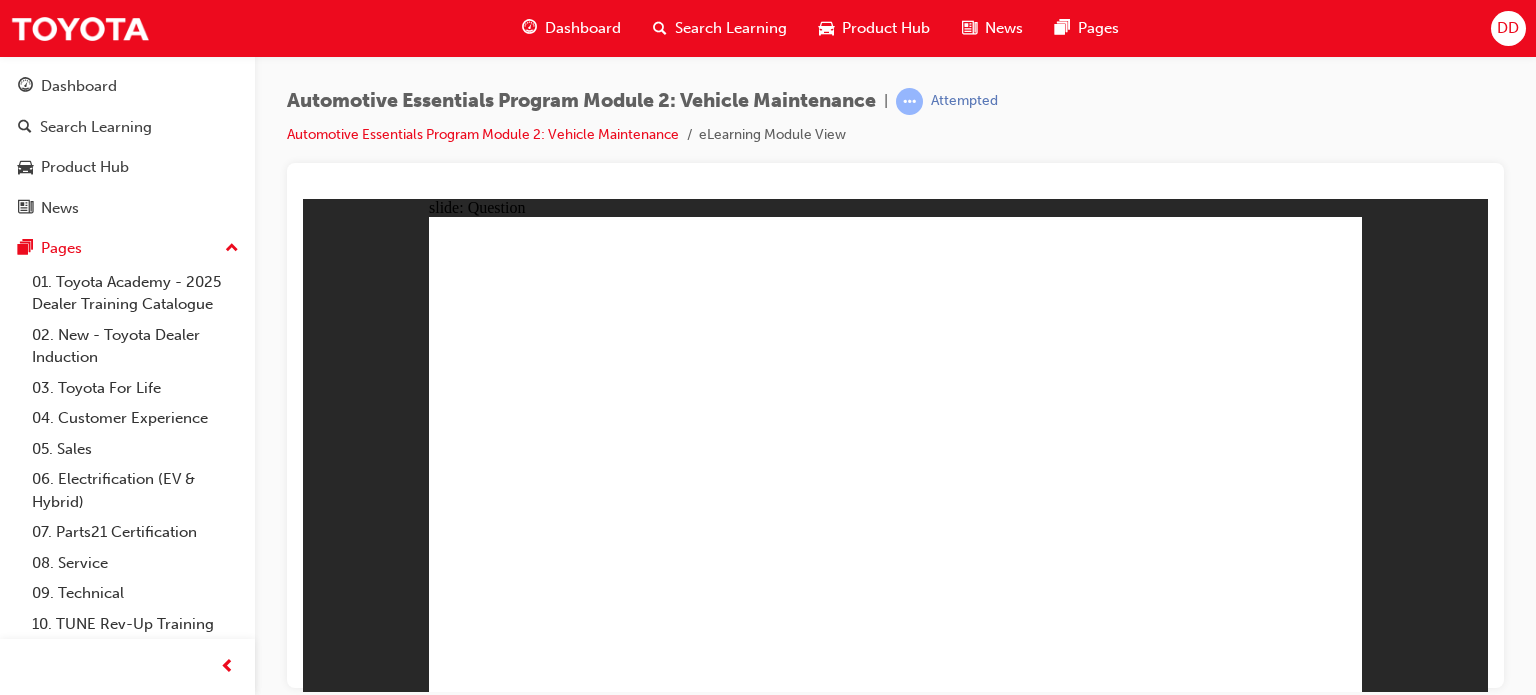 click 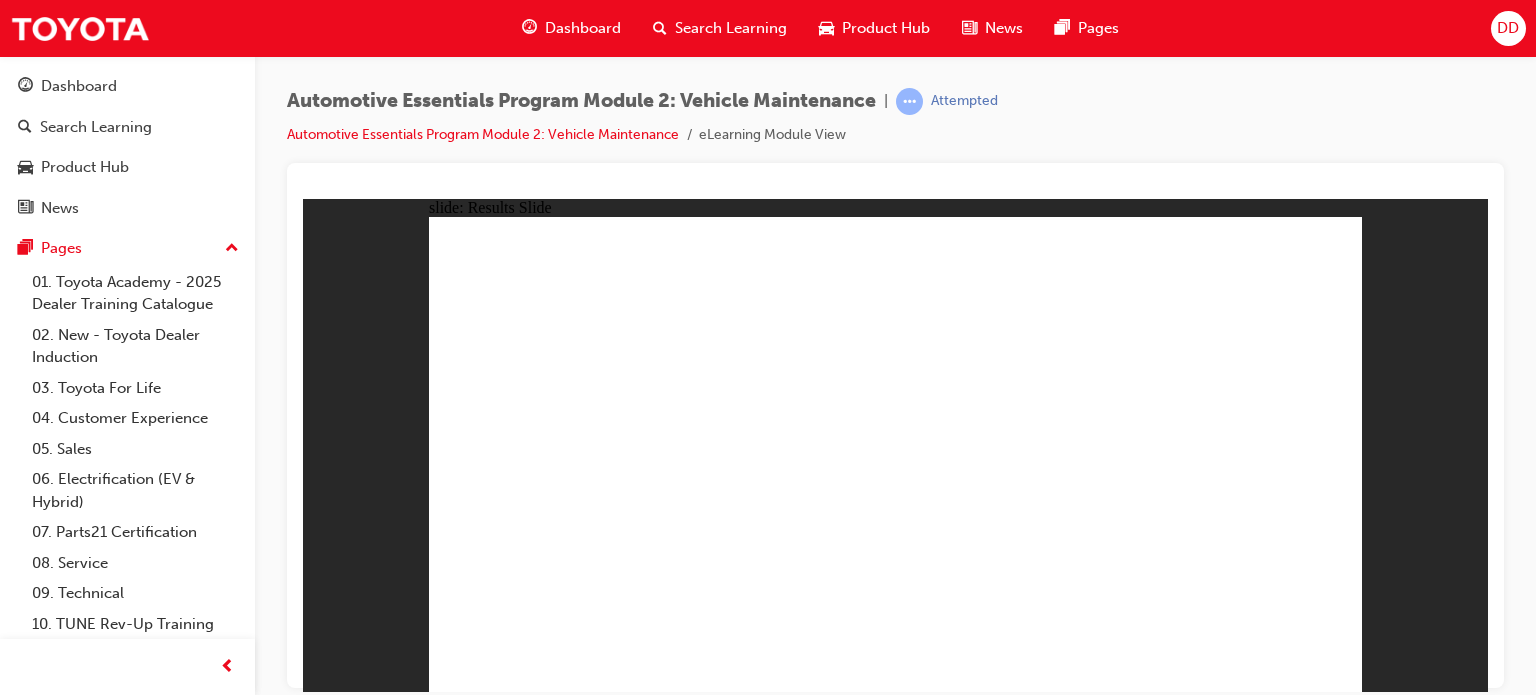 click 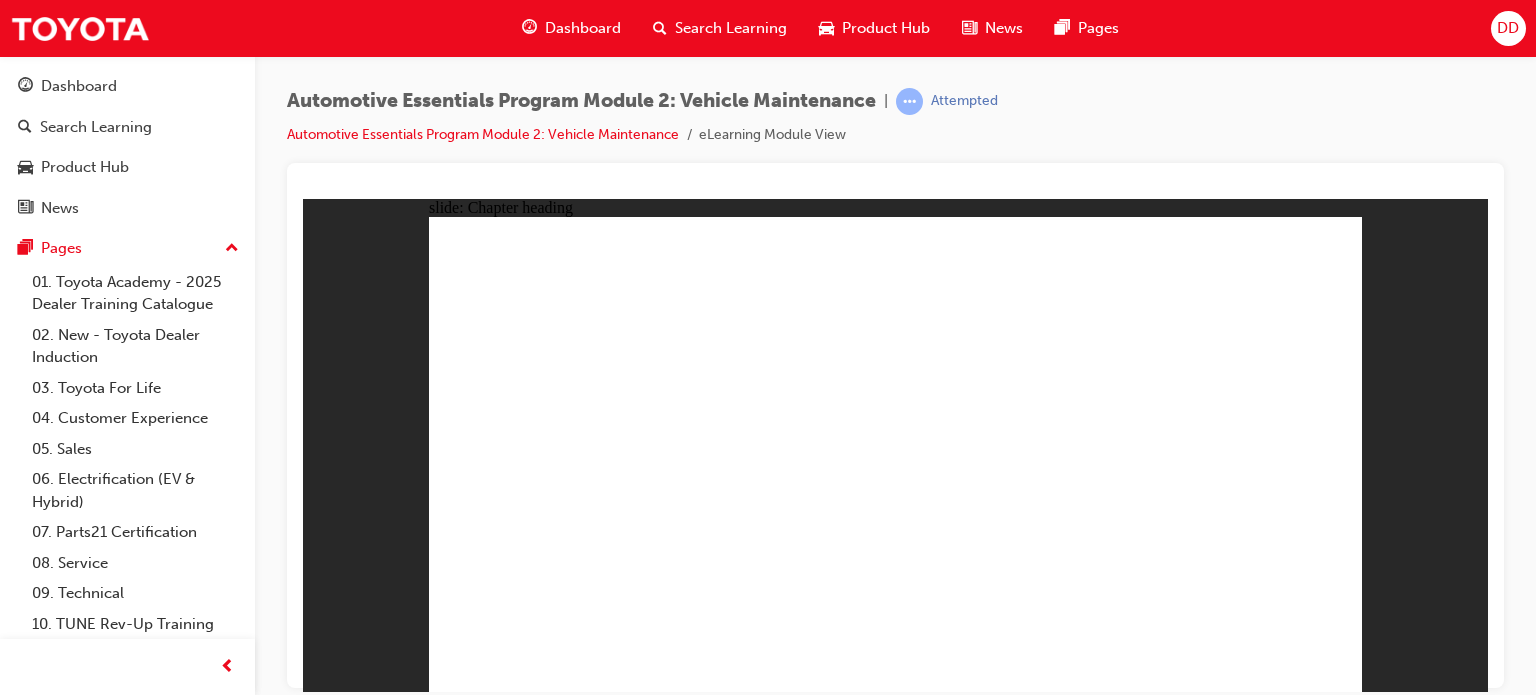click 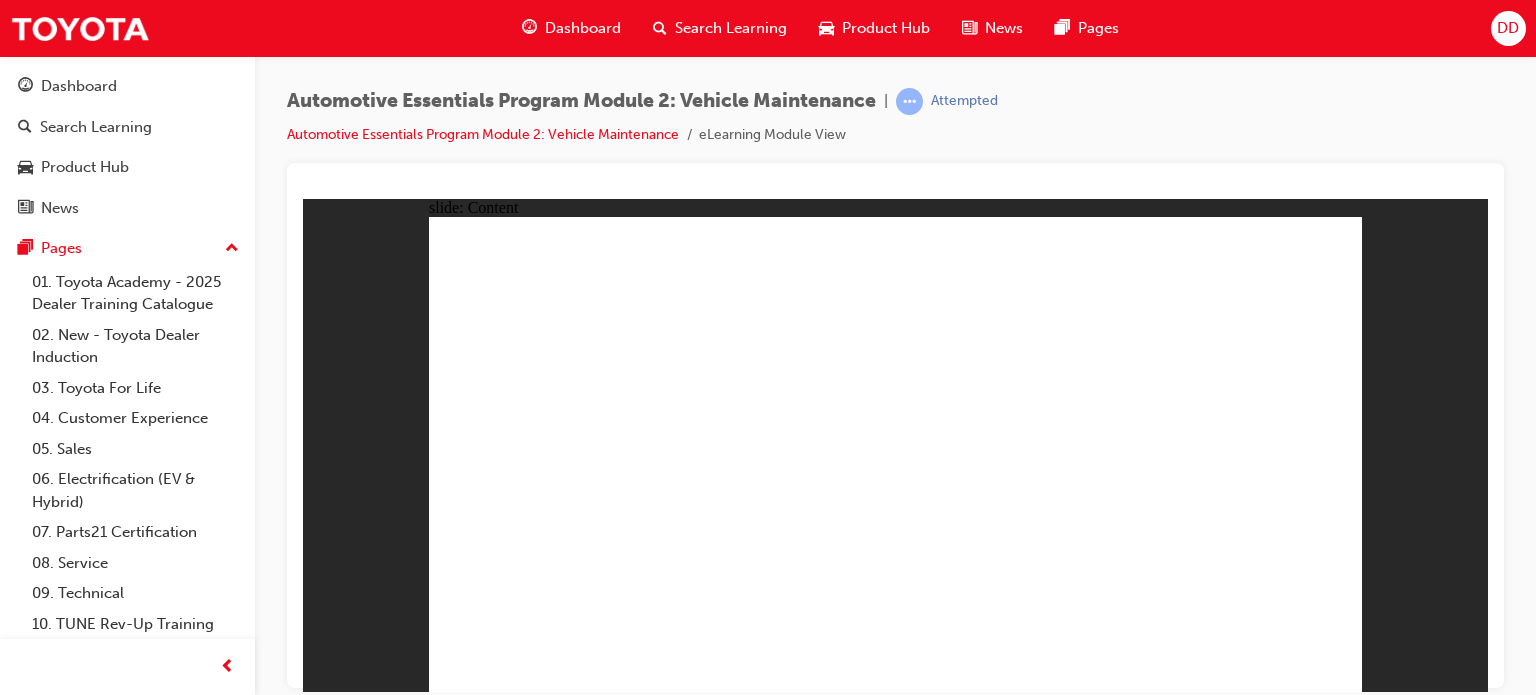click 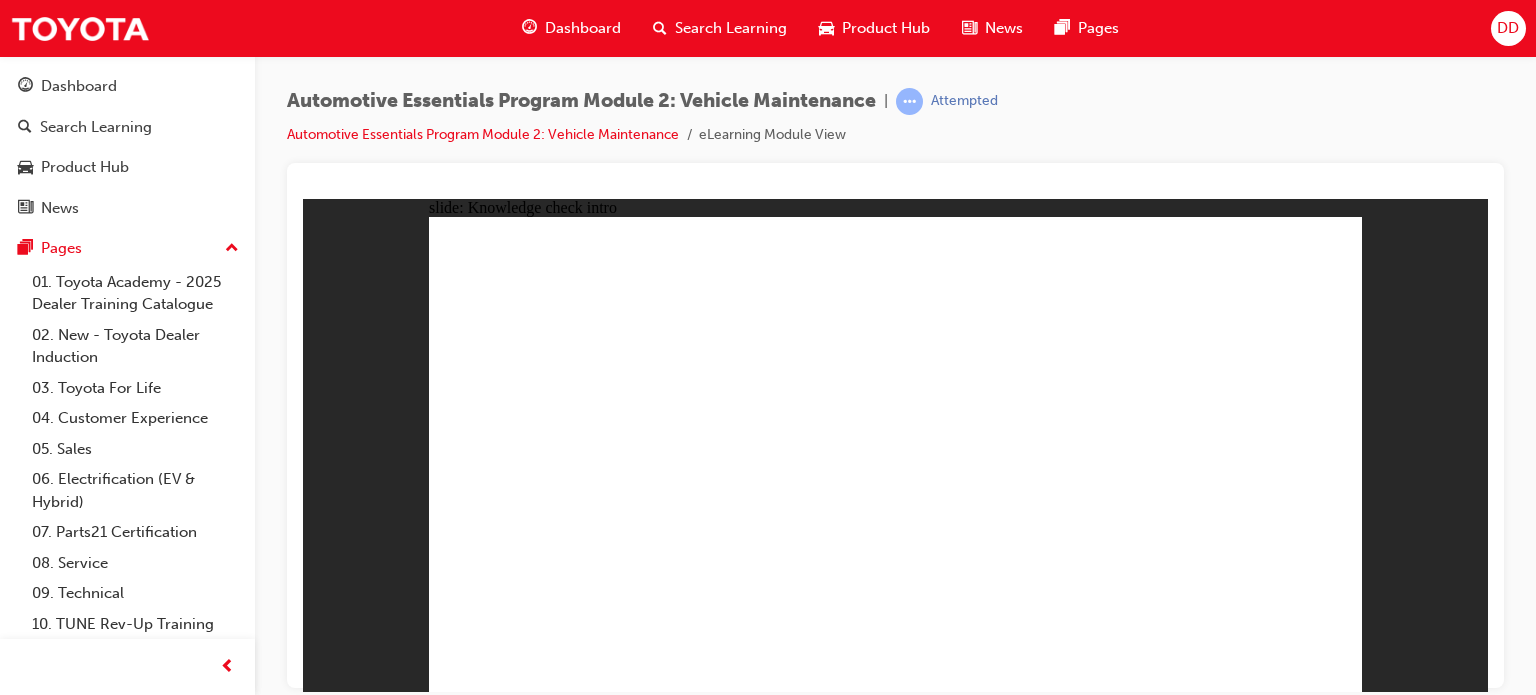 click 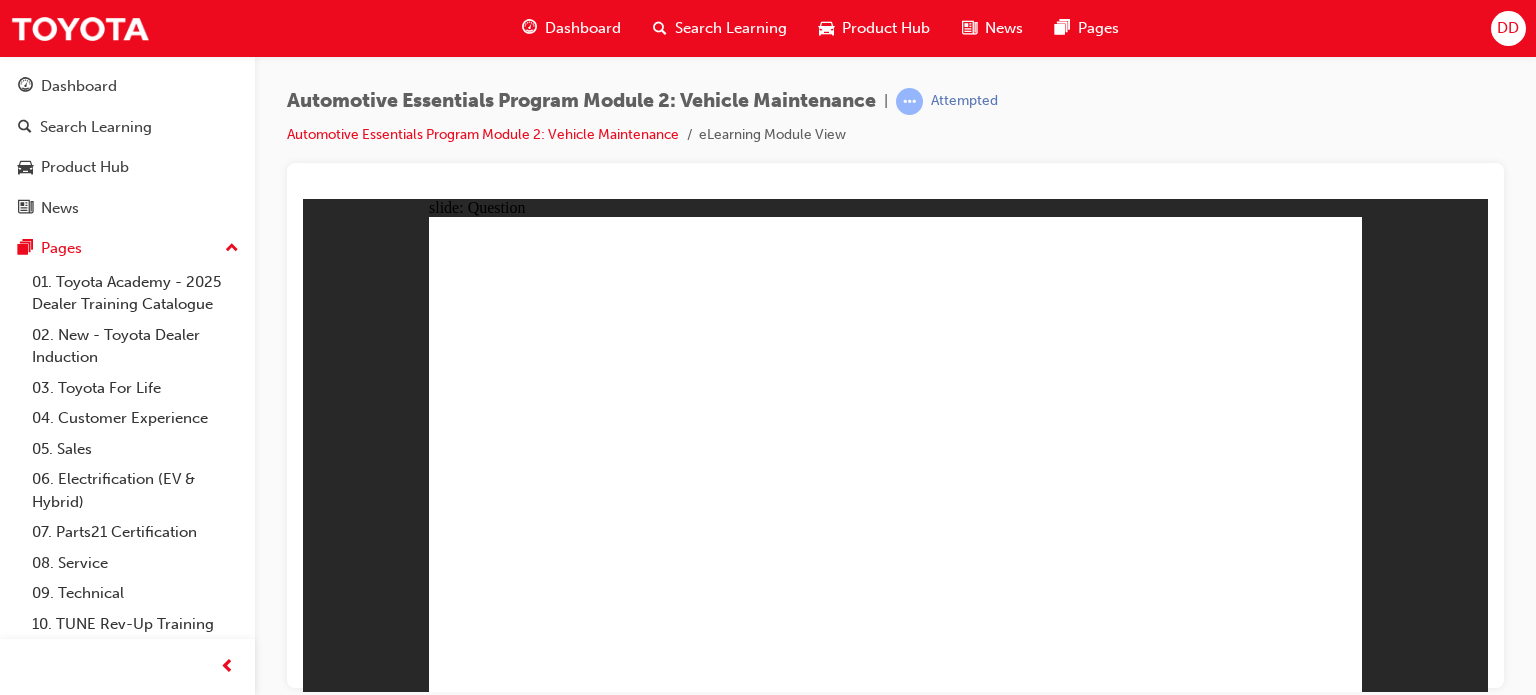 click 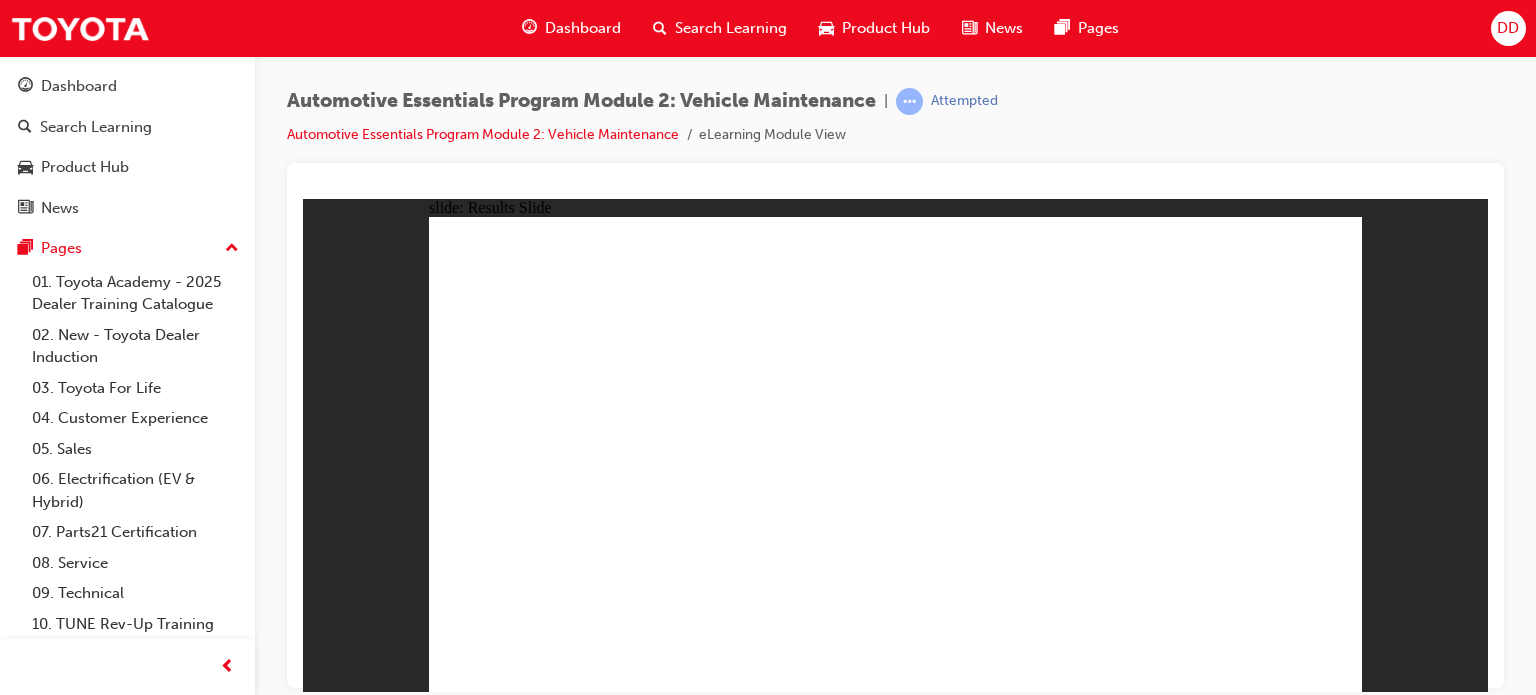 click 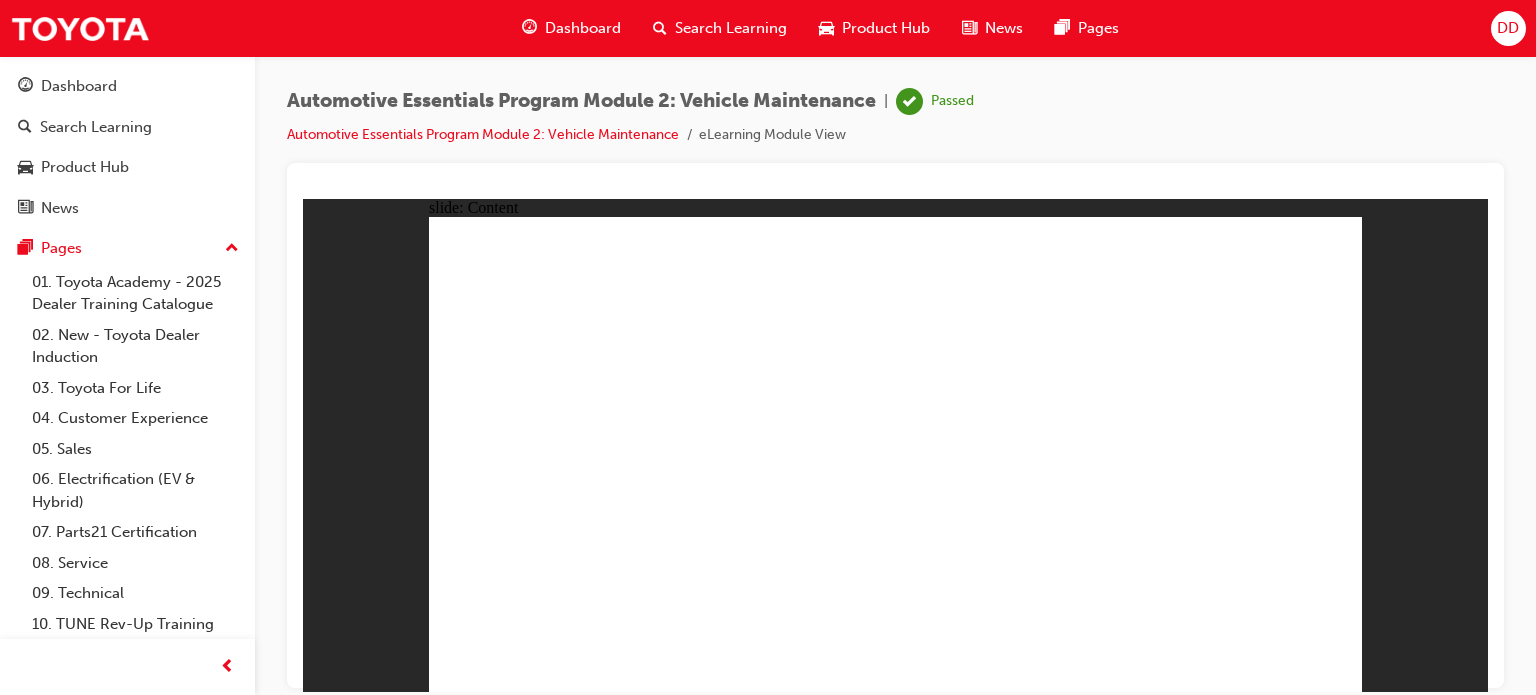 click 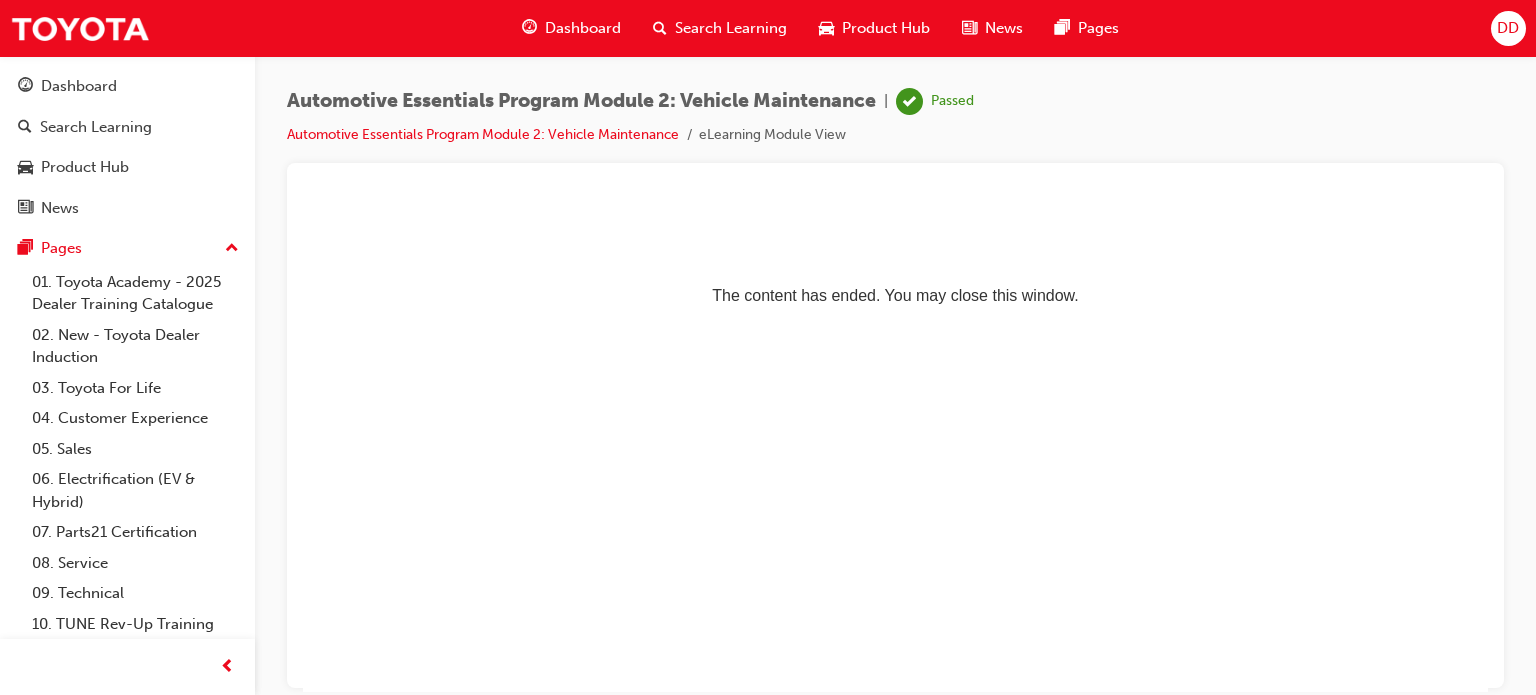 scroll, scrollTop: 0, scrollLeft: 0, axis: both 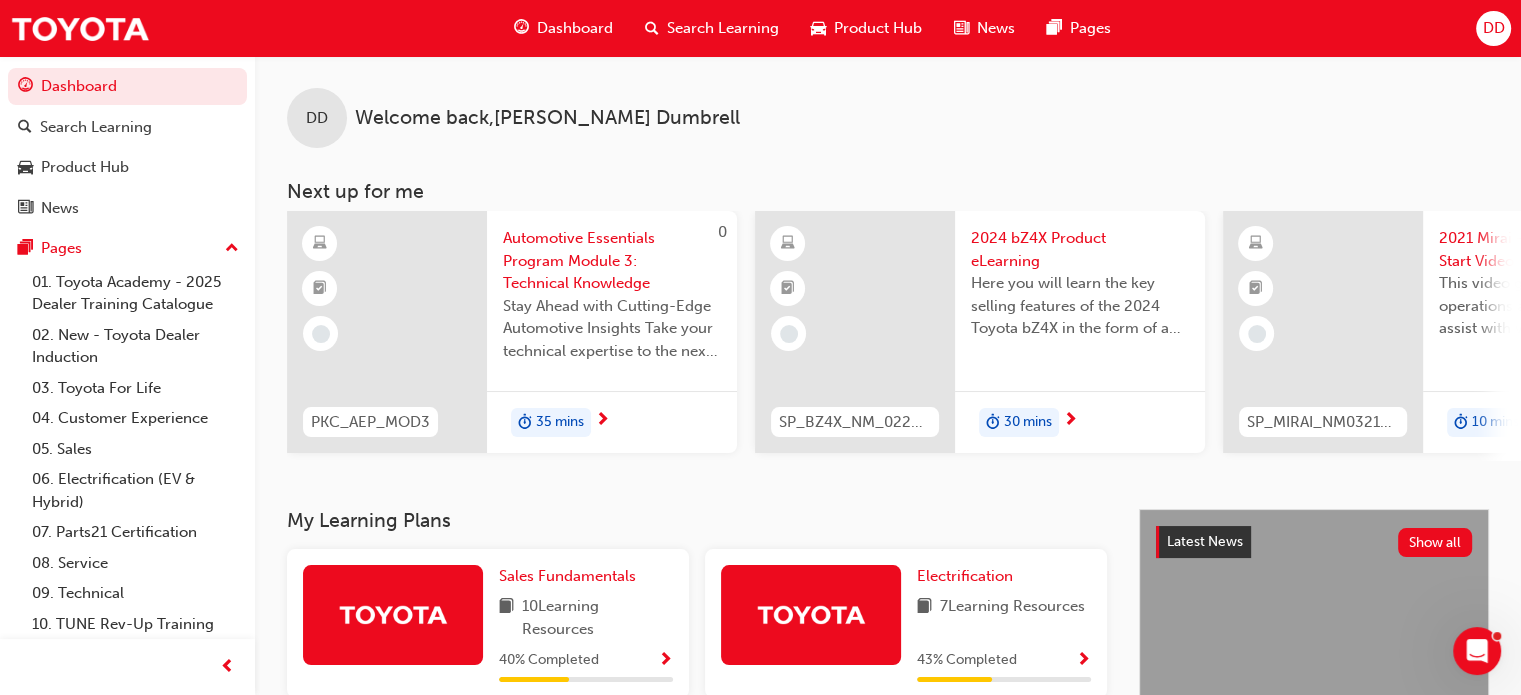 click on "DD Welcome back ,  Daniel   Dumbrell Next up for me 0 PKC_AEP_MOD3 Automotive Essentials Program  Module 3: Technical Knowledge  Stay Ahead with Cutting-Edge Automotive Insights
Take your technical expertise to the next level with this dynamic module. Designed for dealership staff keen to explore the intricacies of modern vehicle systems, this training blends foundational knowledge with emerging trends. 35 mins SP_BZ4X_NM_0224_EL01 2024 bZ4X Product eLearning Here you will learn the key selling features of the 2024 Toyota bZ4X in the form of a virtual 6-point walkaround. 30 mins 0 SP_MIRAI_NM0321_VID 2021 Mirai - Quick Start Video This video goes over the basic operations and functions to assist with vehicle deliveries and handover. 10 mins Roadside Assistance for Sales Consultants Introduction to Roadside Assist for sales consultants SPK1107 10 mins 240 CCC Confident Customer Conversations 2 hrs View all" at bounding box center (888, 282) 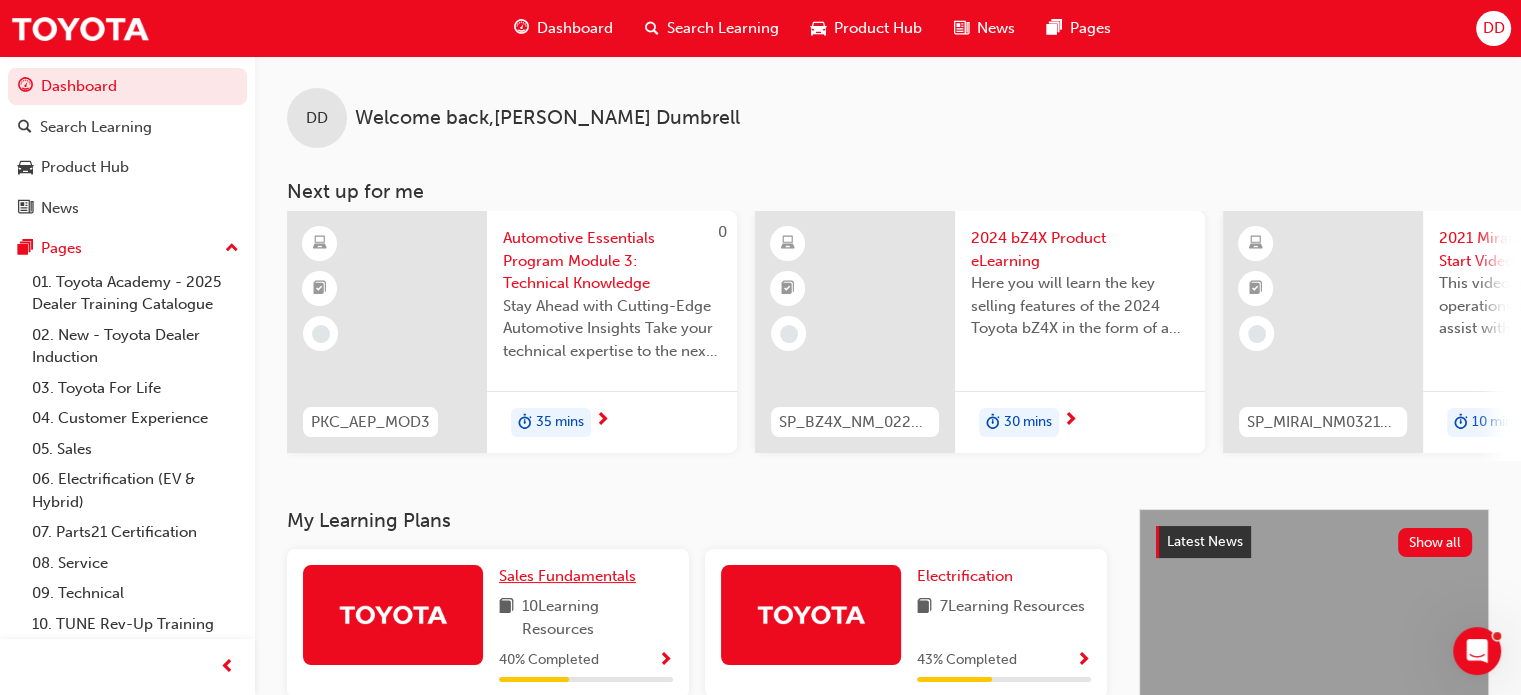 click on "Sales Fundamentals" at bounding box center (567, 576) 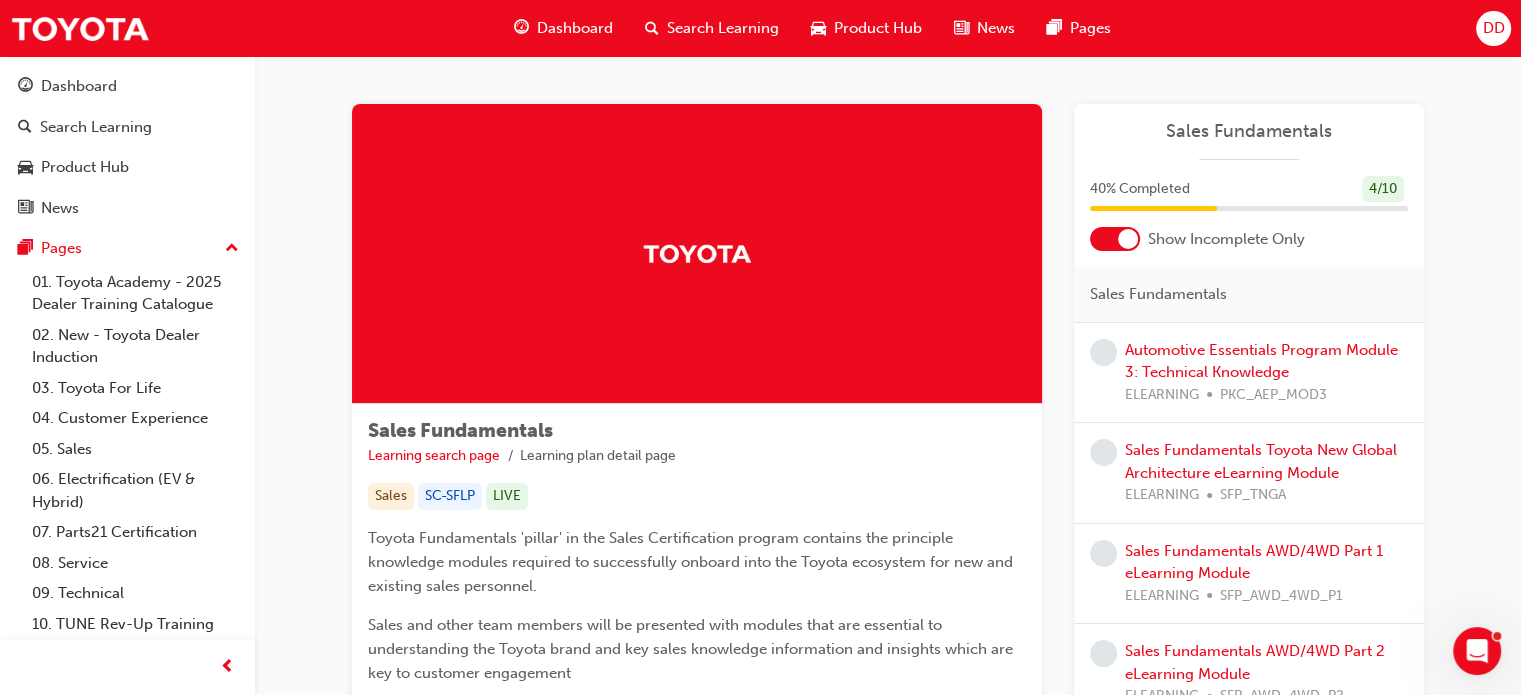 click on "Automotive Essentials Program  Module 3: Technical Knowledge  ELEARNING PKC_AEP_MOD3" at bounding box center [1266, 373] 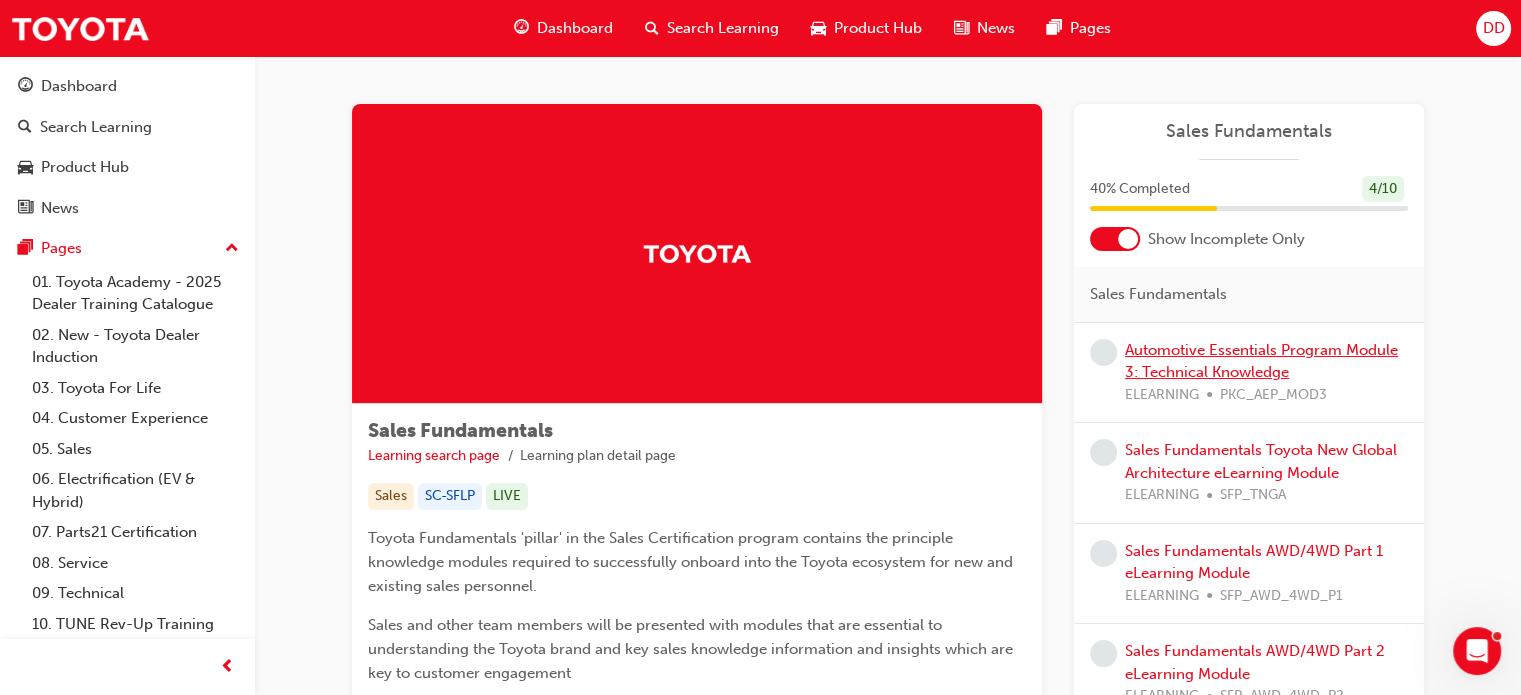 click on "Automotive Essentials Program  Module 3: Technical Knowledge" at bounding box center (1261, 361) 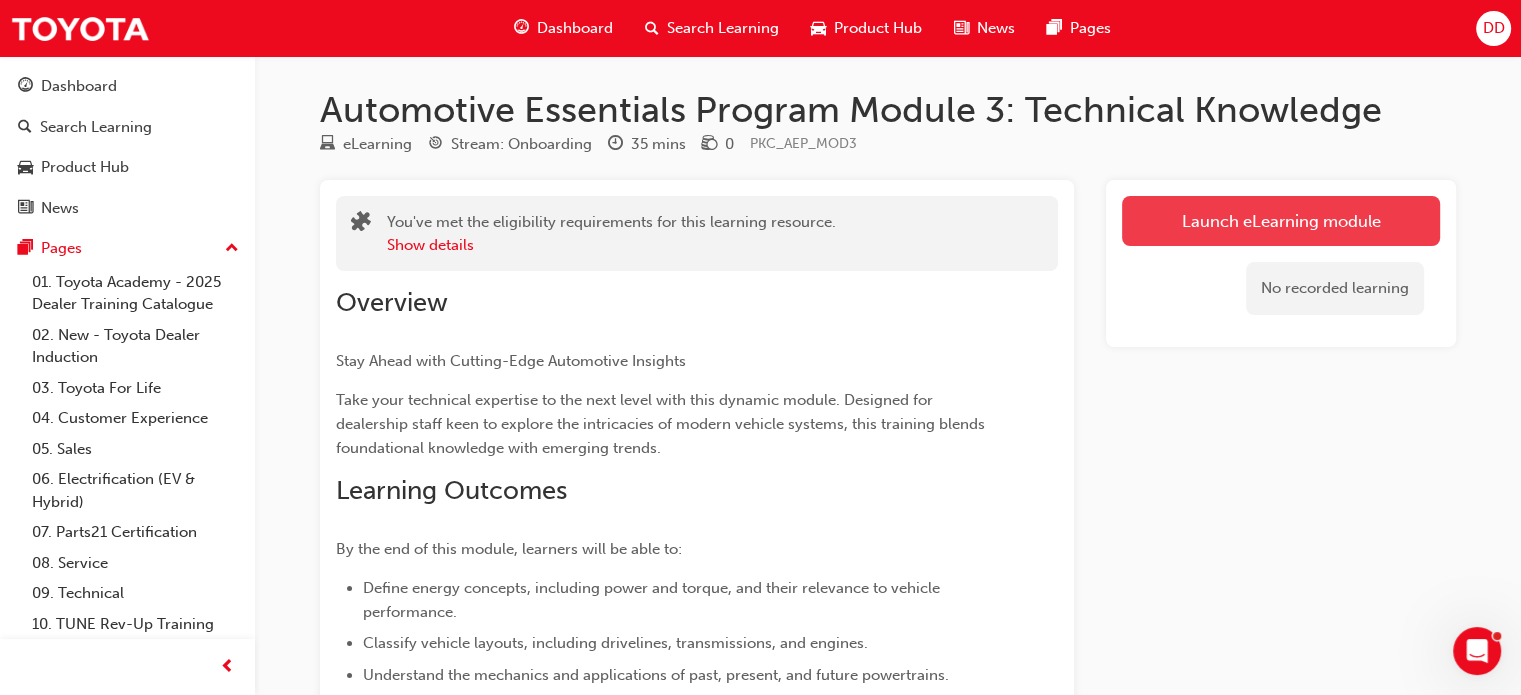 click on "Launch eLearning module" at bounding box center [1281, 221] 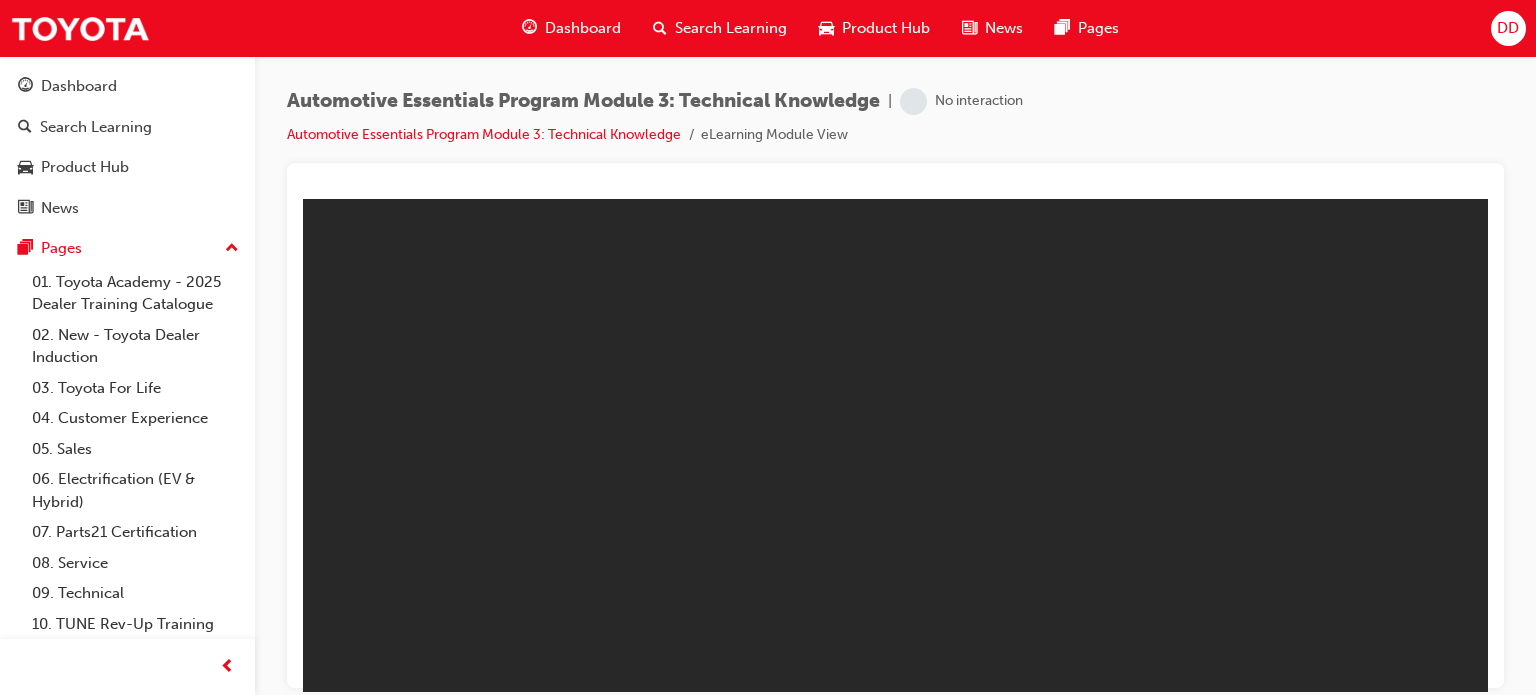 scroll, scrollTop: 0, scrollLeft: 0, axis: both 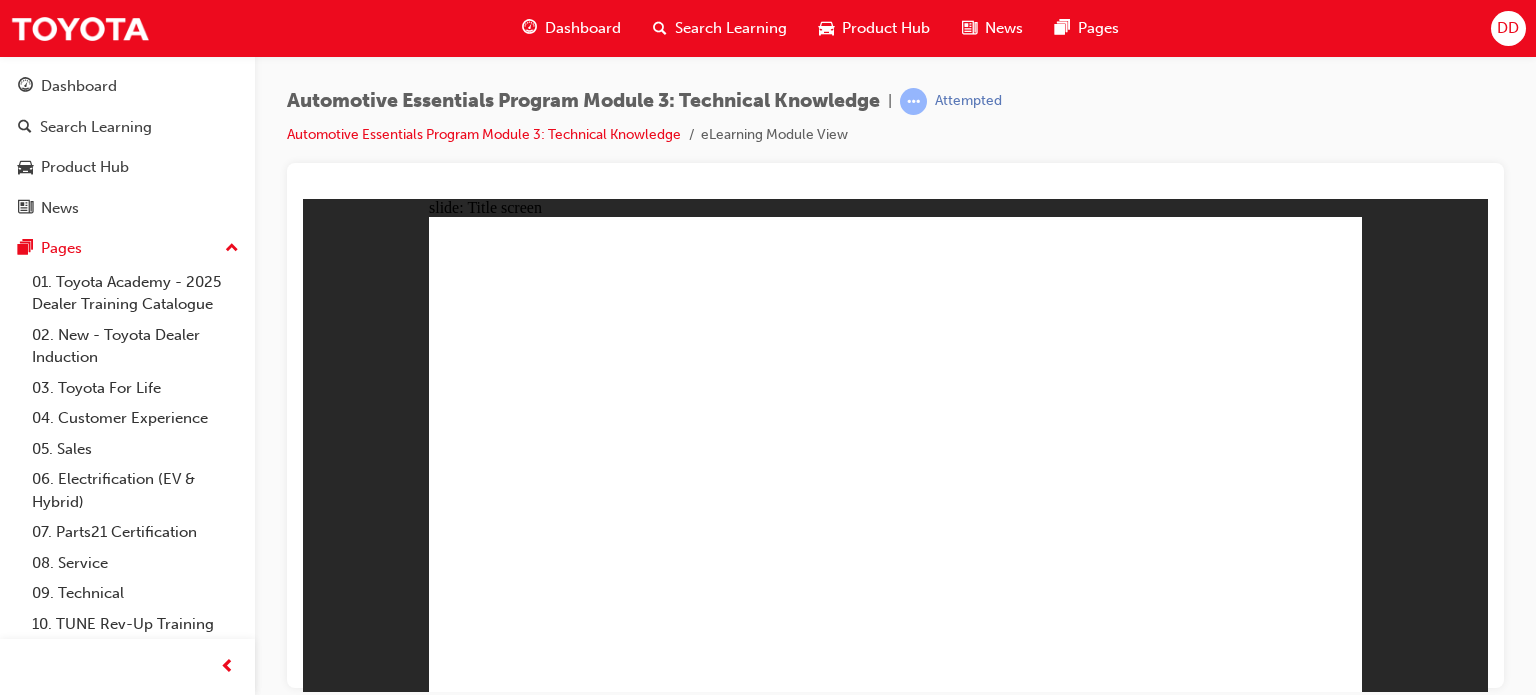 click 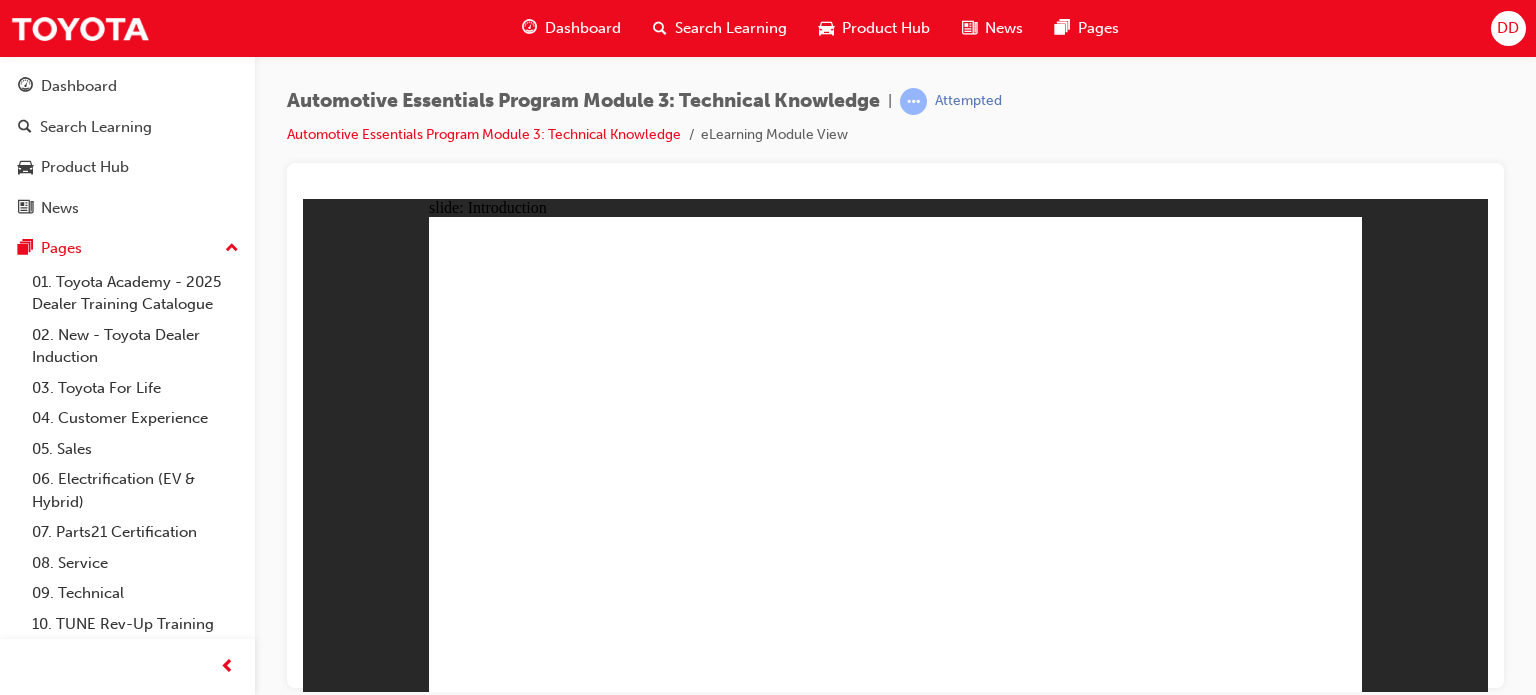 click 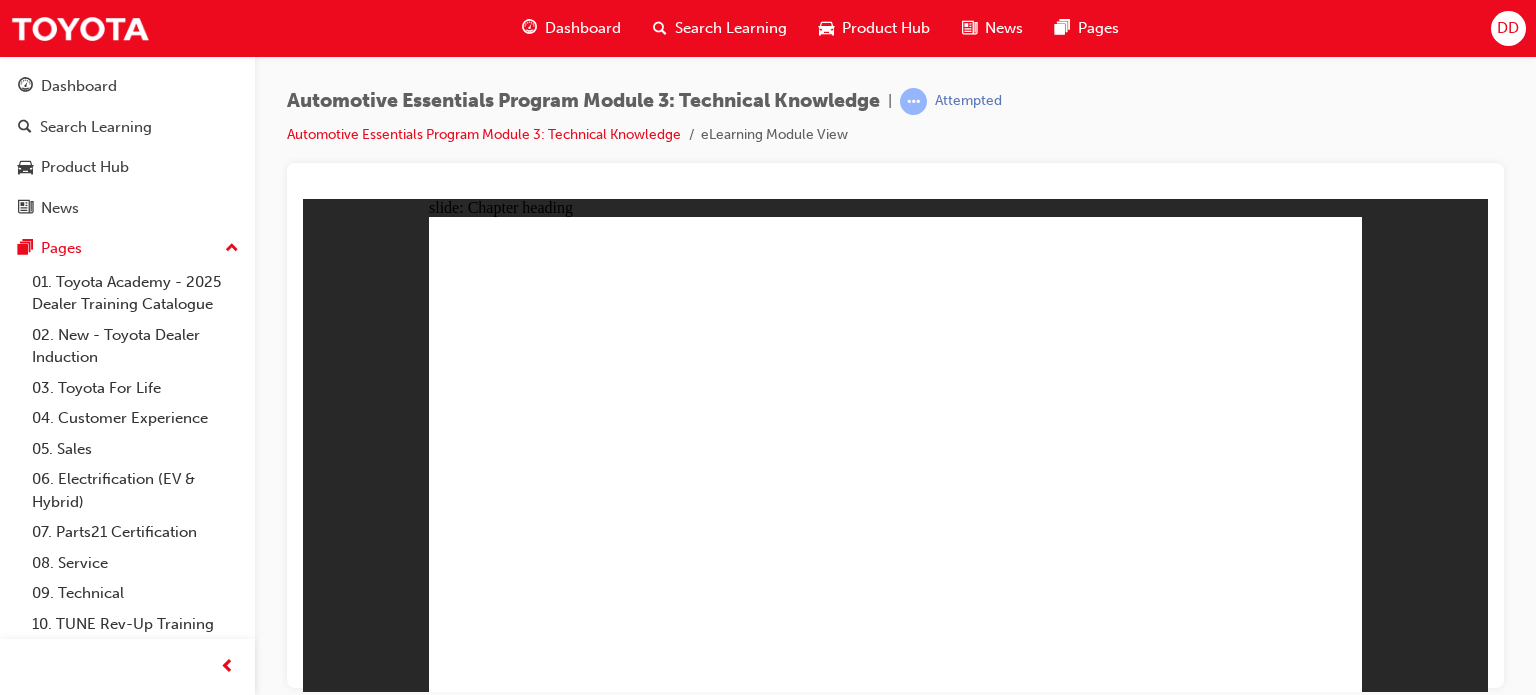 click 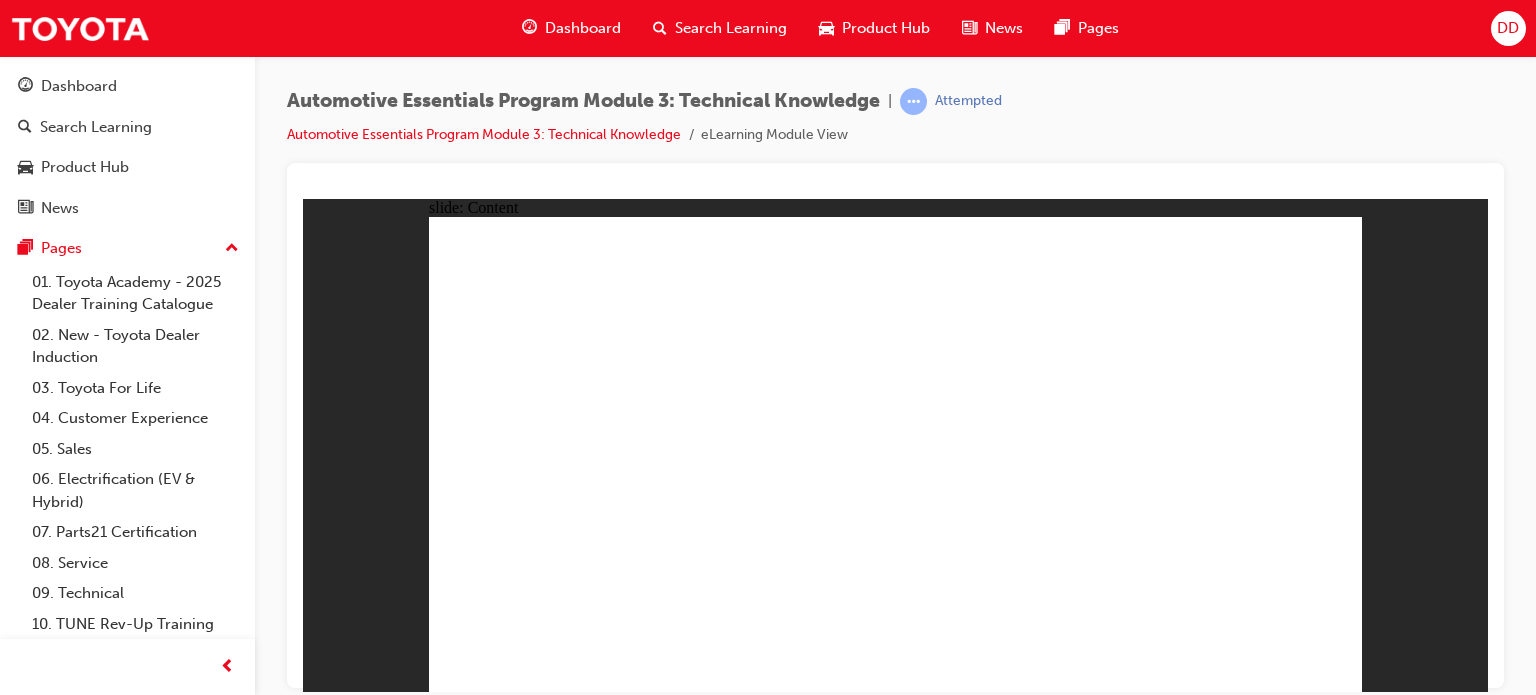 click 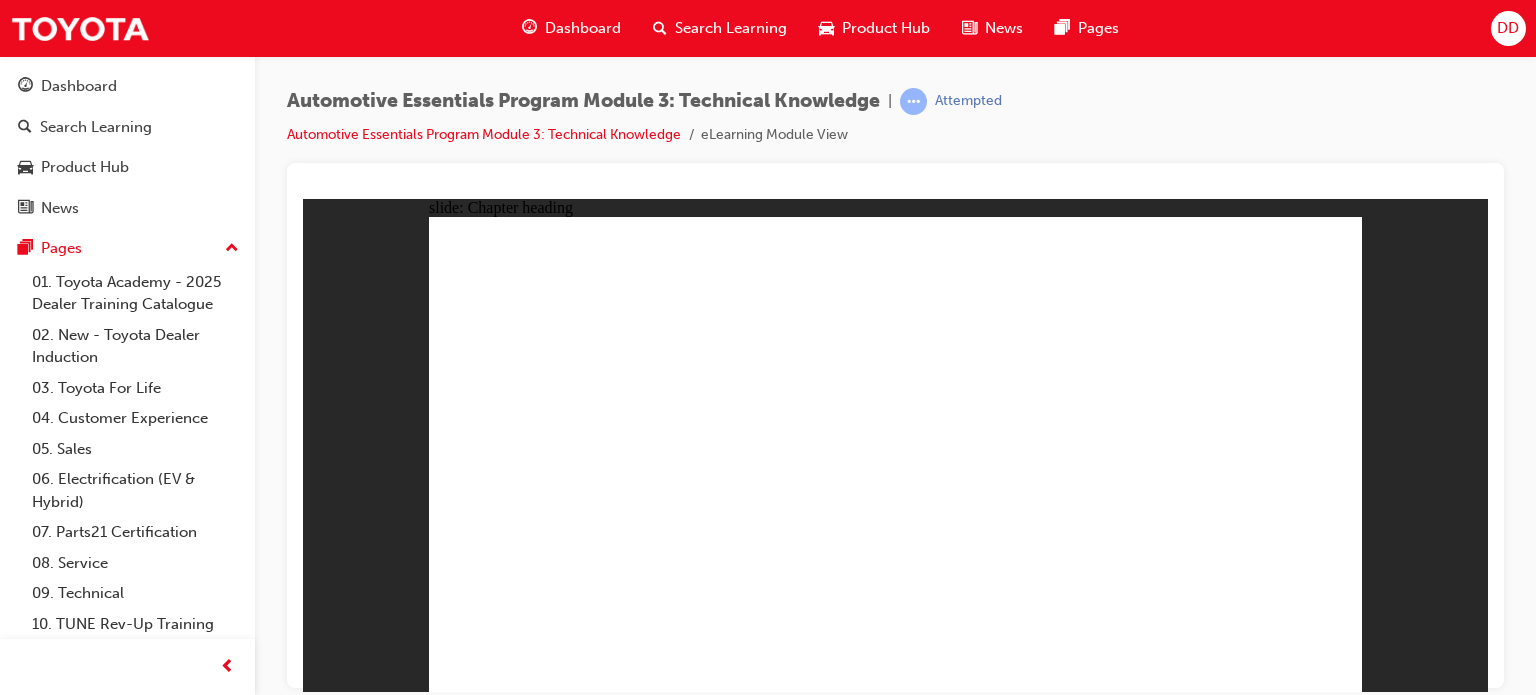 click 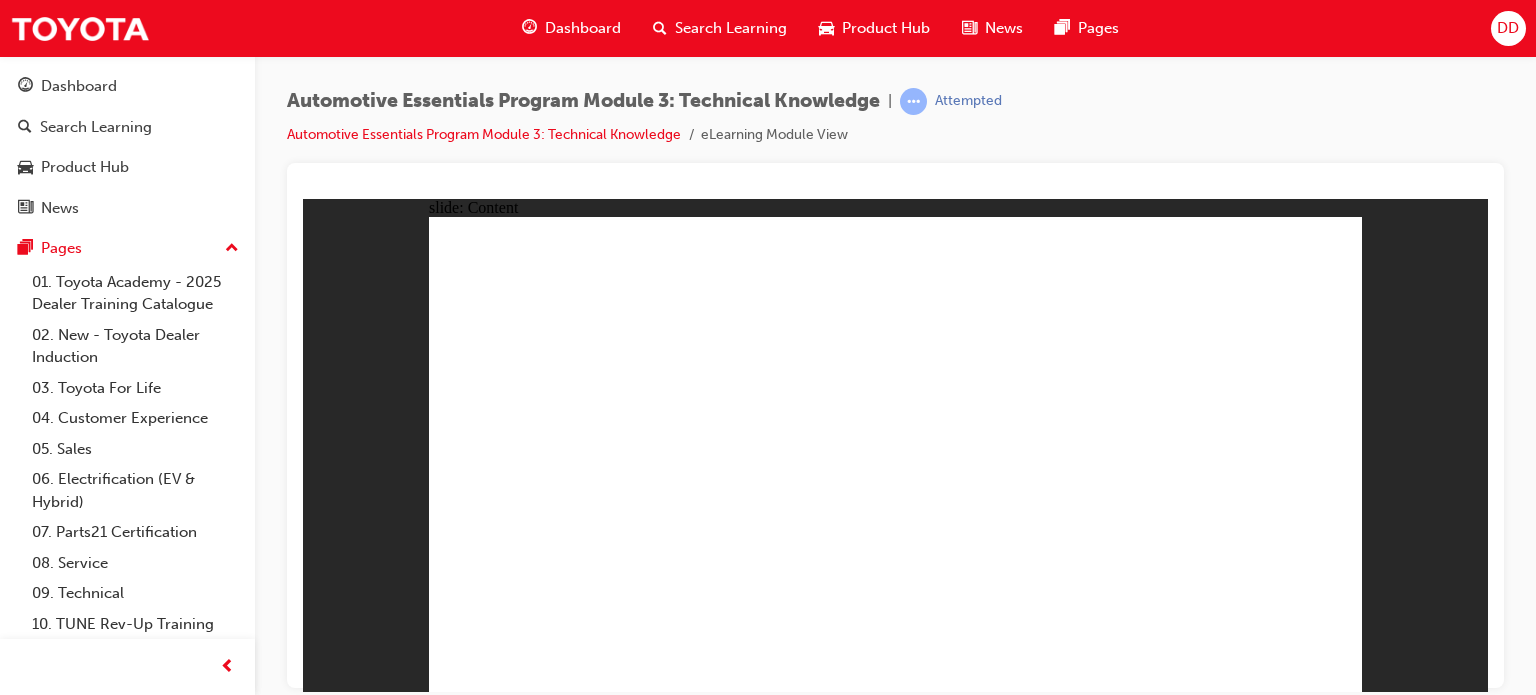 click 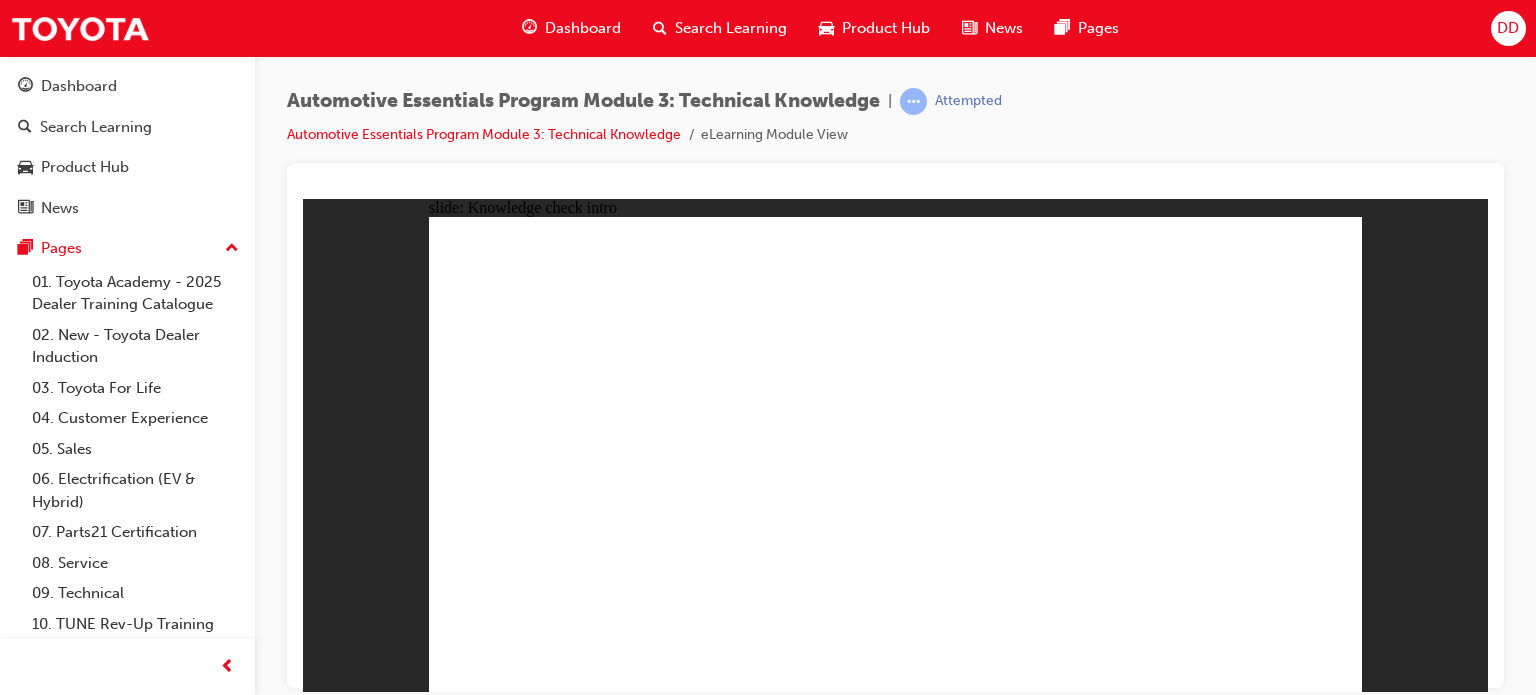 click 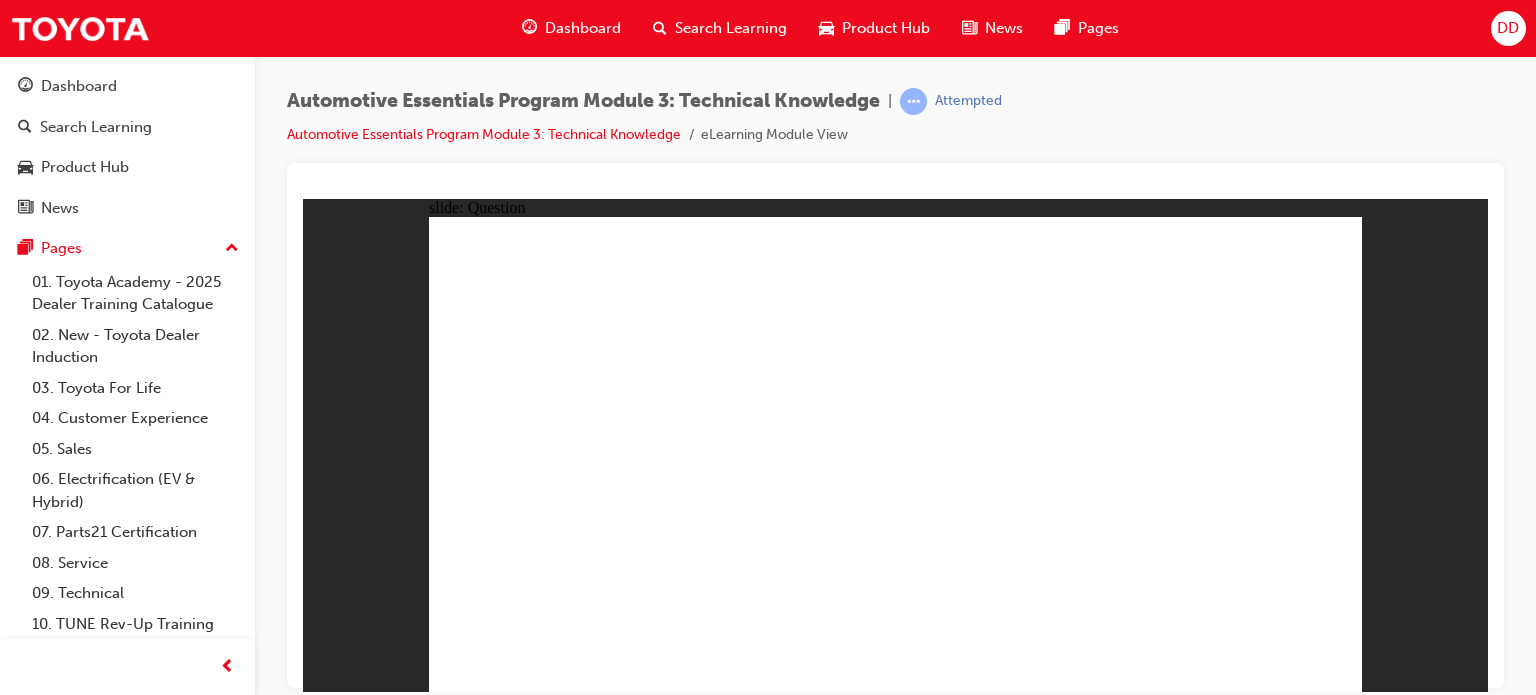 click 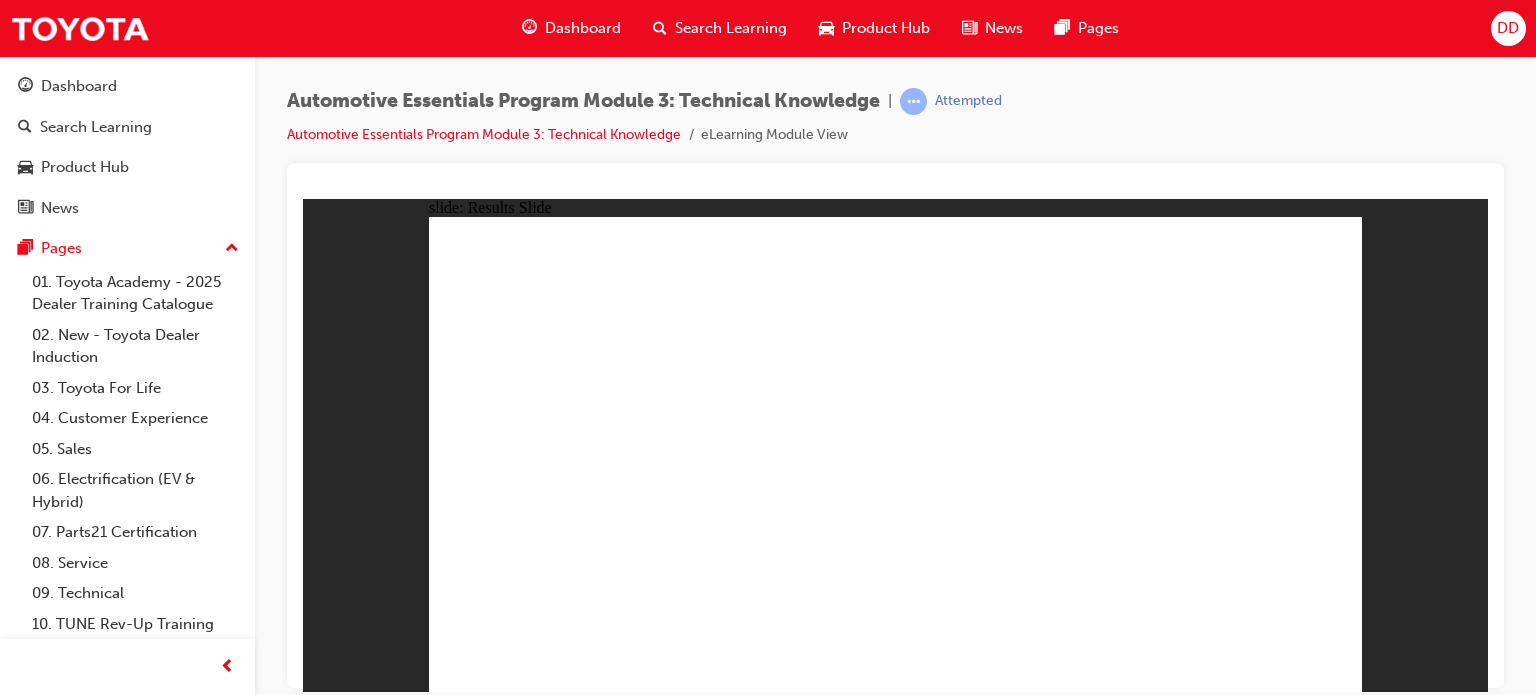 click 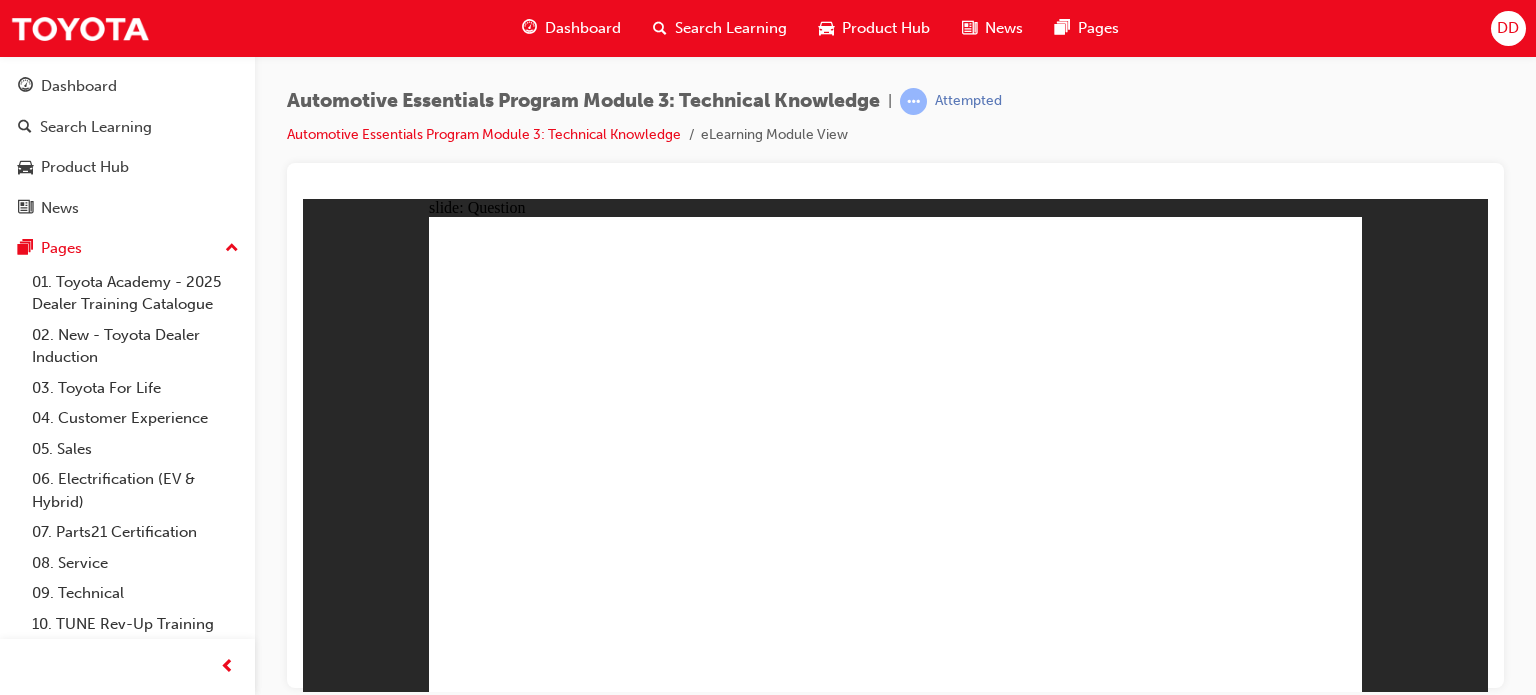 click 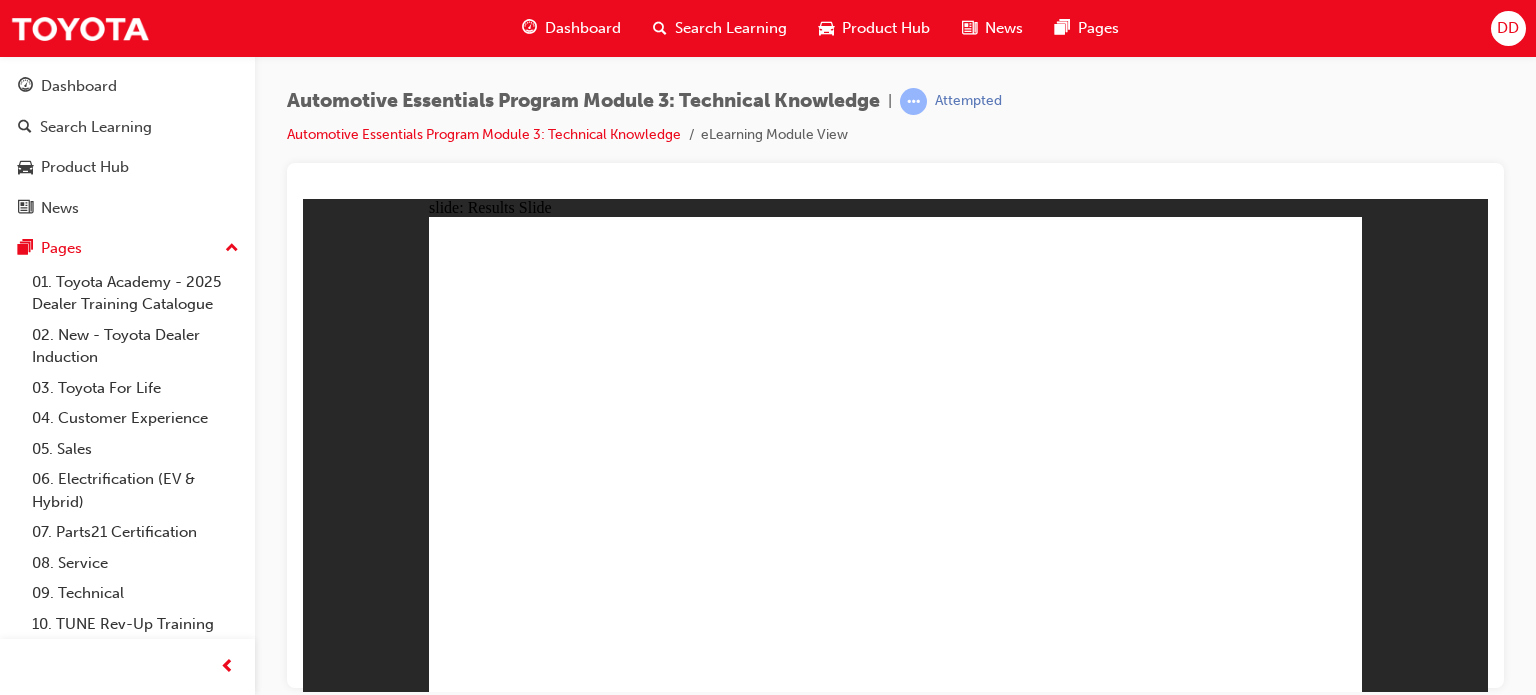 click 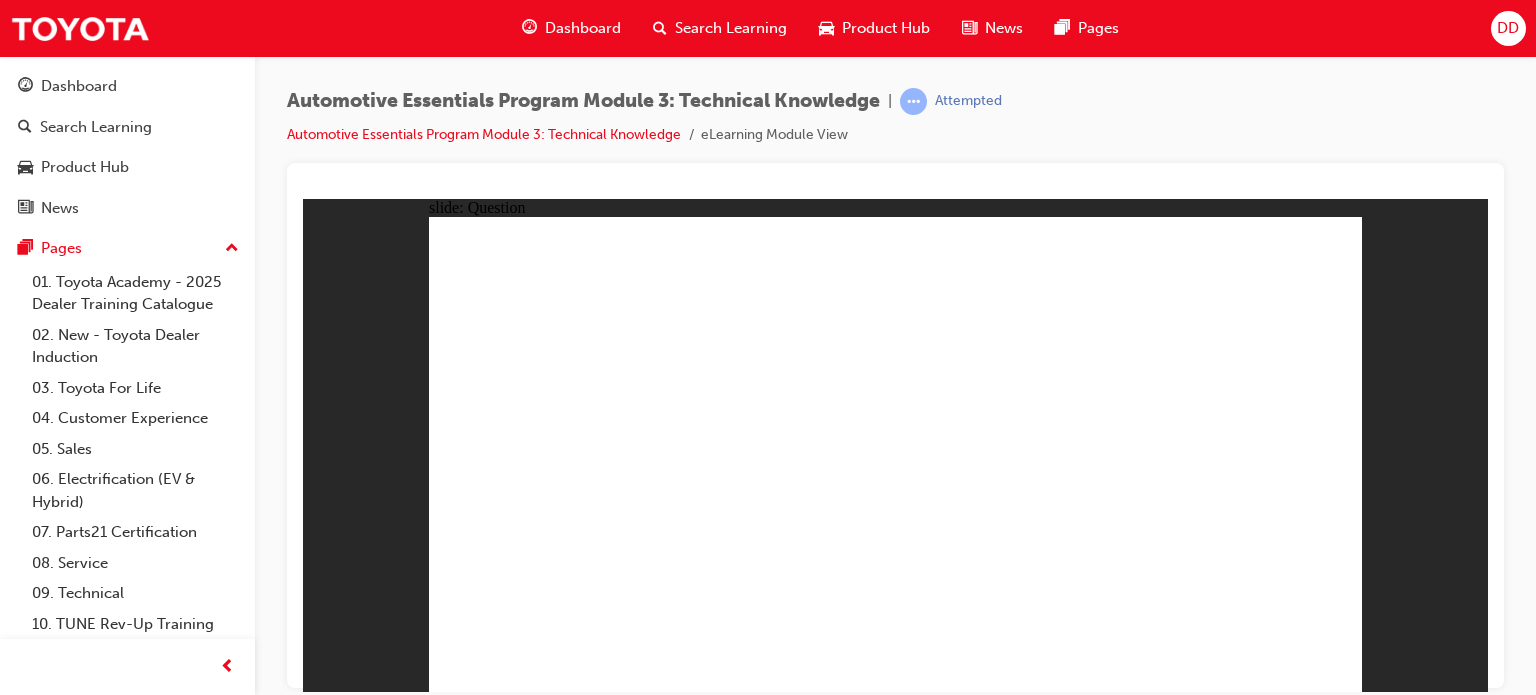 click 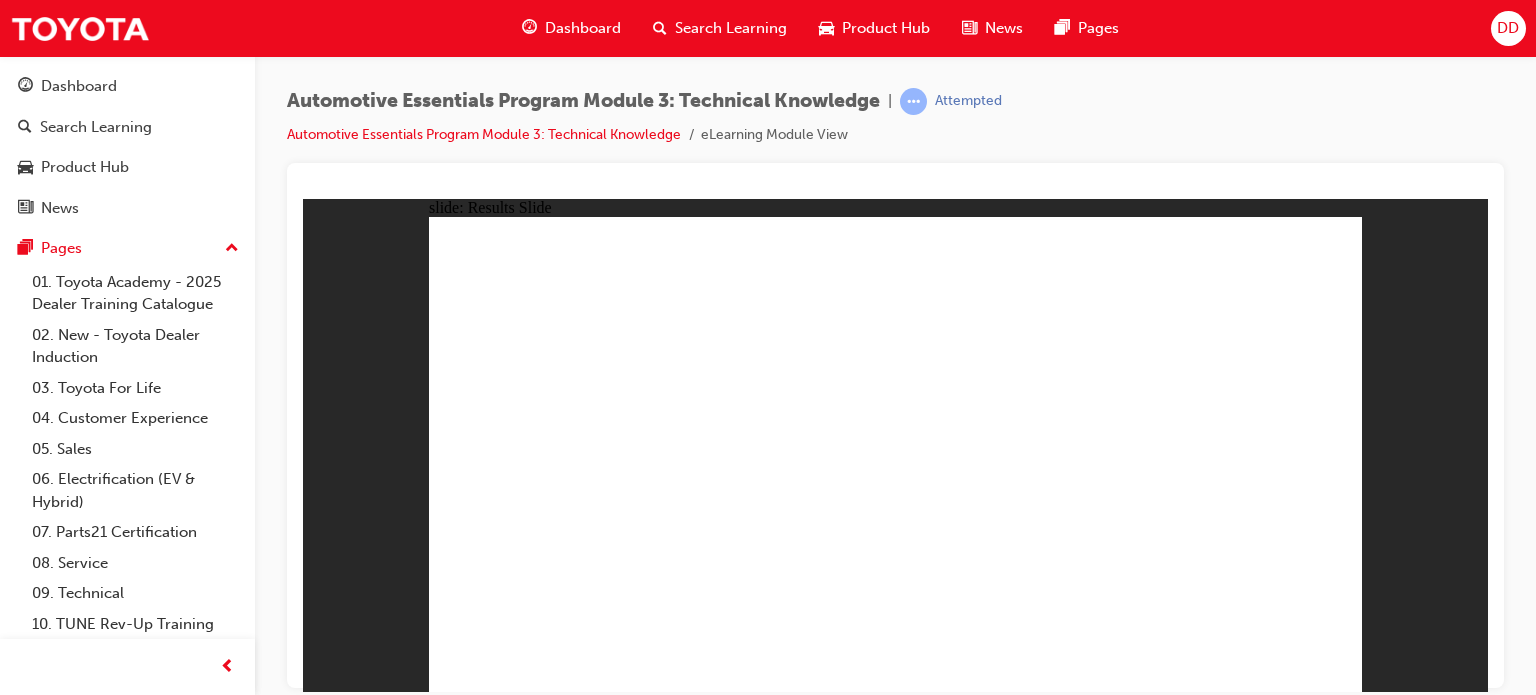 click 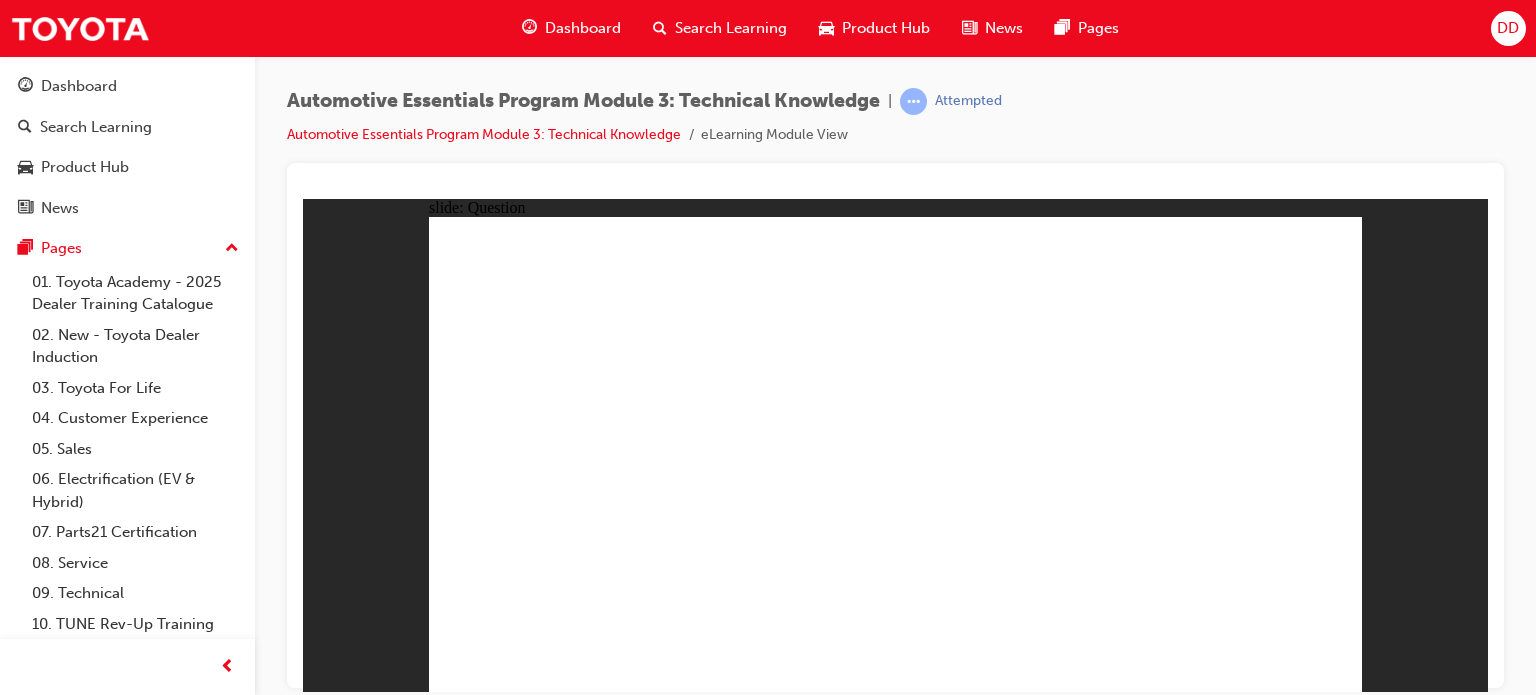 click 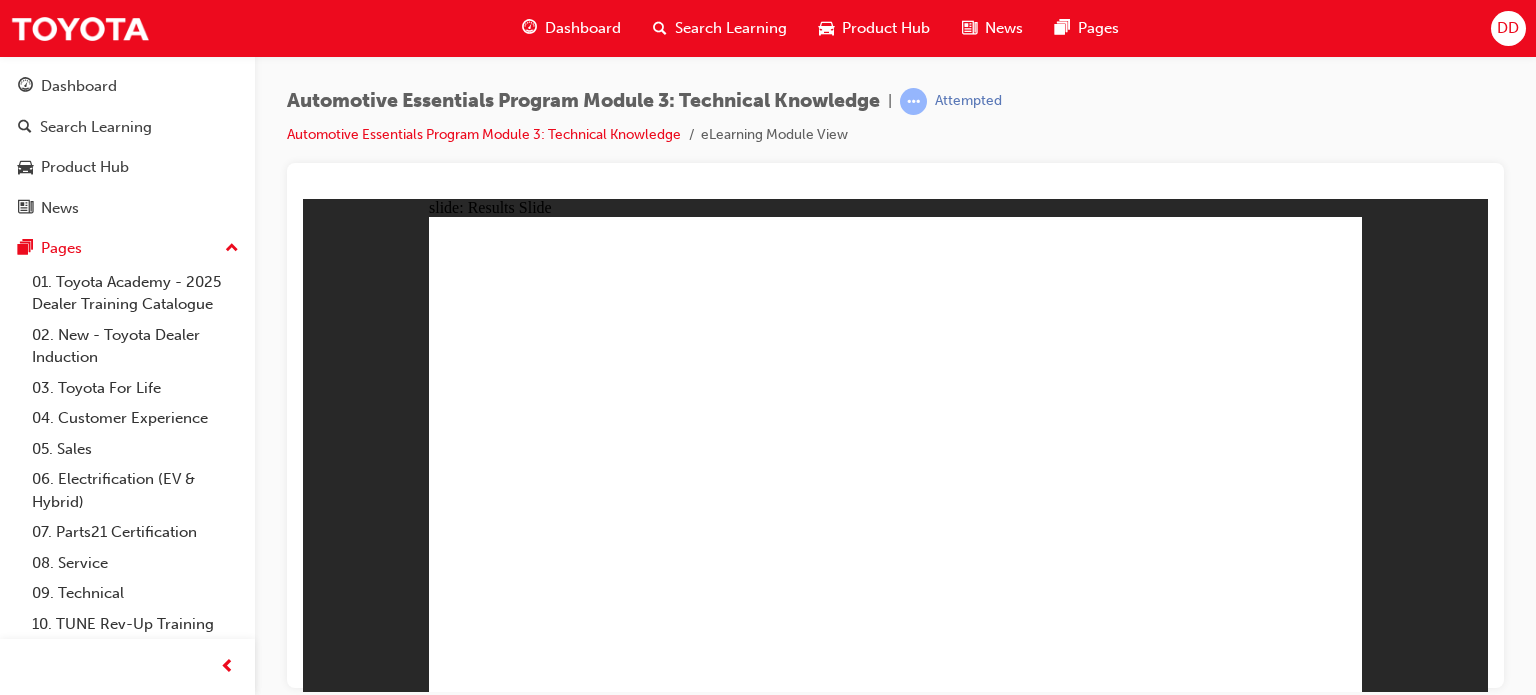 click 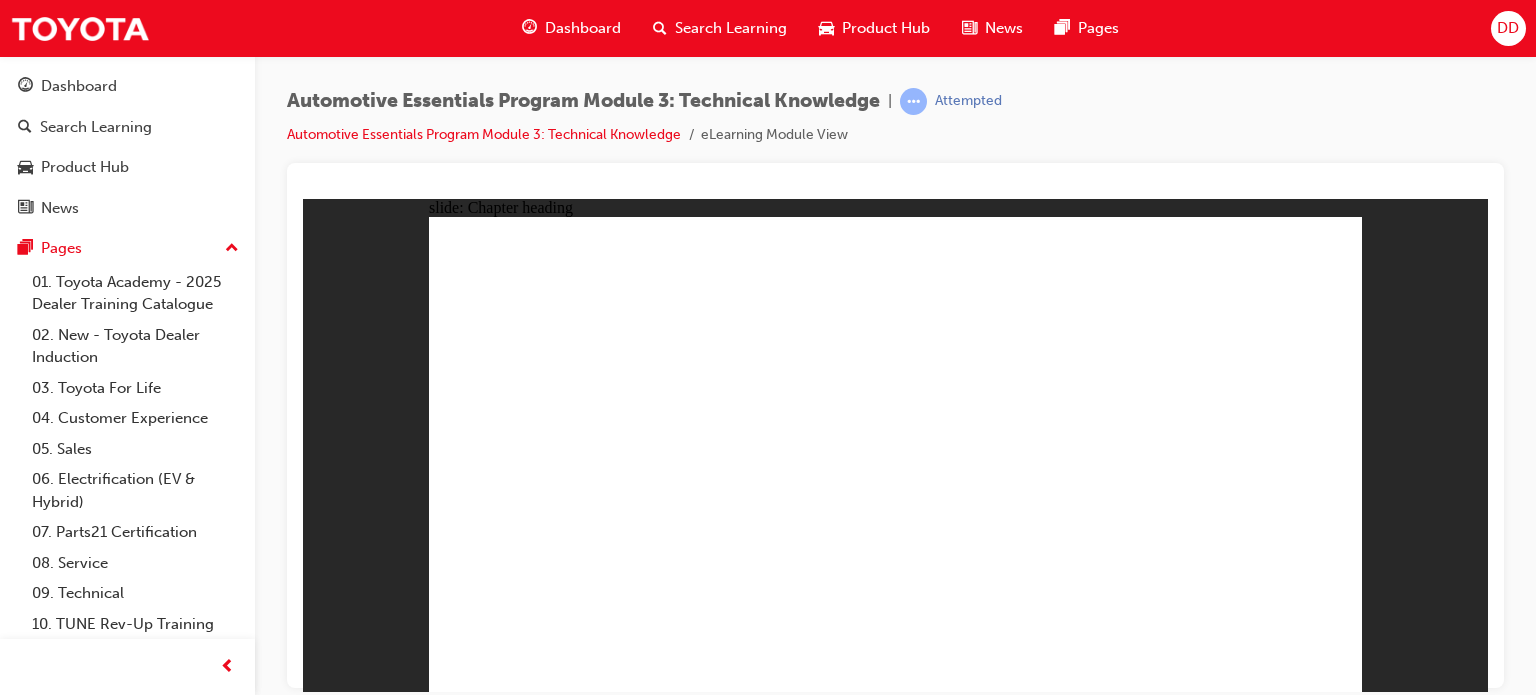 click 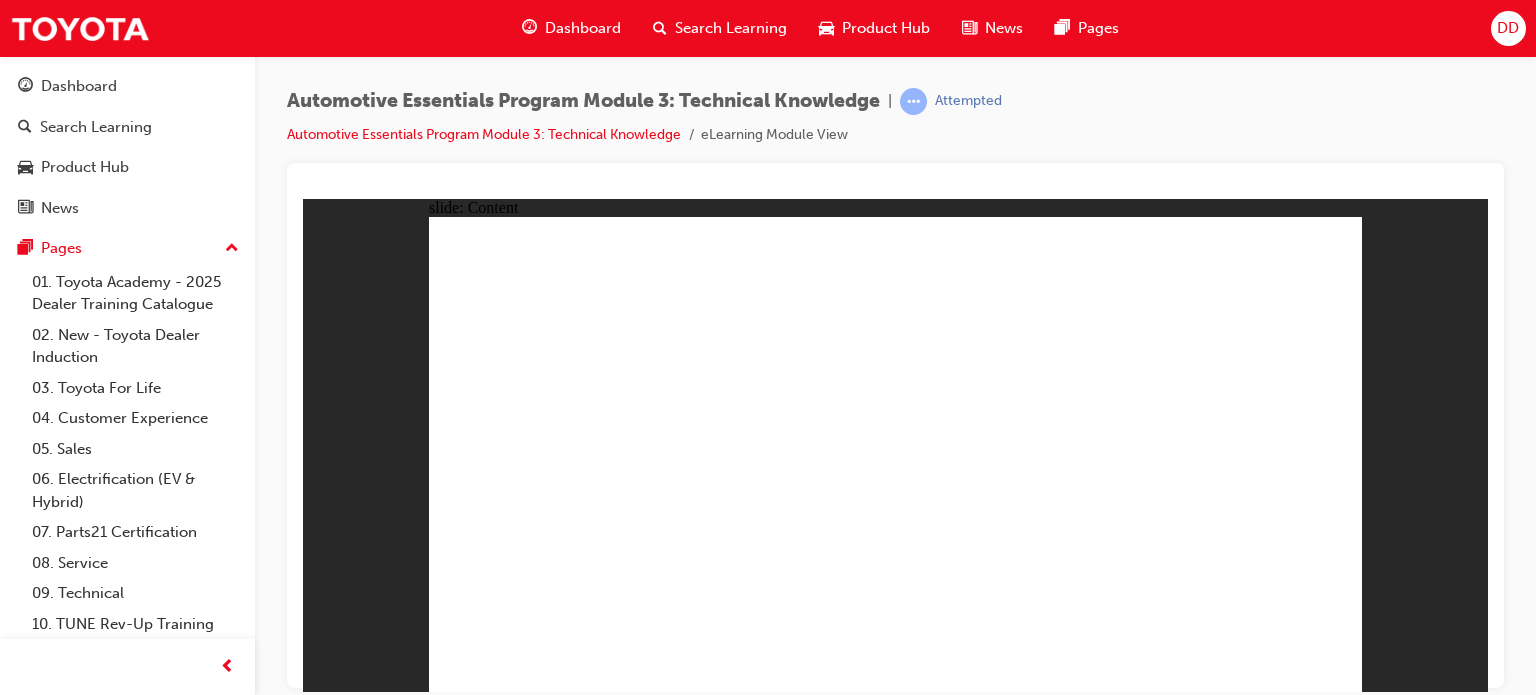 click 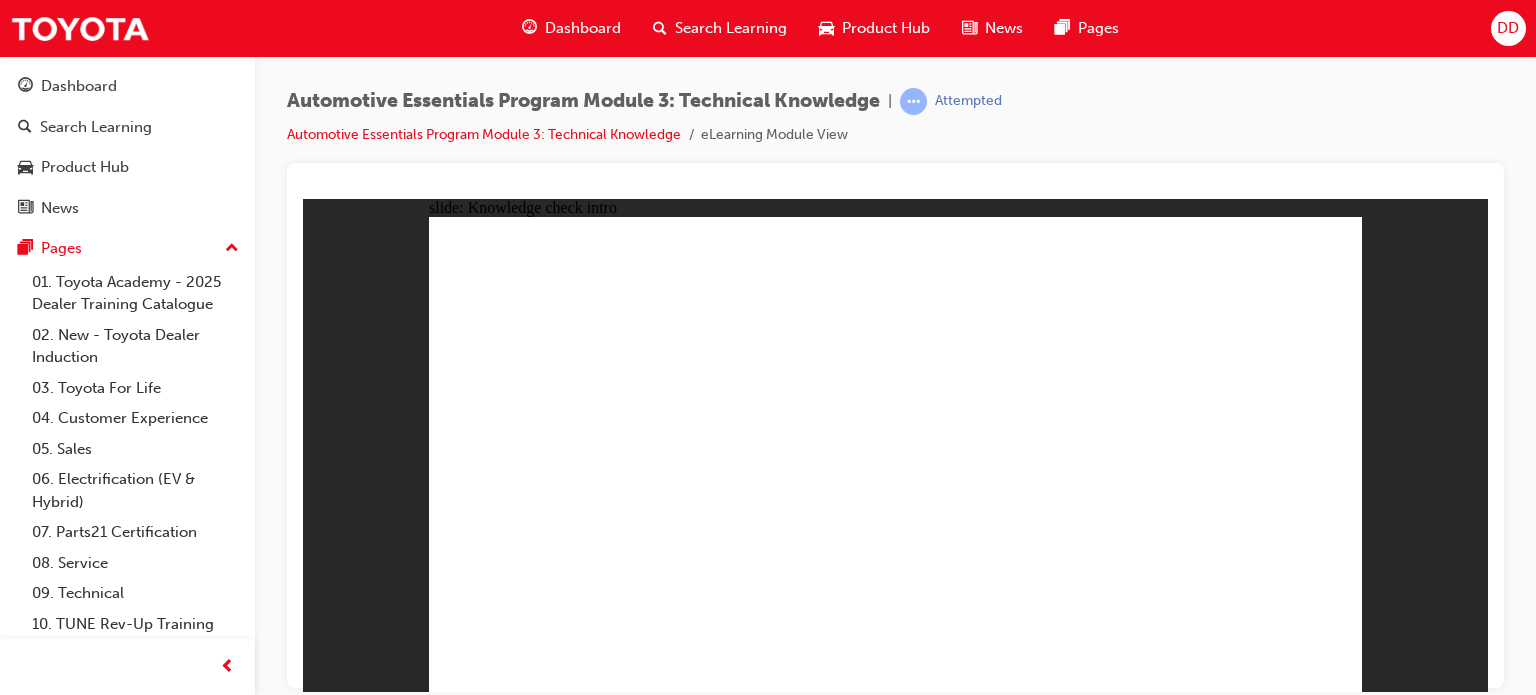 click 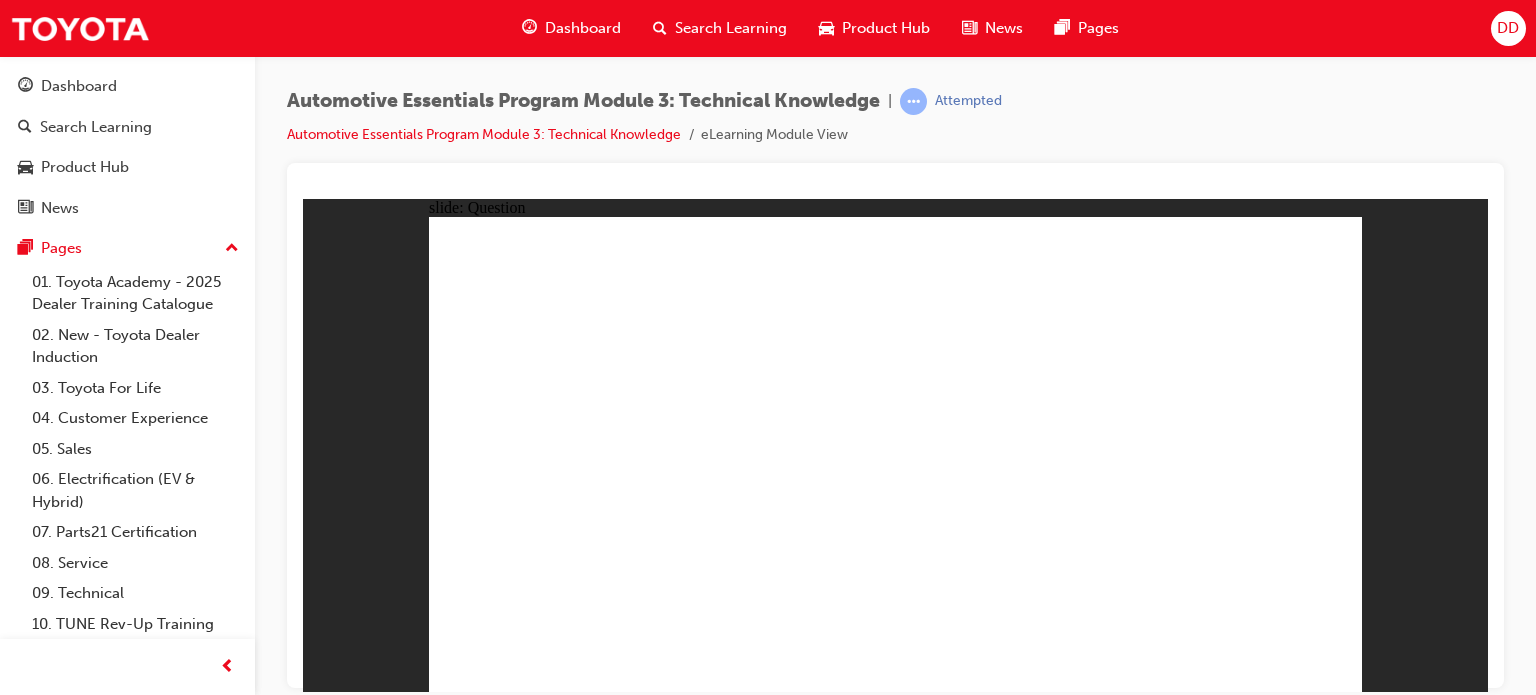 click 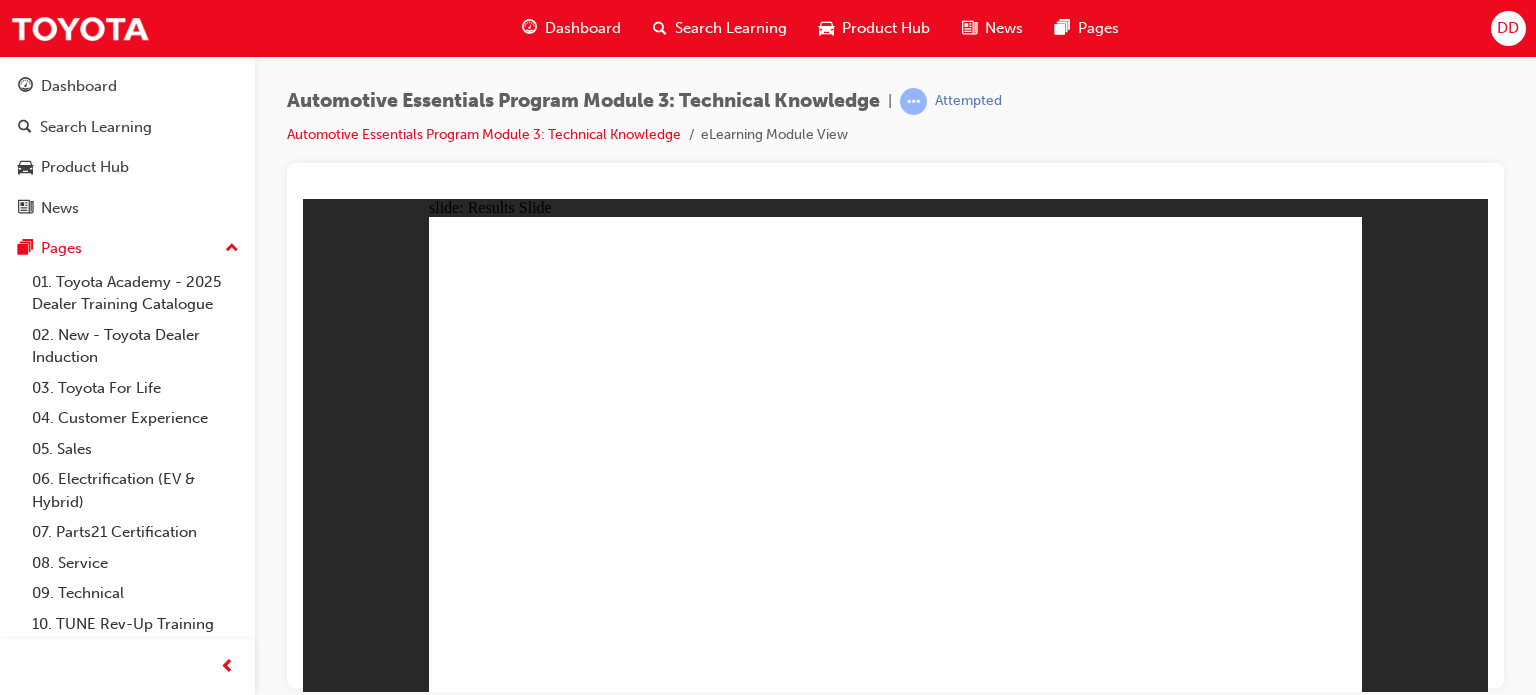 click 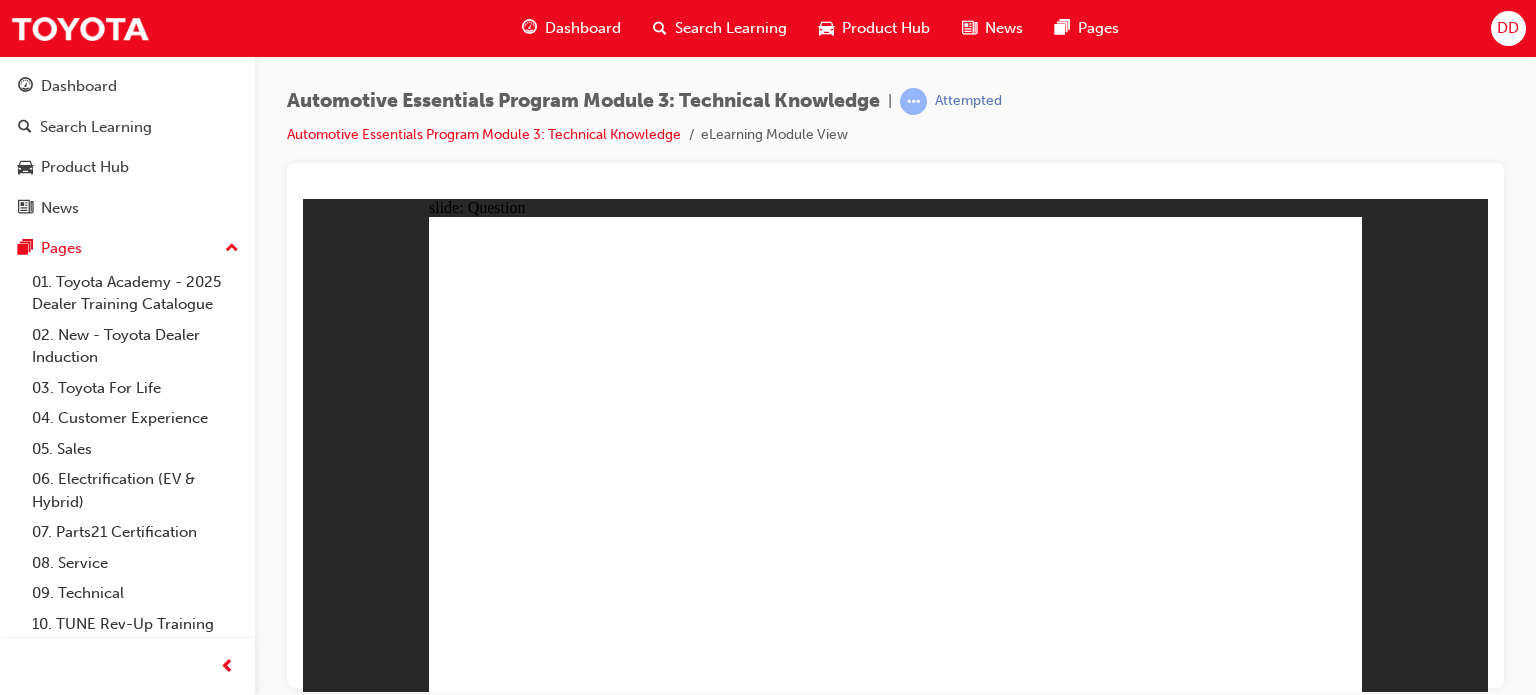 click 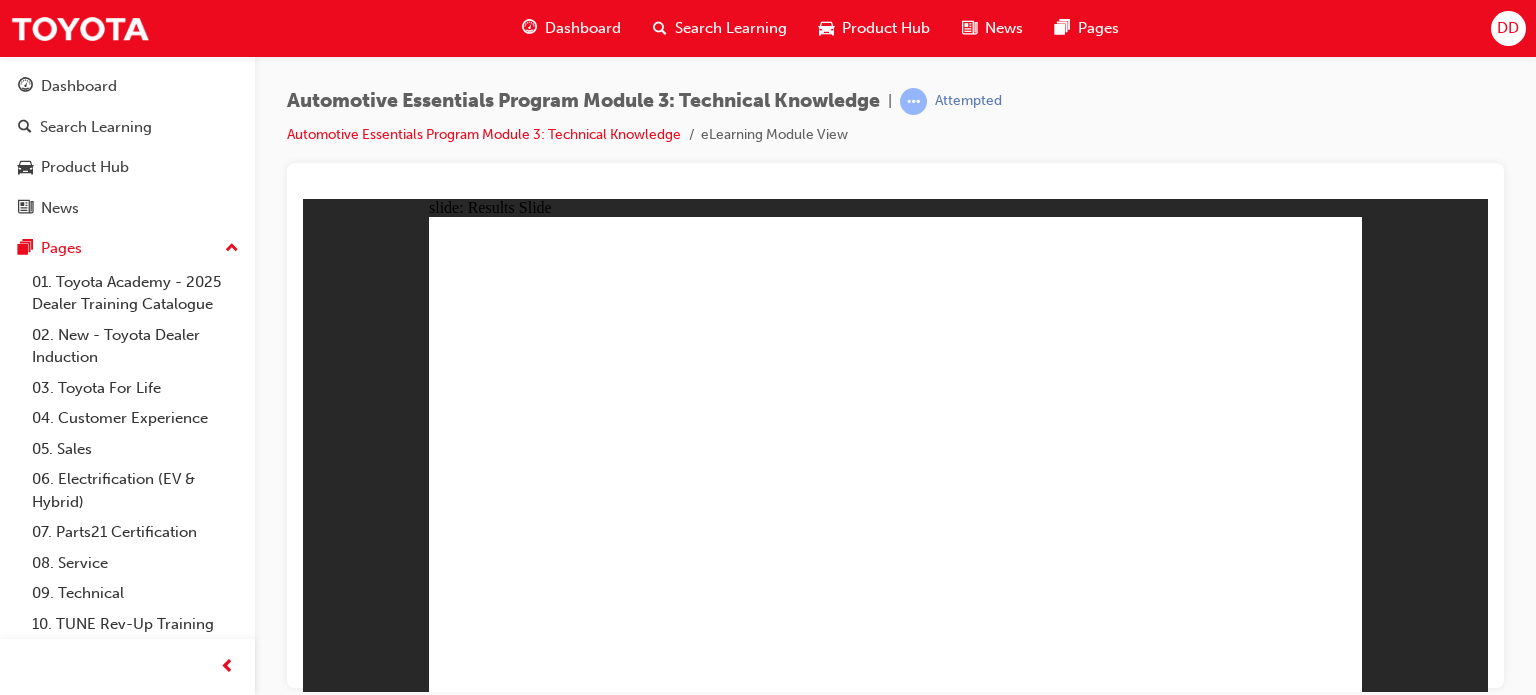 click 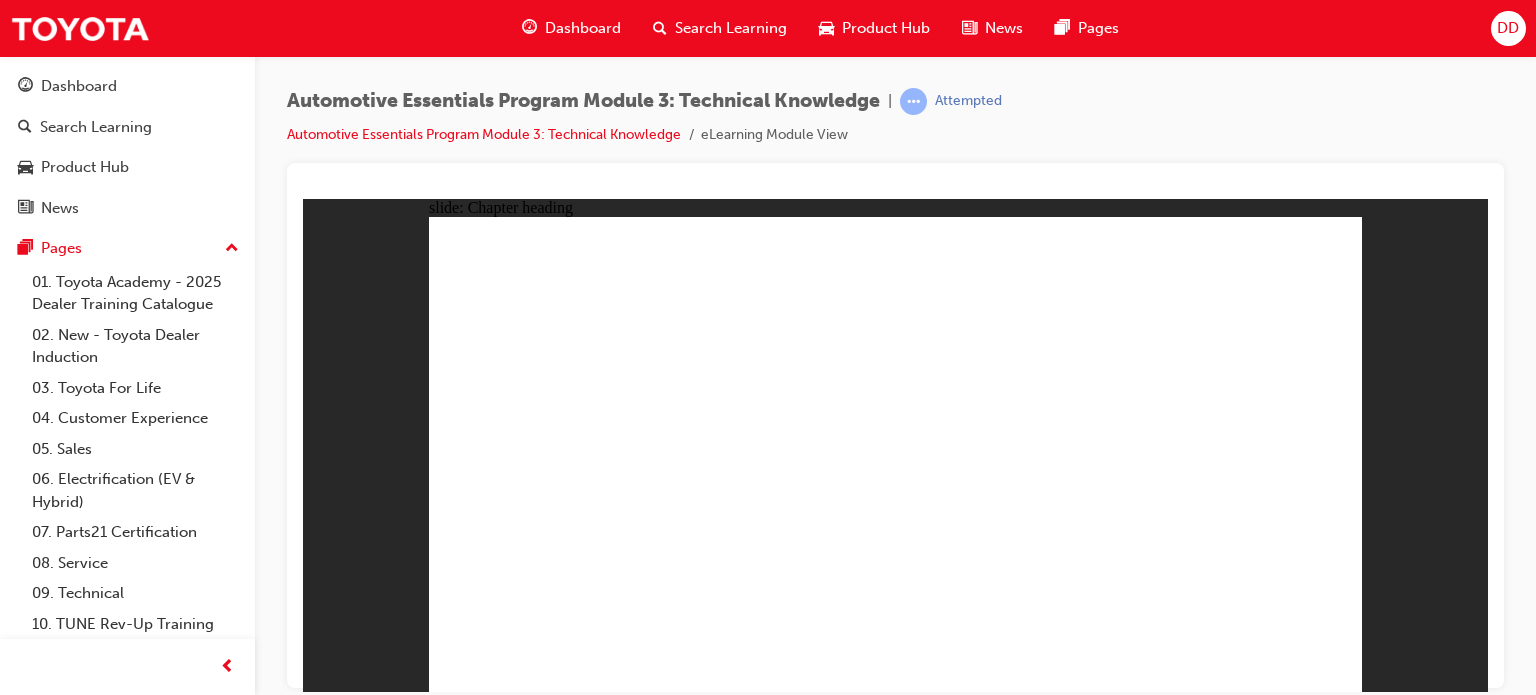 click 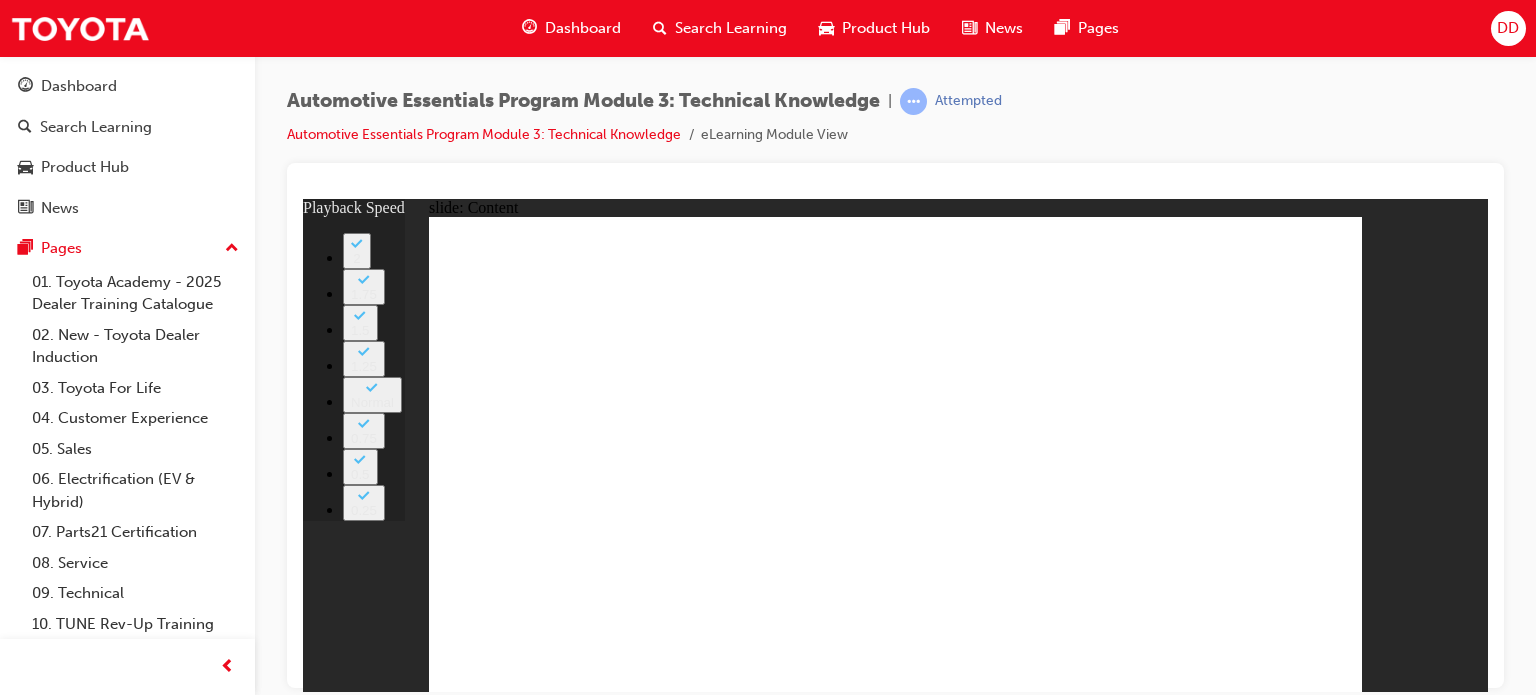 click at bounding box center [895, 425] 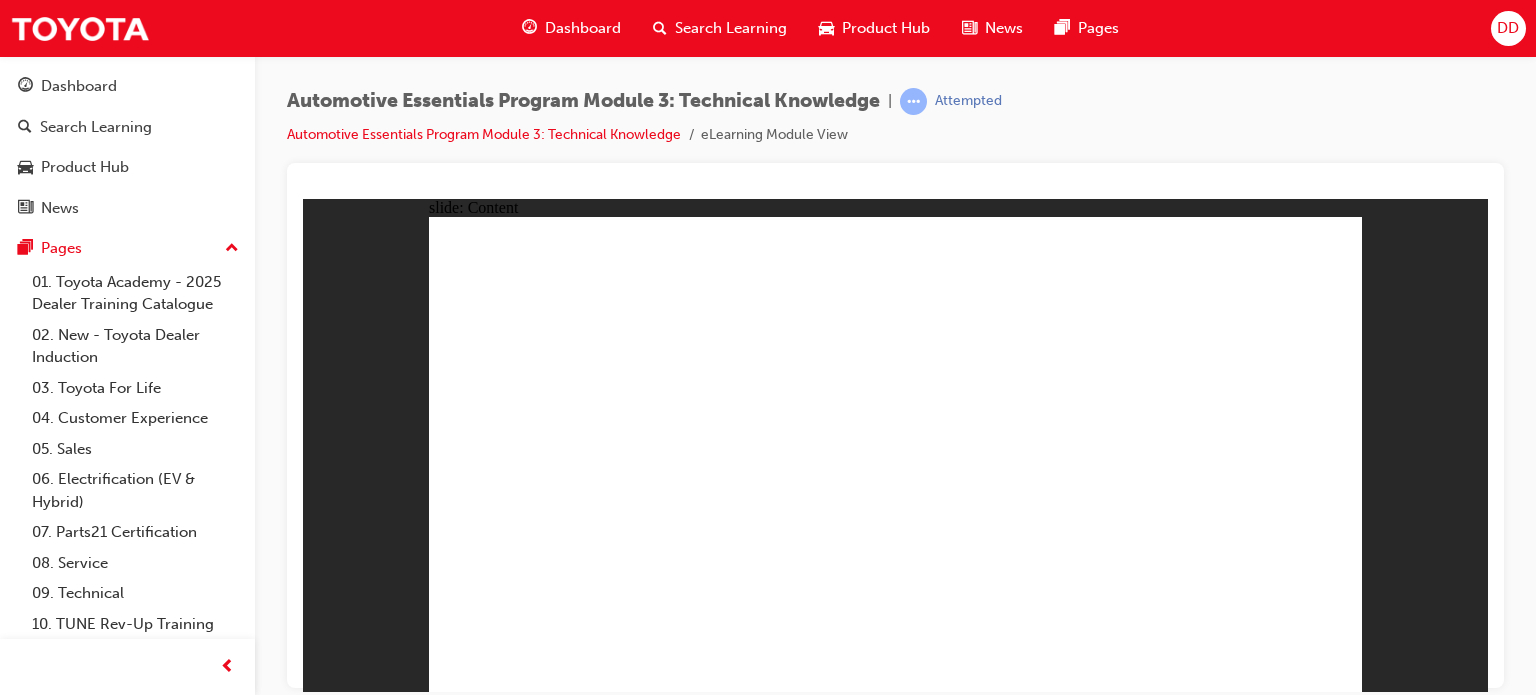 click 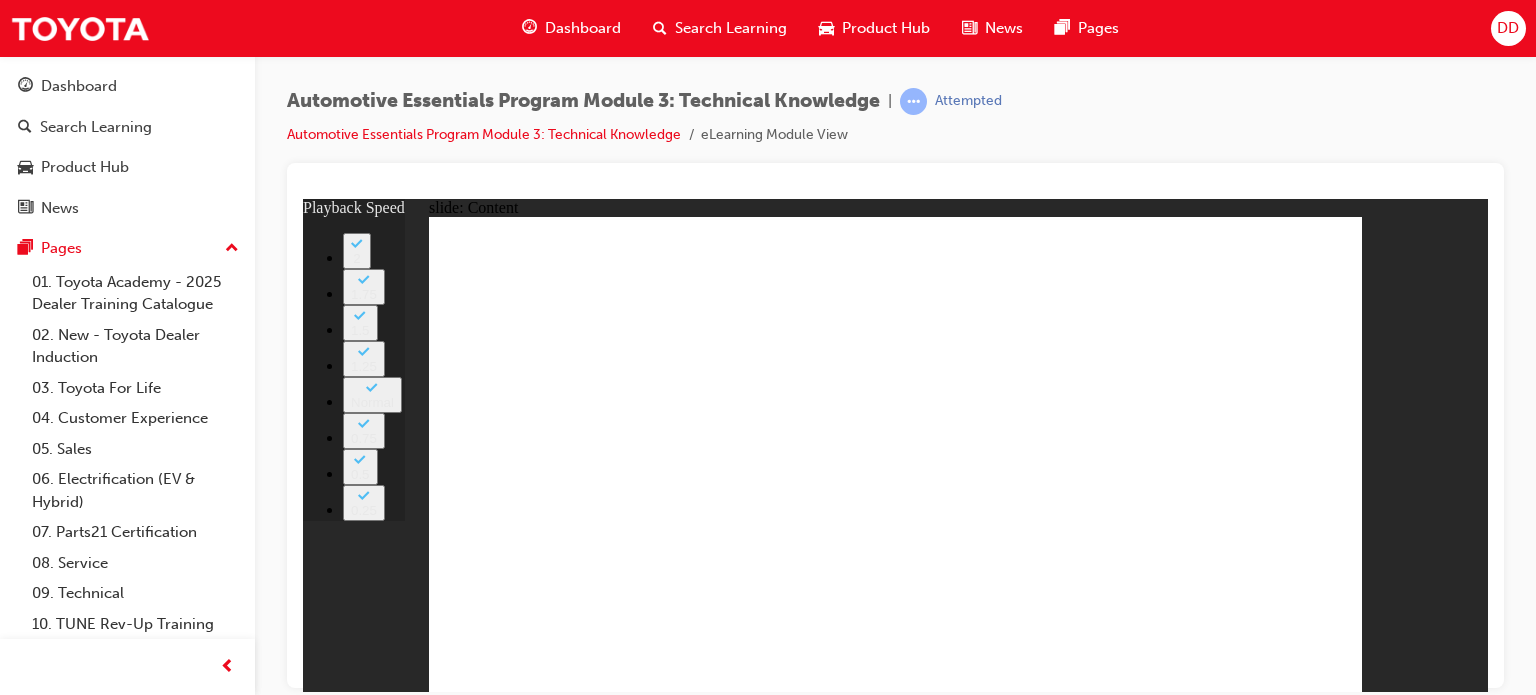 type on "20" 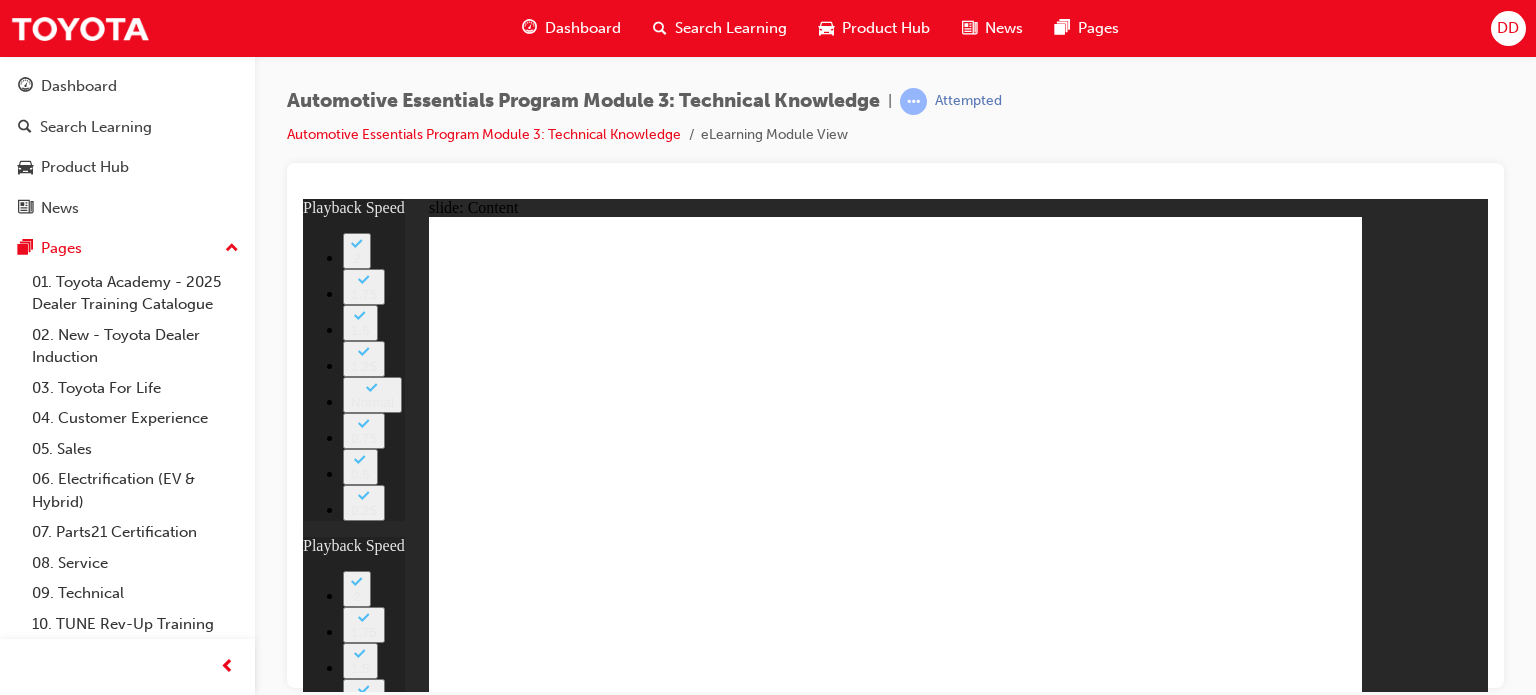 click 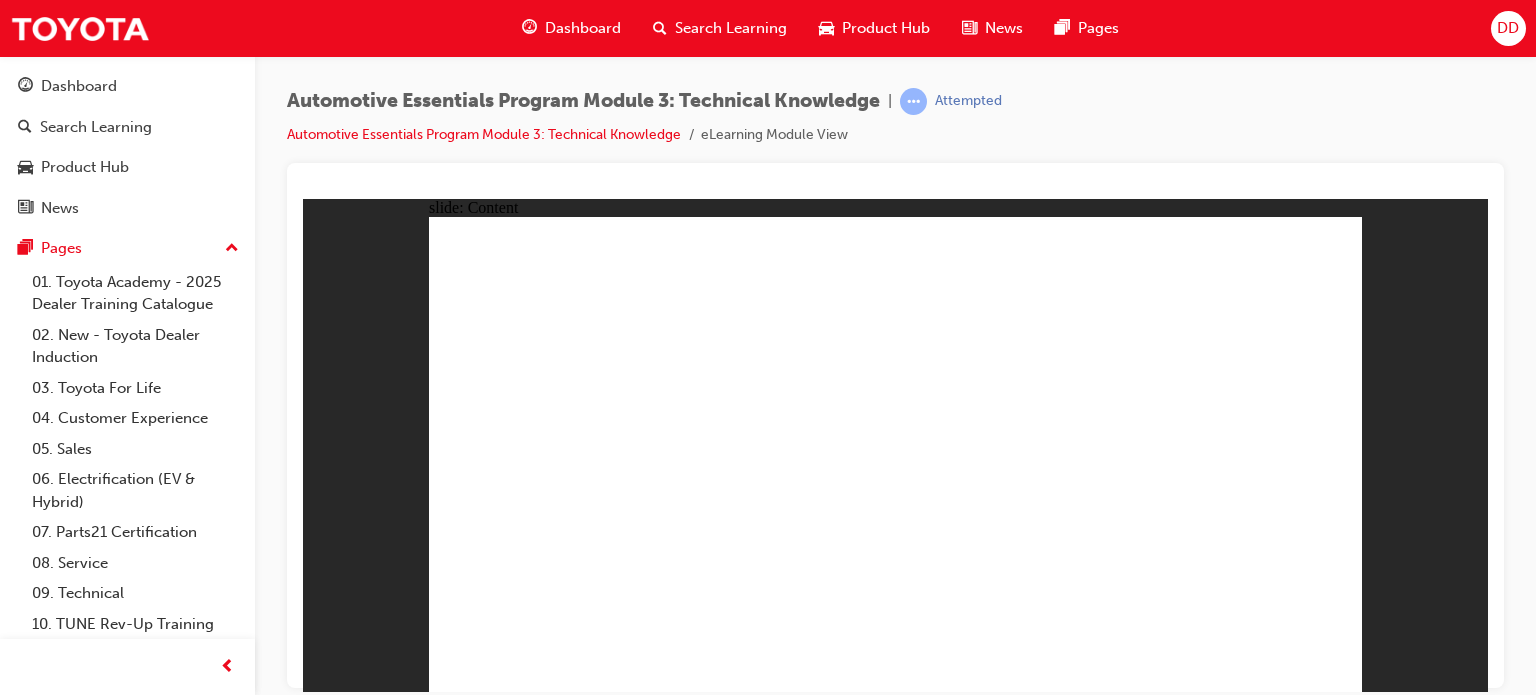 click 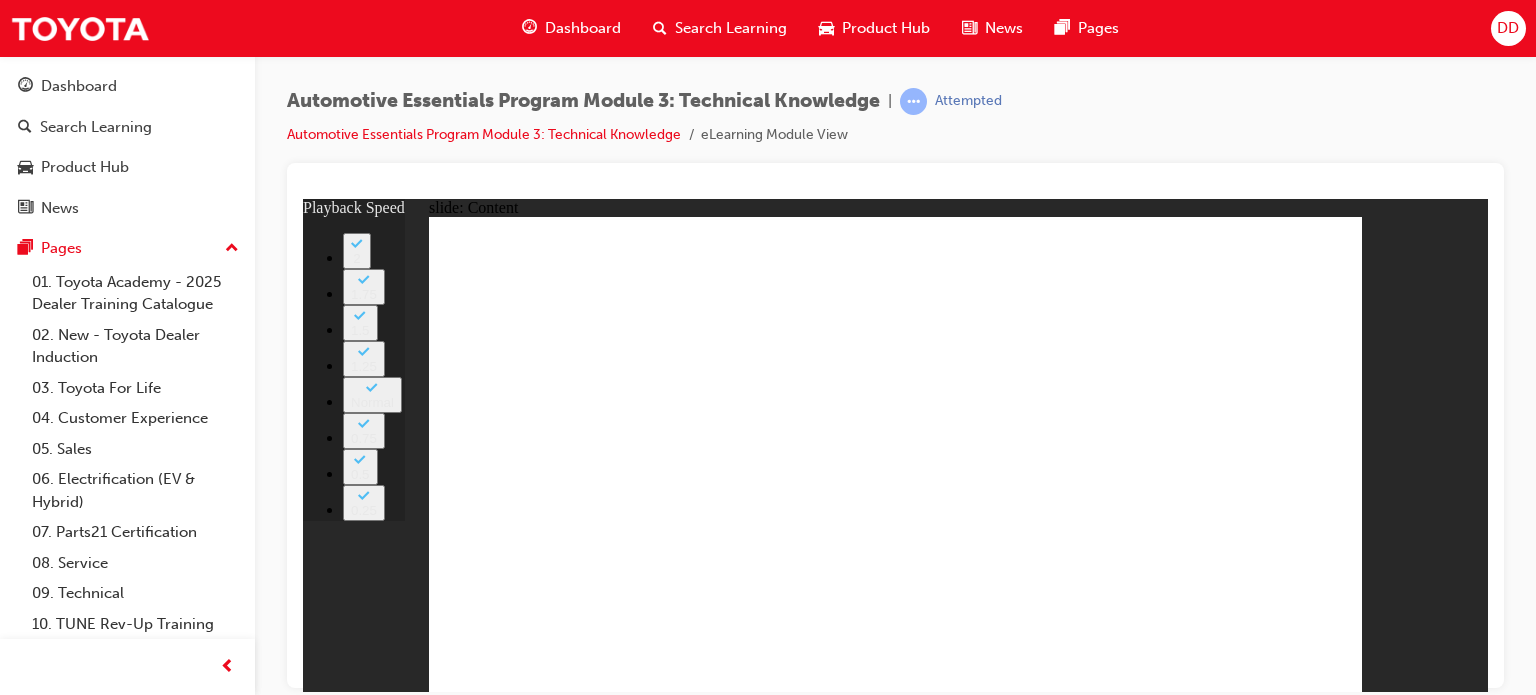 click 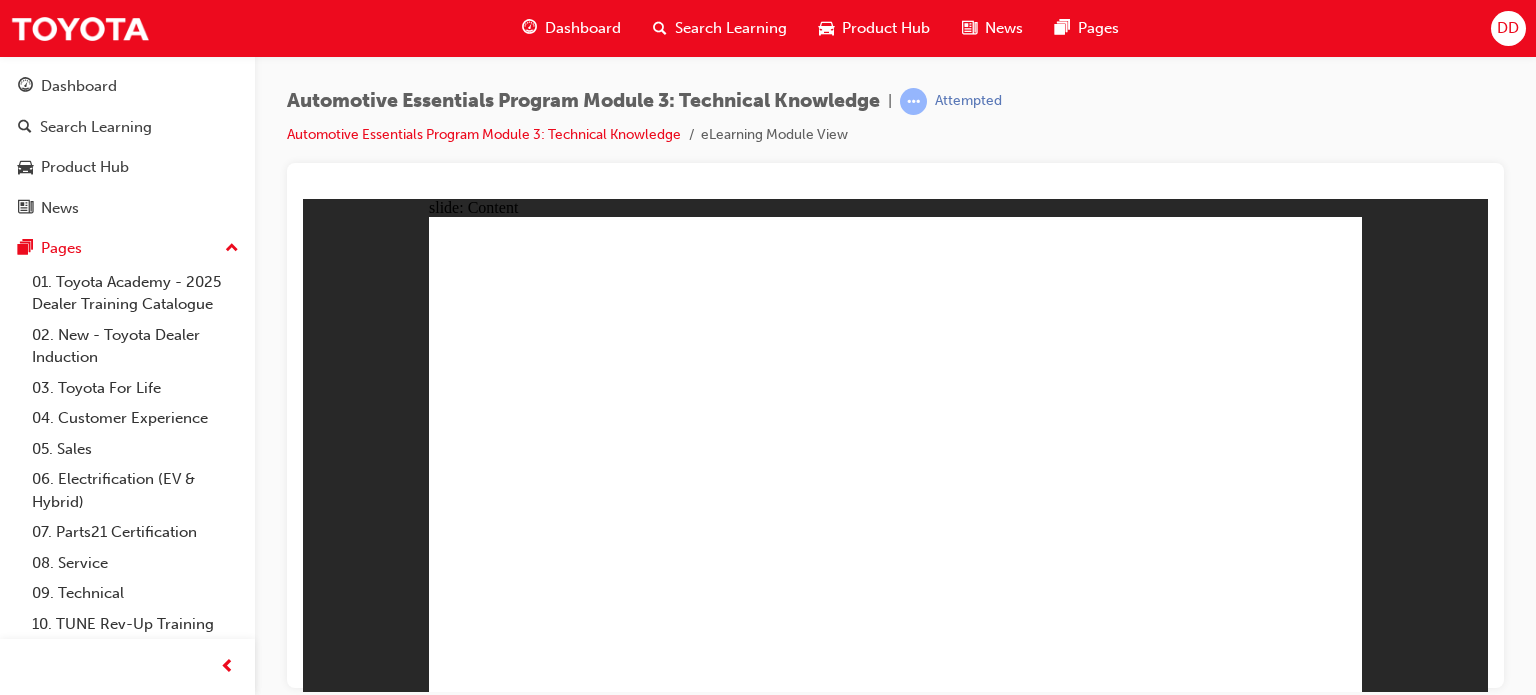 click 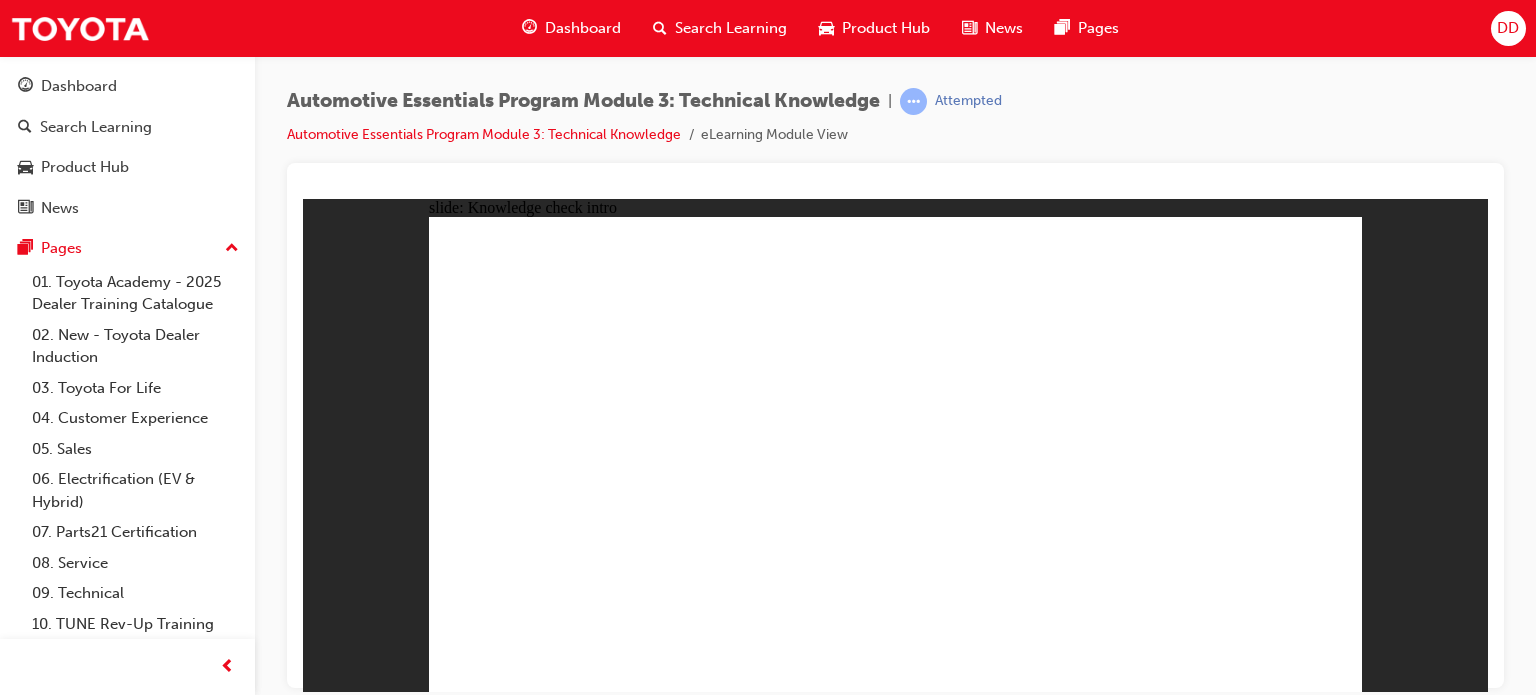 click 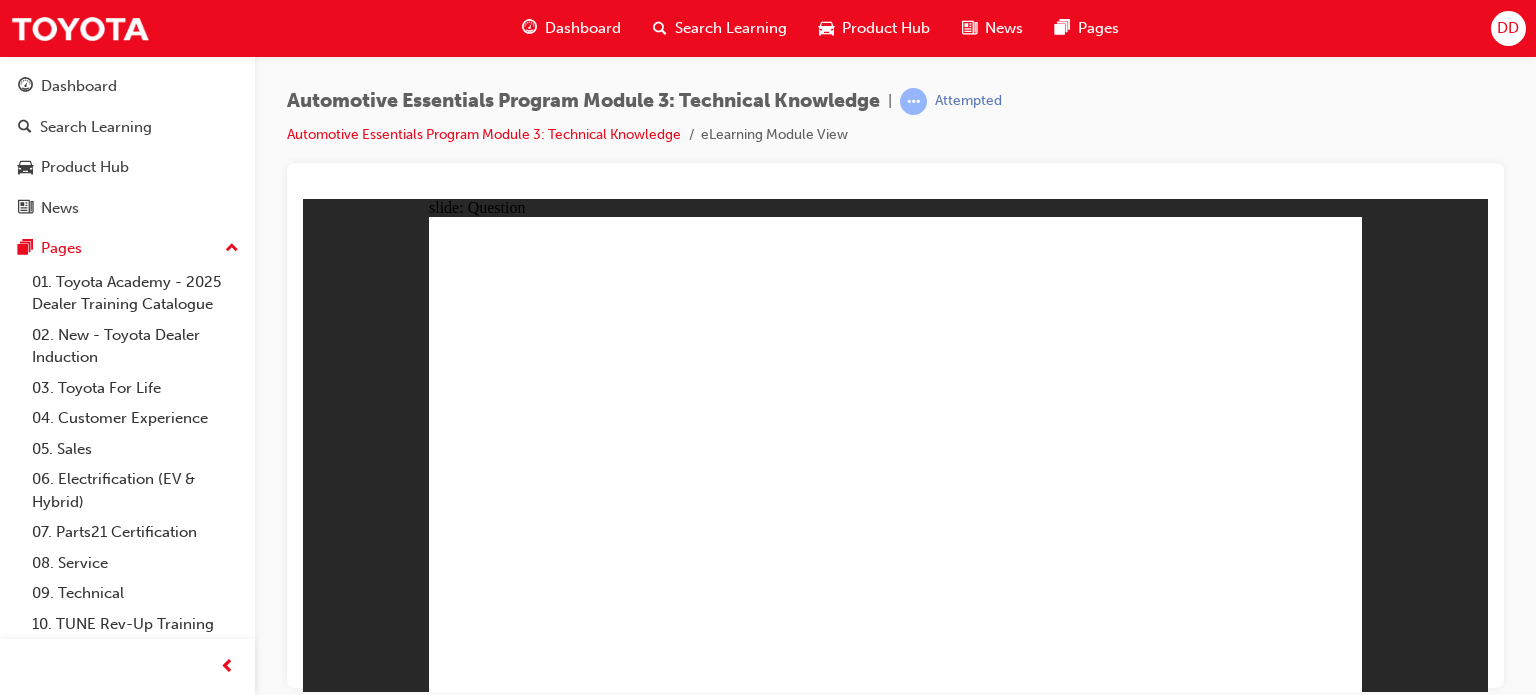 click 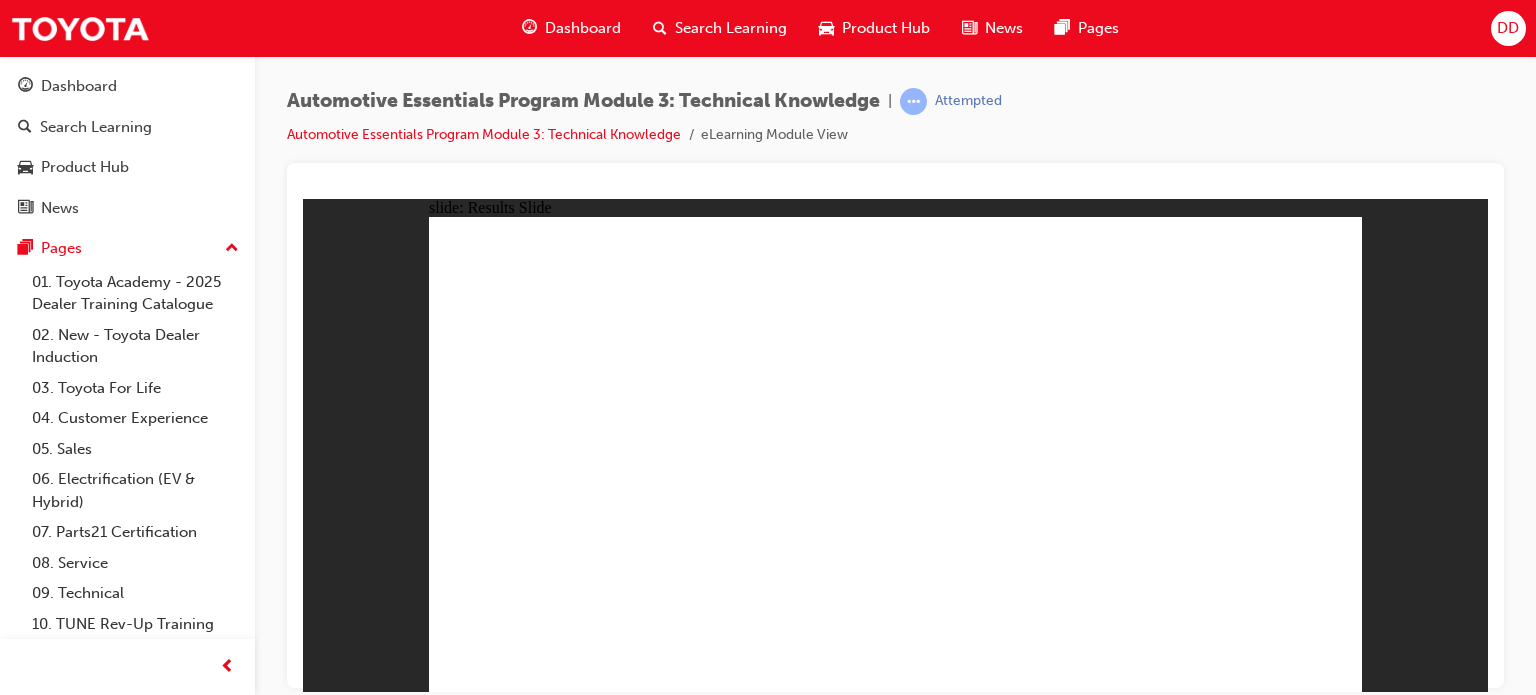 click 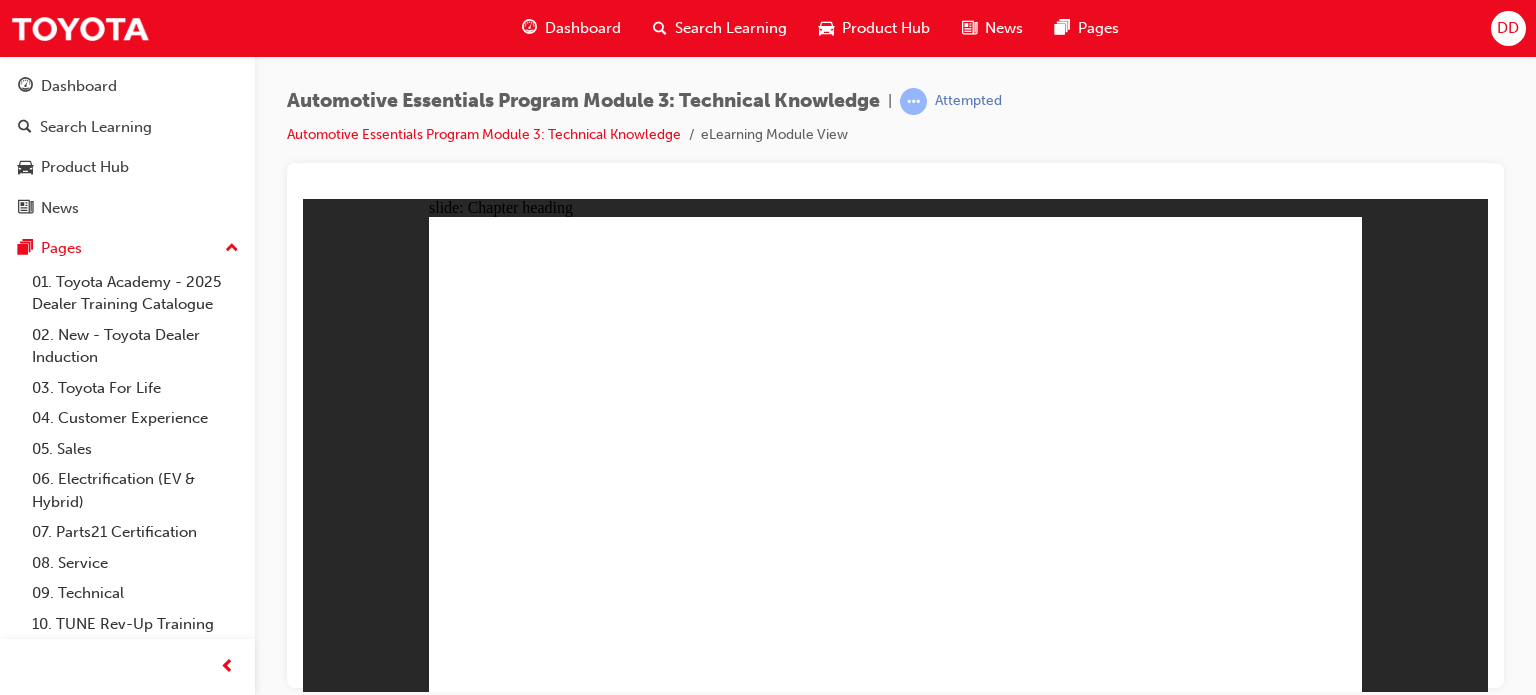 click 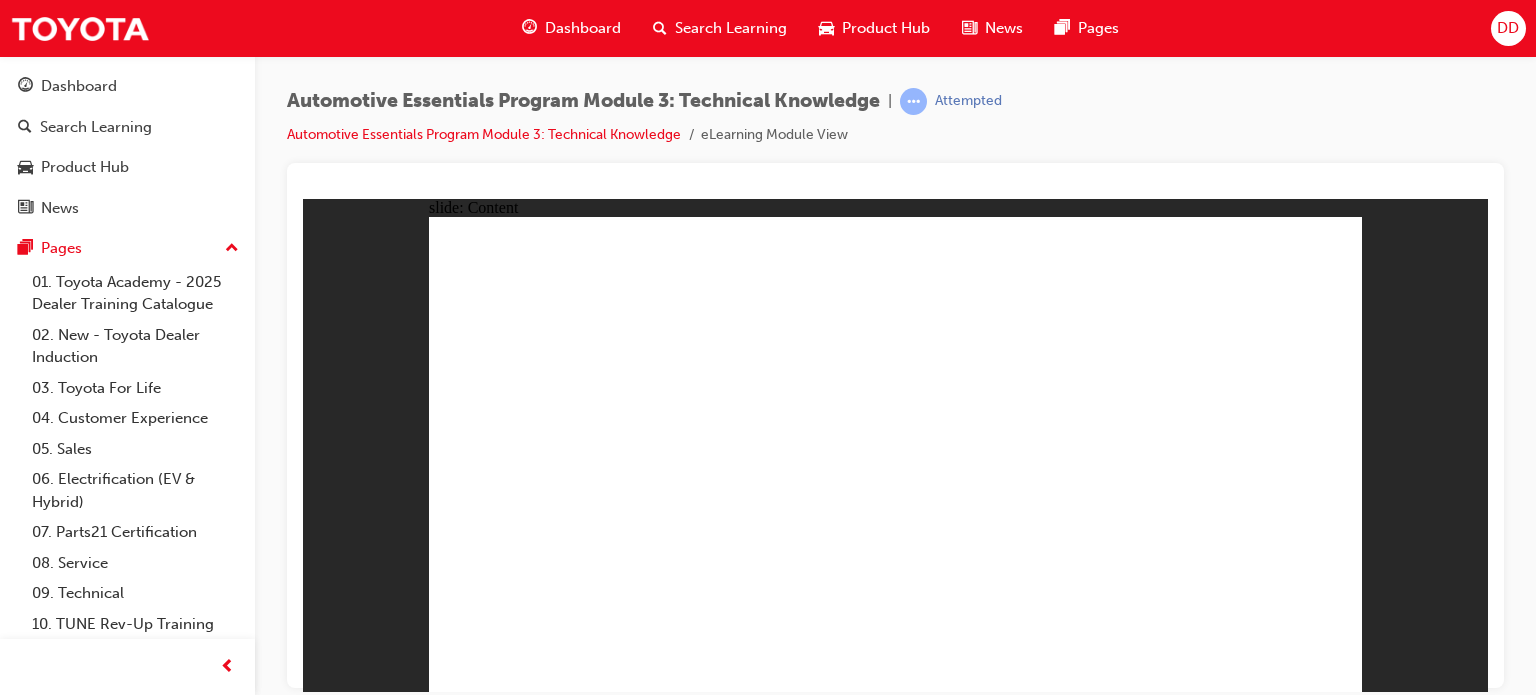 click 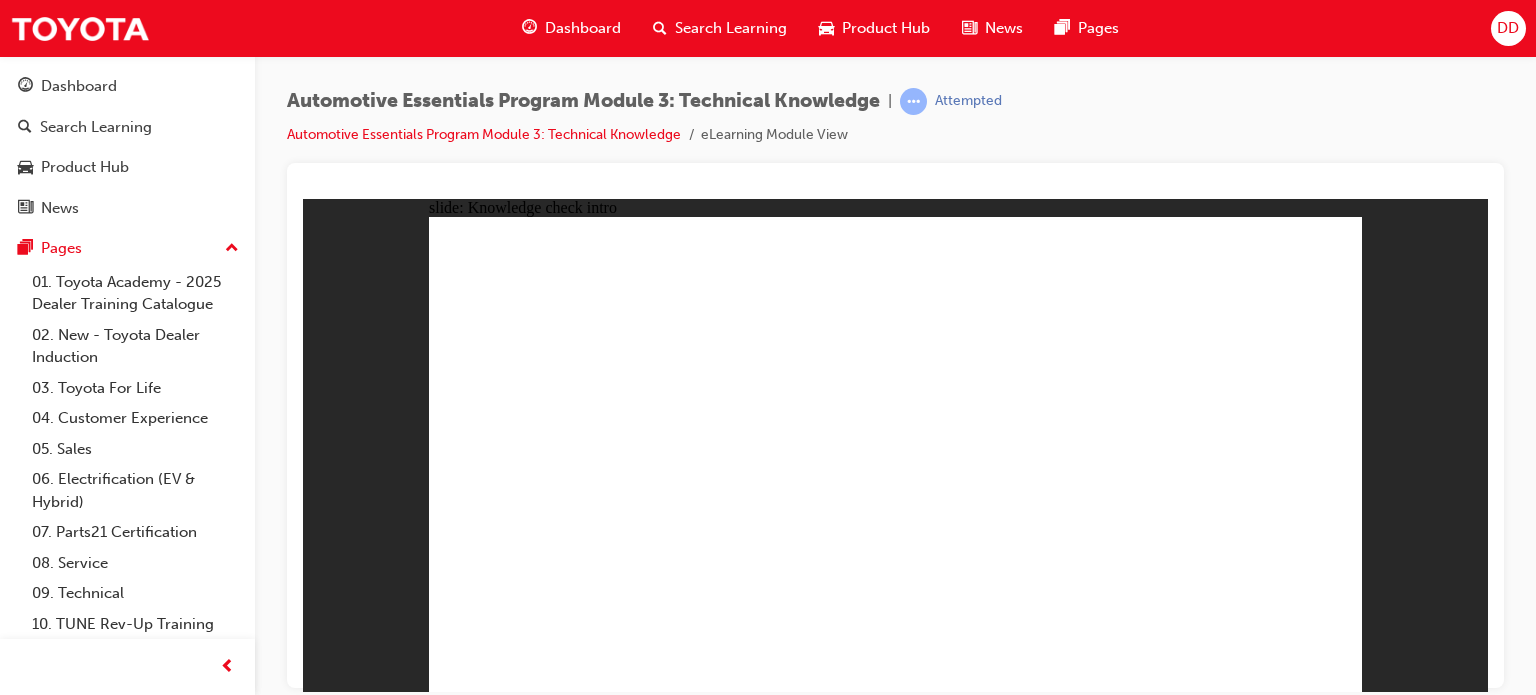 click 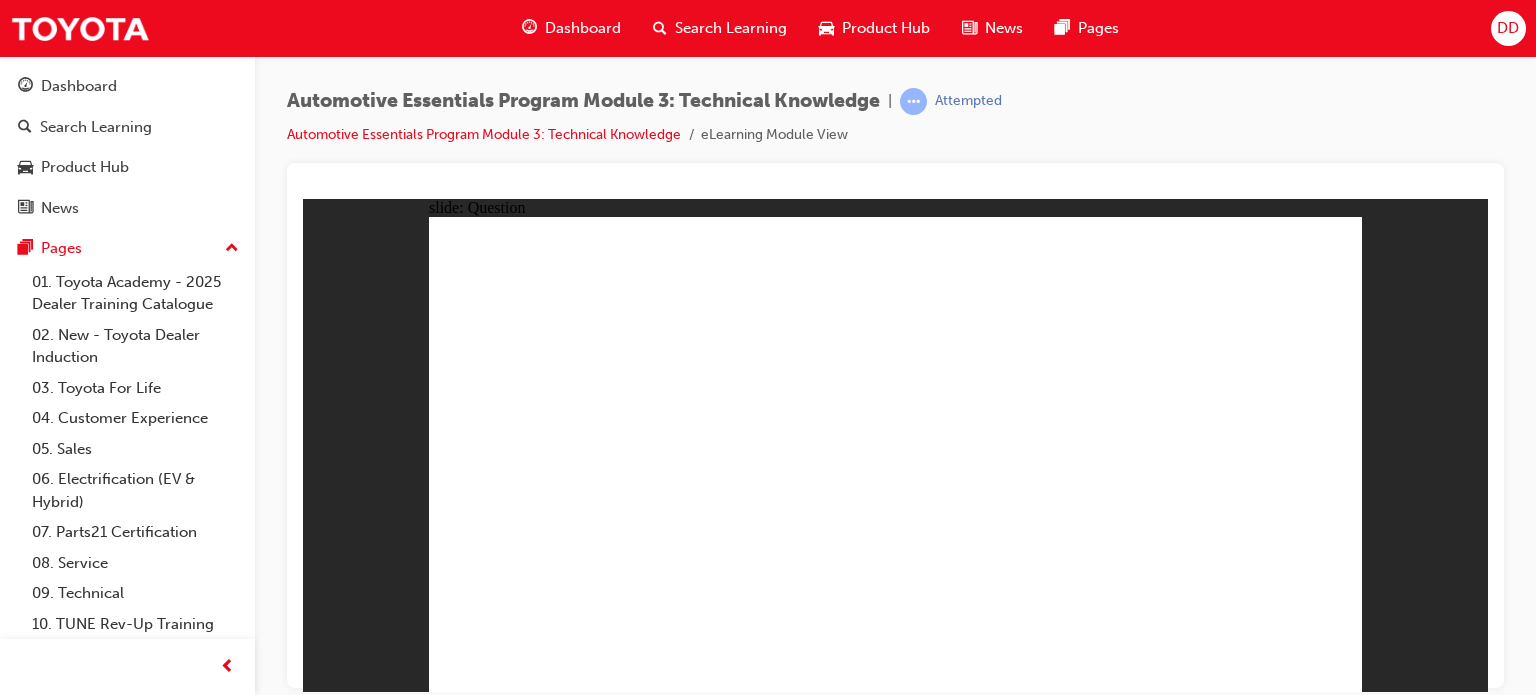 click 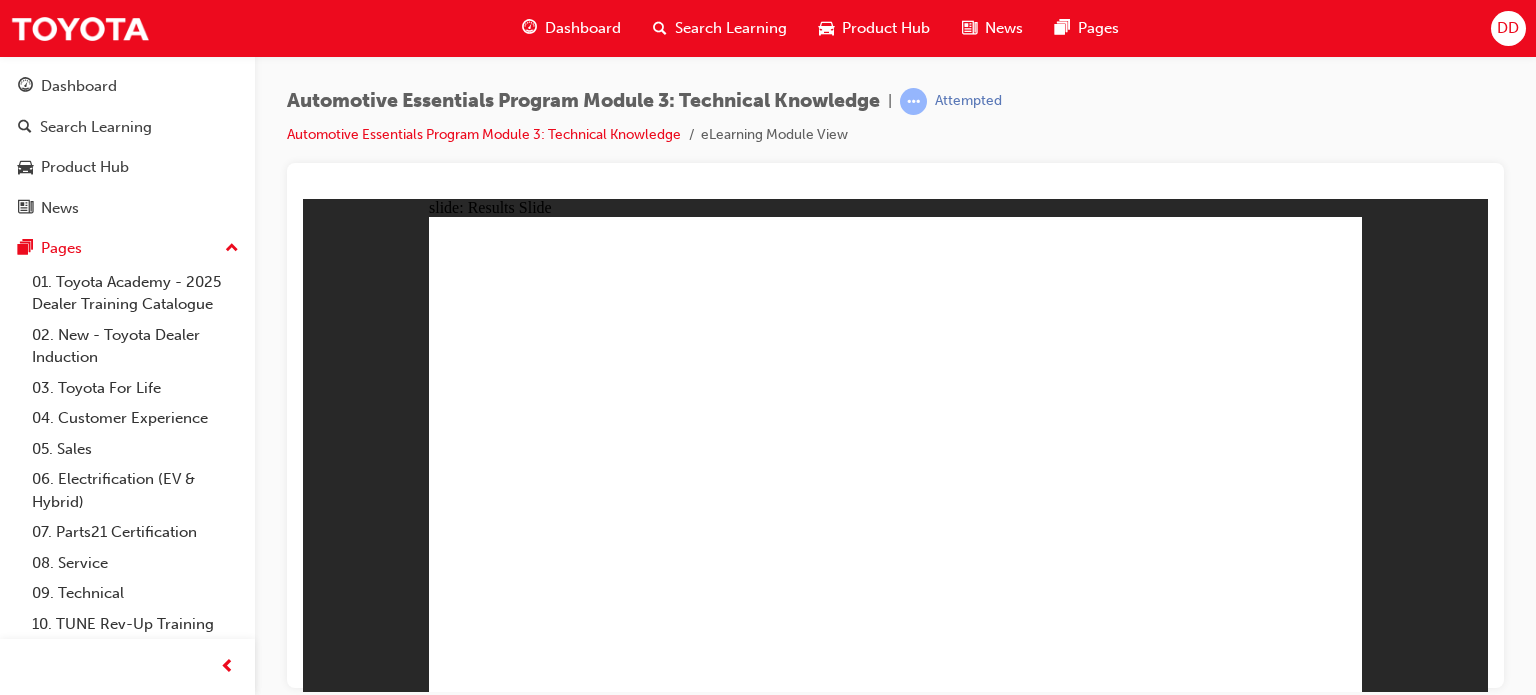 click 